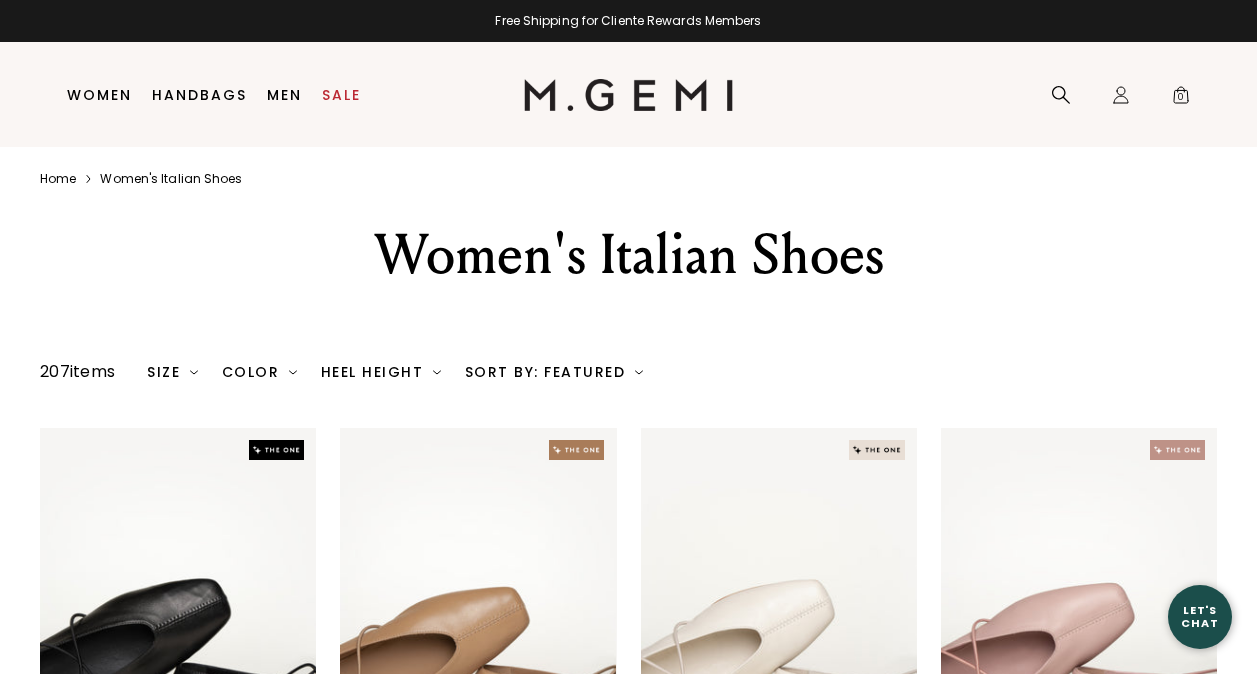 scroll, scrollTop: 0, scrollLeft: 0, axis: both 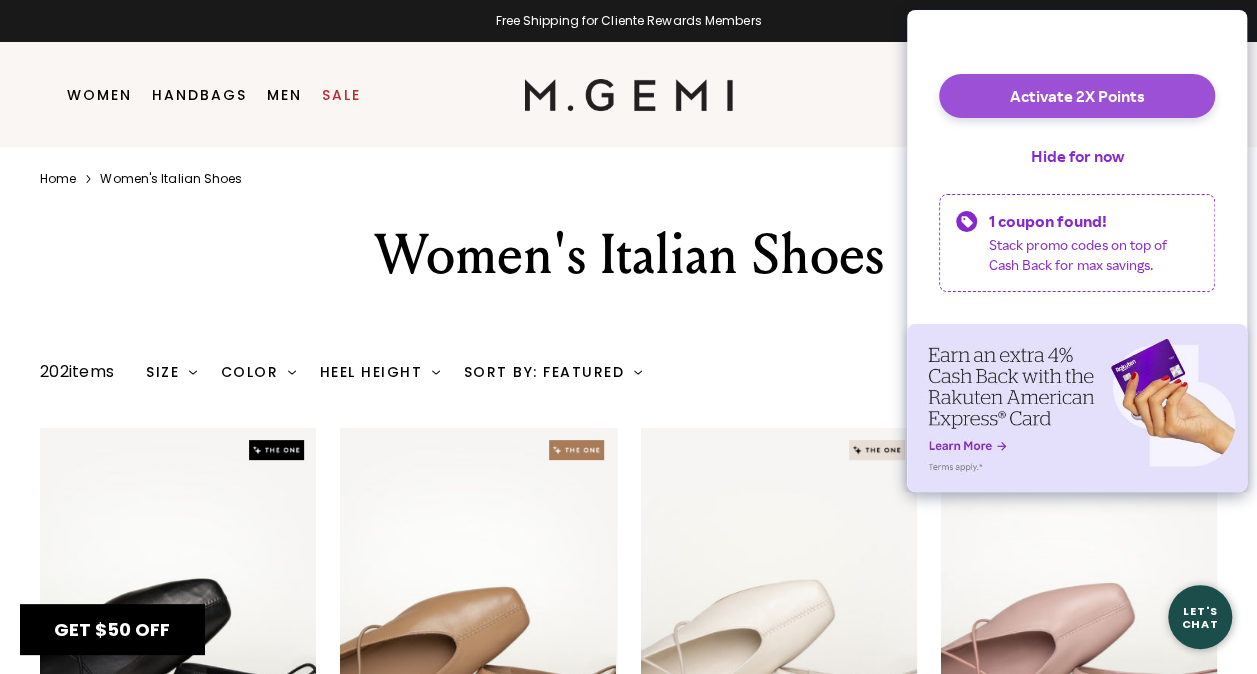 click on "Activate 2X Points" at bounding box center (1077, 96) 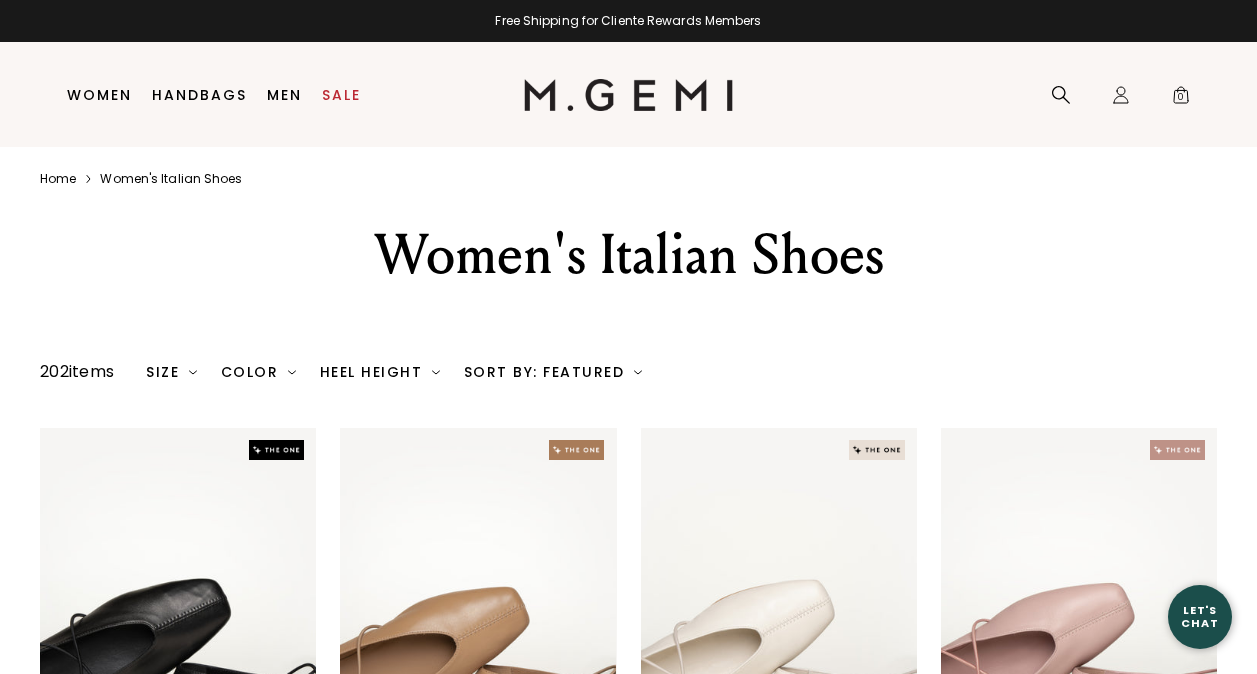 scroll, scrollTop: 0, scrollLeft: 0, axis: both 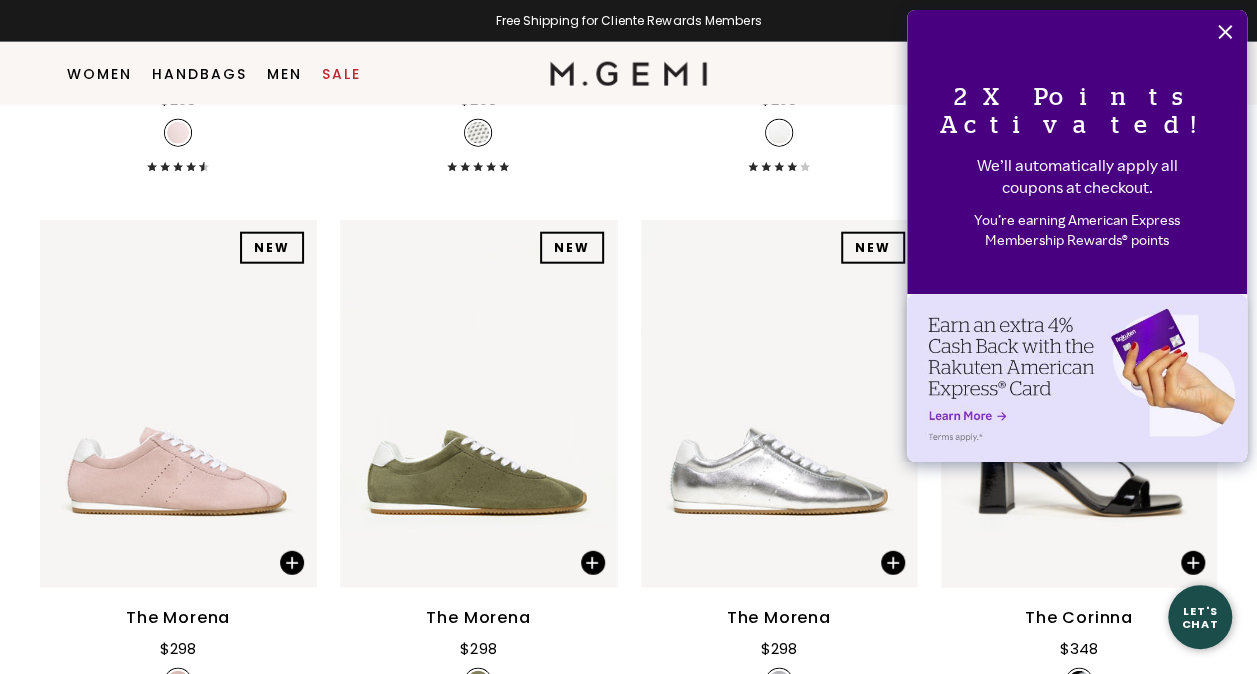 click 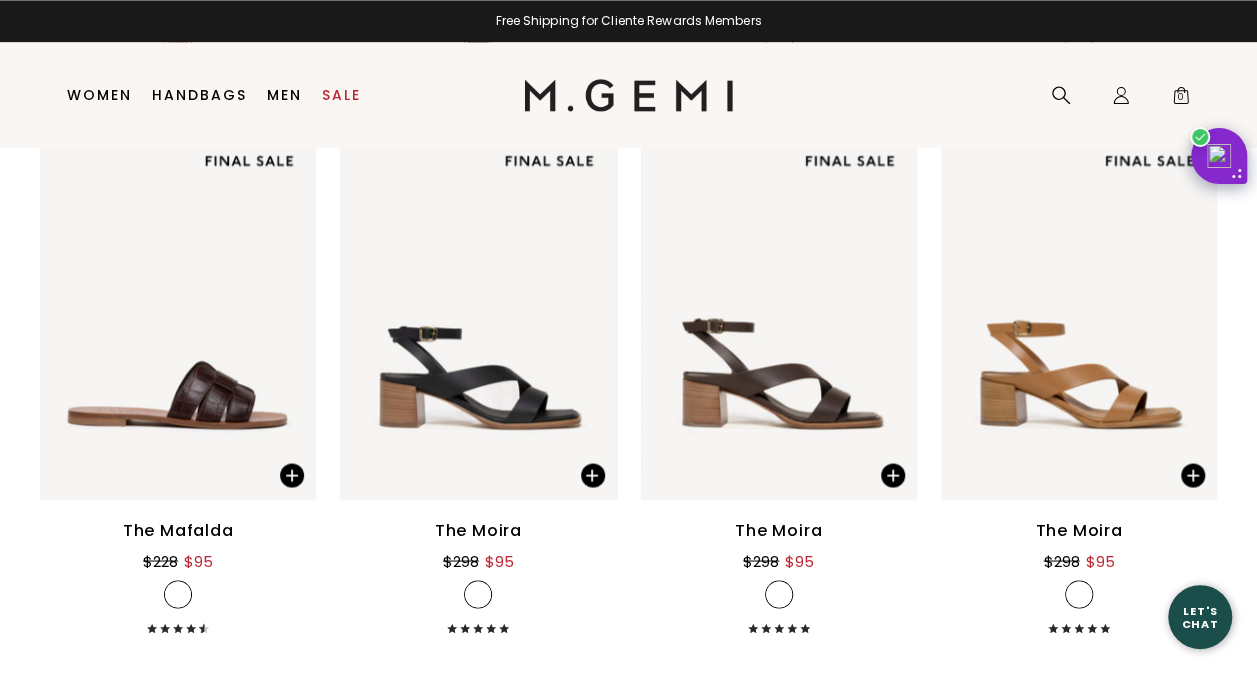 scroll, scrollTop: 0, scrollLeft: 0, axis: both 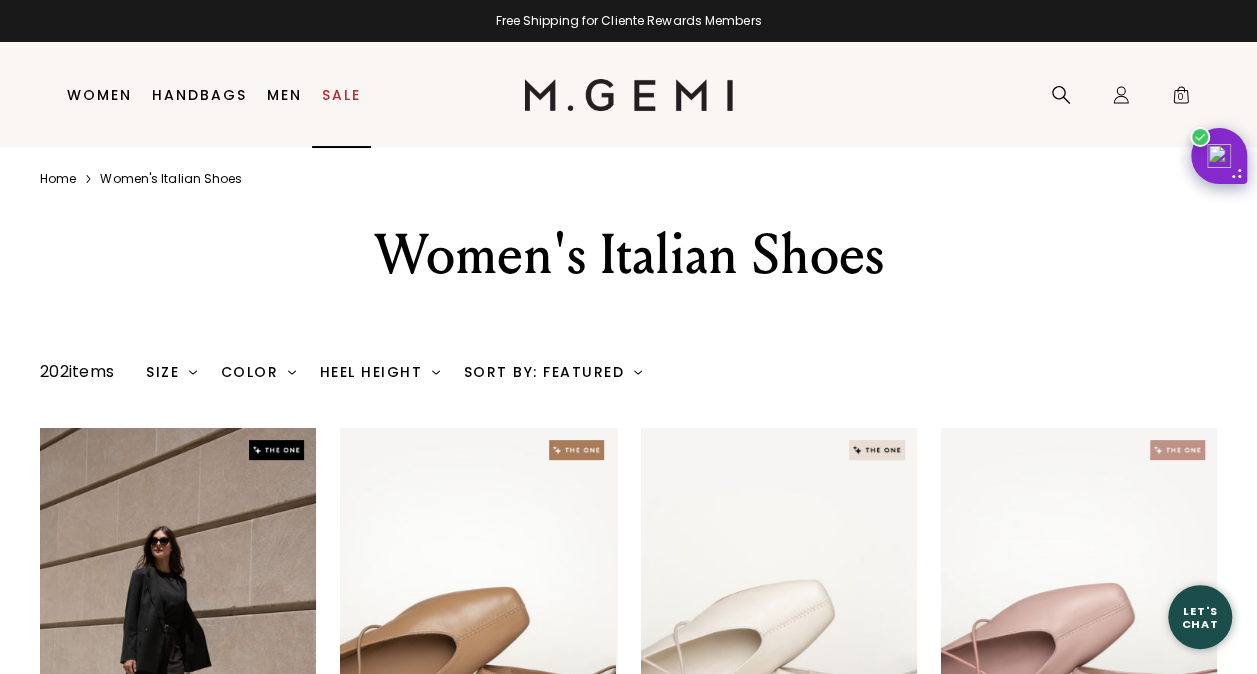 click on "Sale" at bounding box center (341, 95) 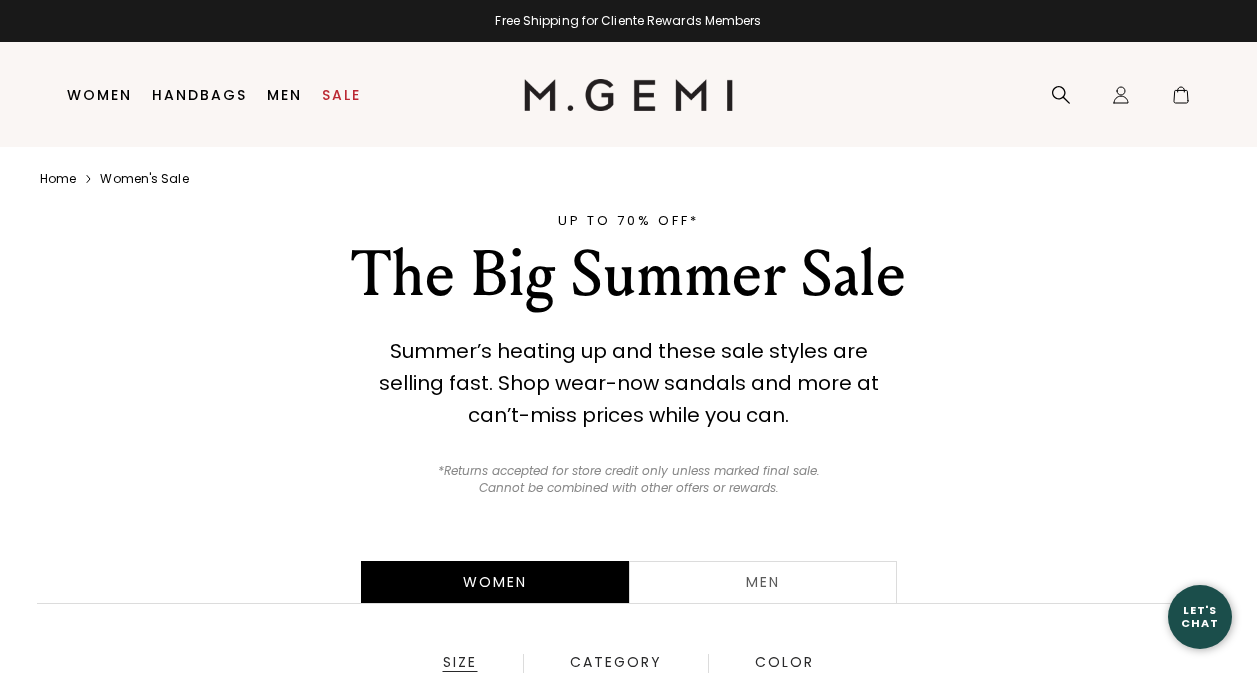scroll, scrollTop: 0, scrollLeft: 0, axis: both 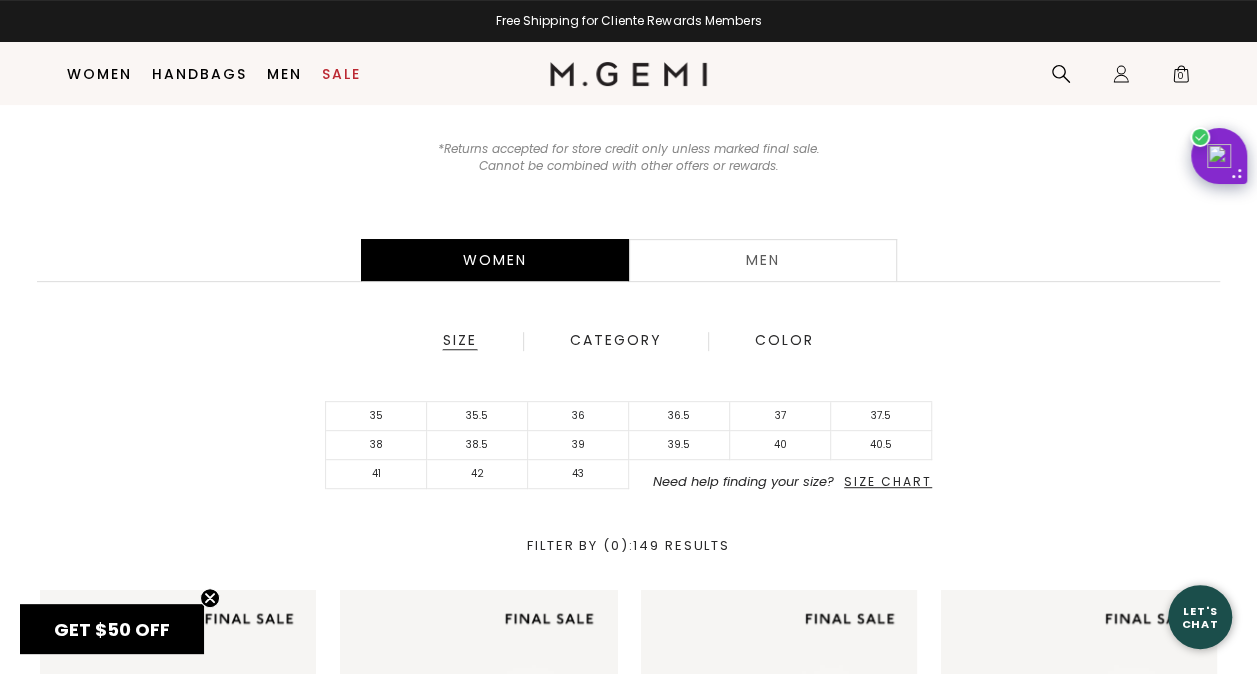 click on "Size Chart" at bounding box center (888, 481) 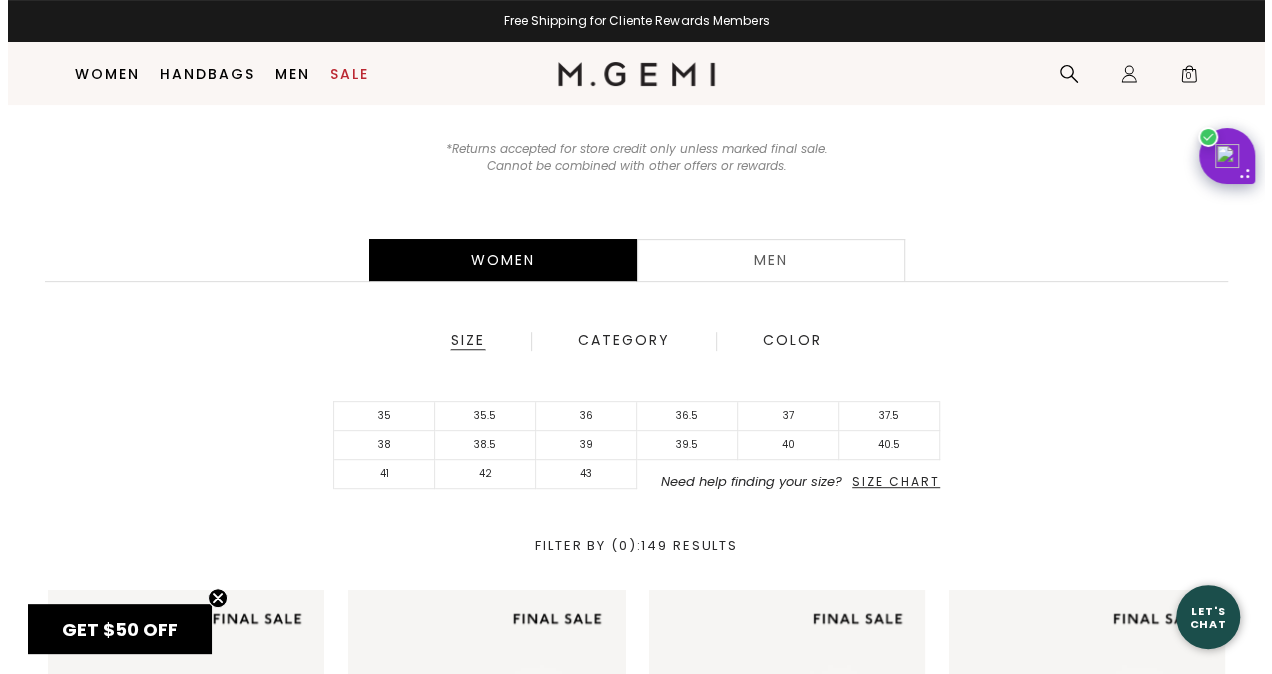 scroll, scrollTop: 0, scrollLeft: 0, axis: both 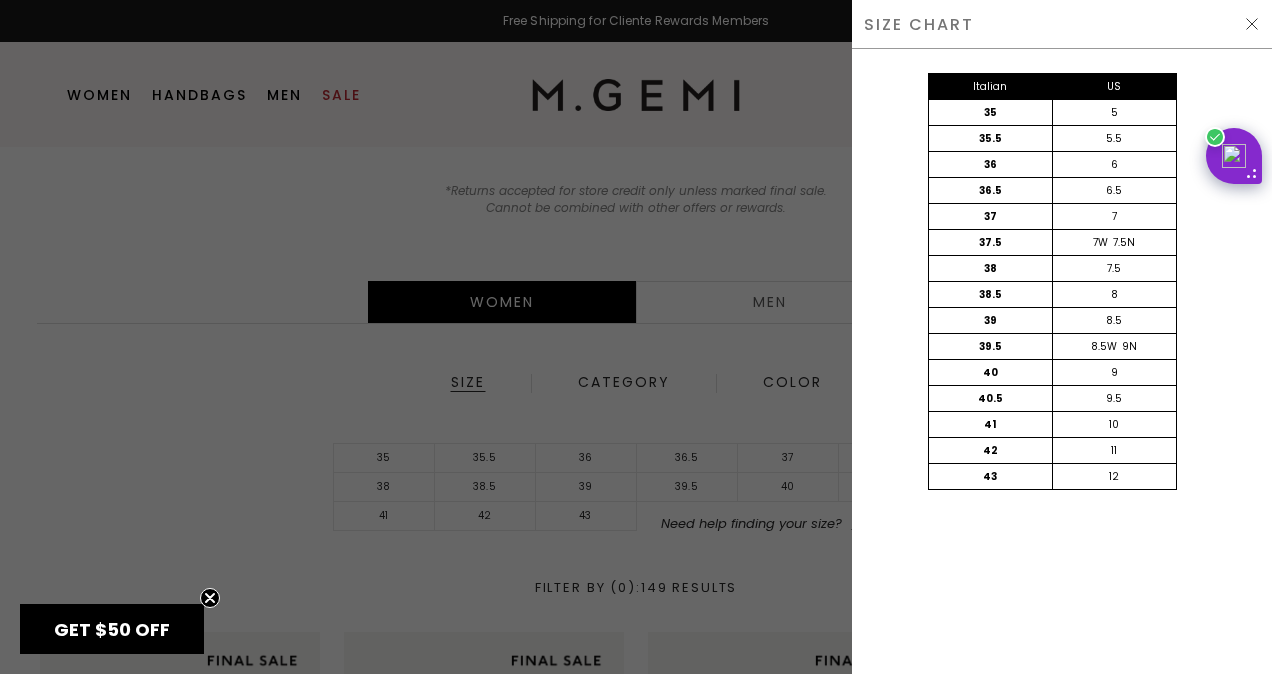 click at bounding box center [1252, 24] 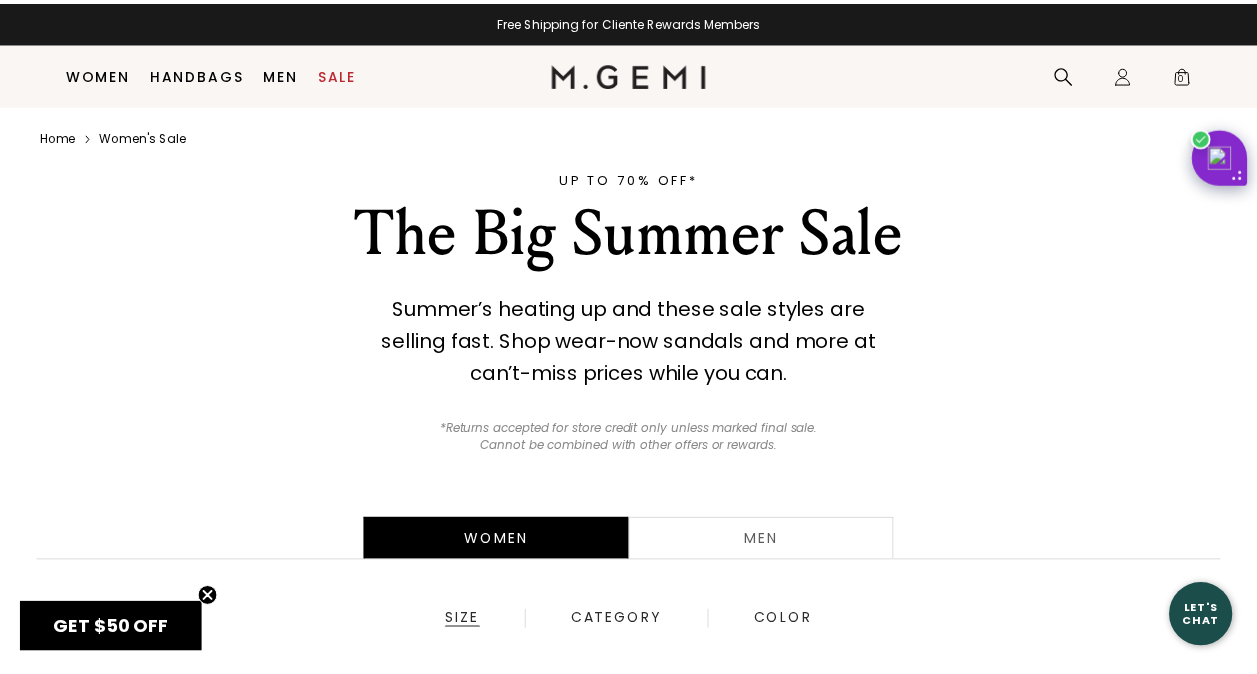scroll, scrollTop: 238, scrollLeft: 0, axis: vertical 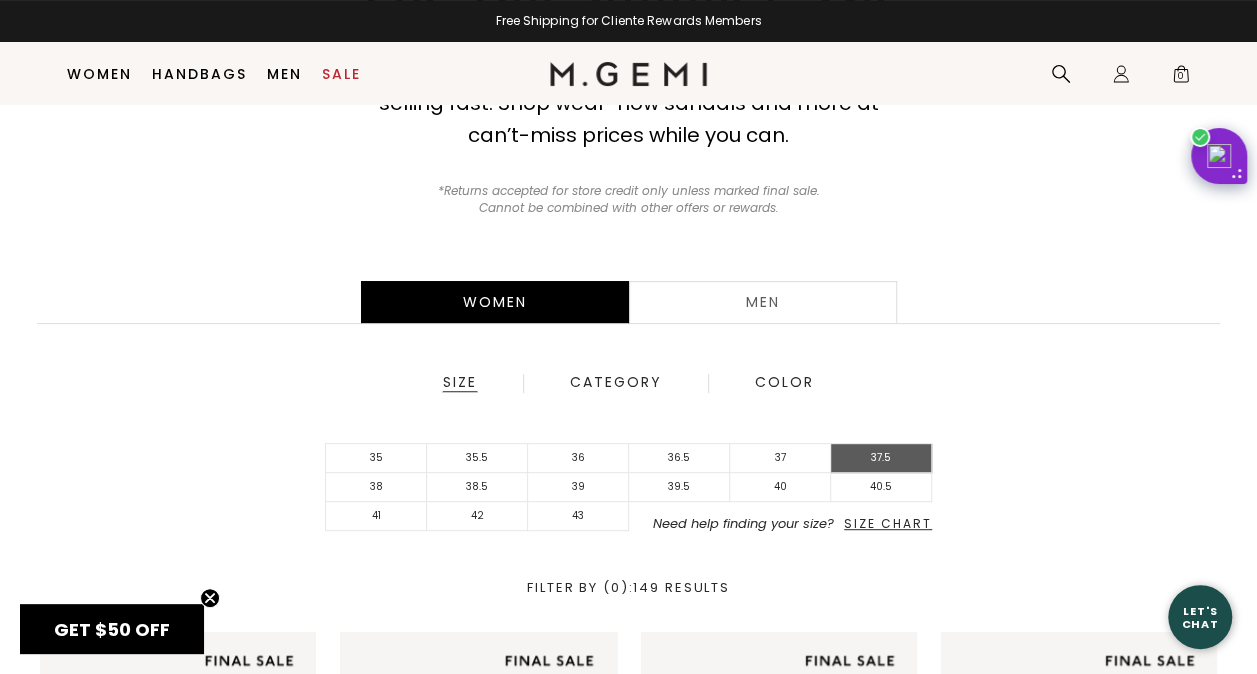click on "37.5" at bounding box center (881, 458) 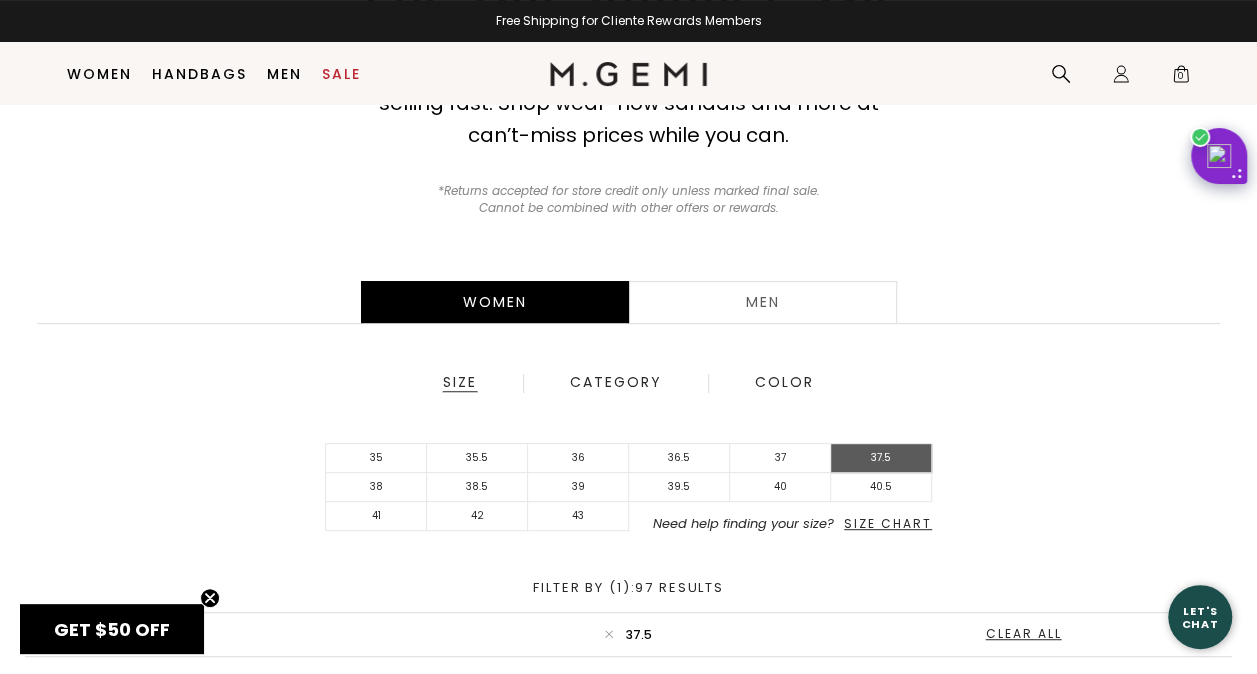 scroll, scrollTop: 0, scrollLeft: 0, axis: both 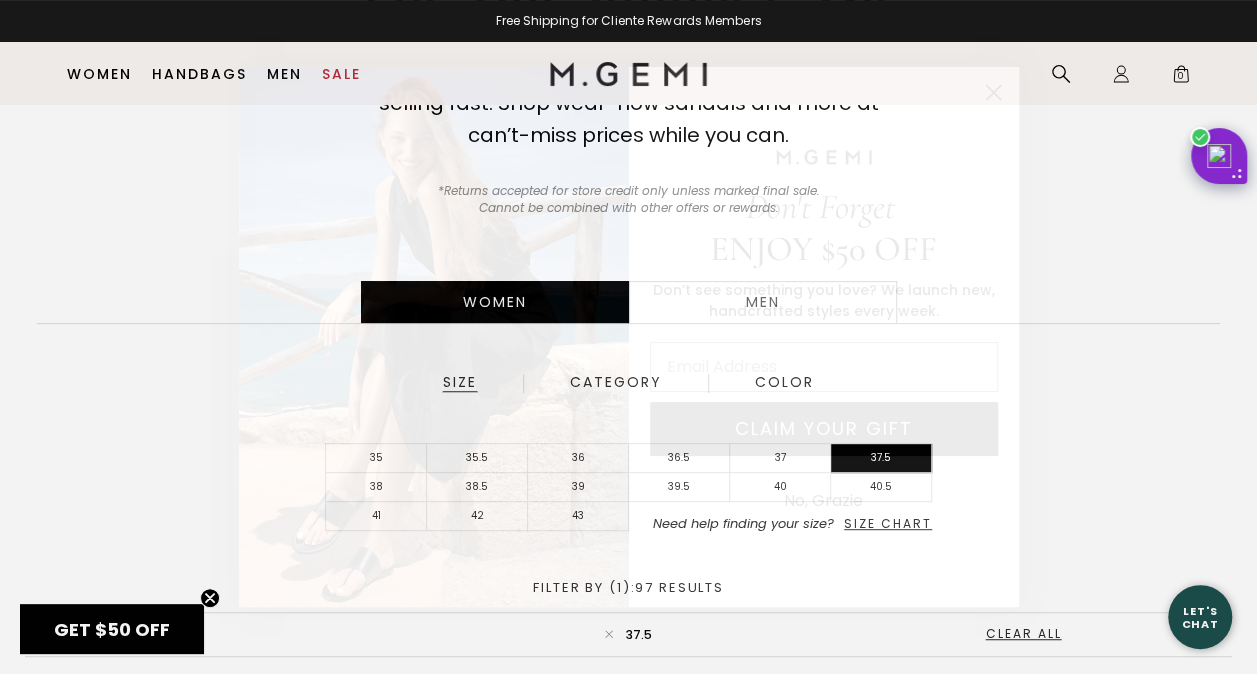 click 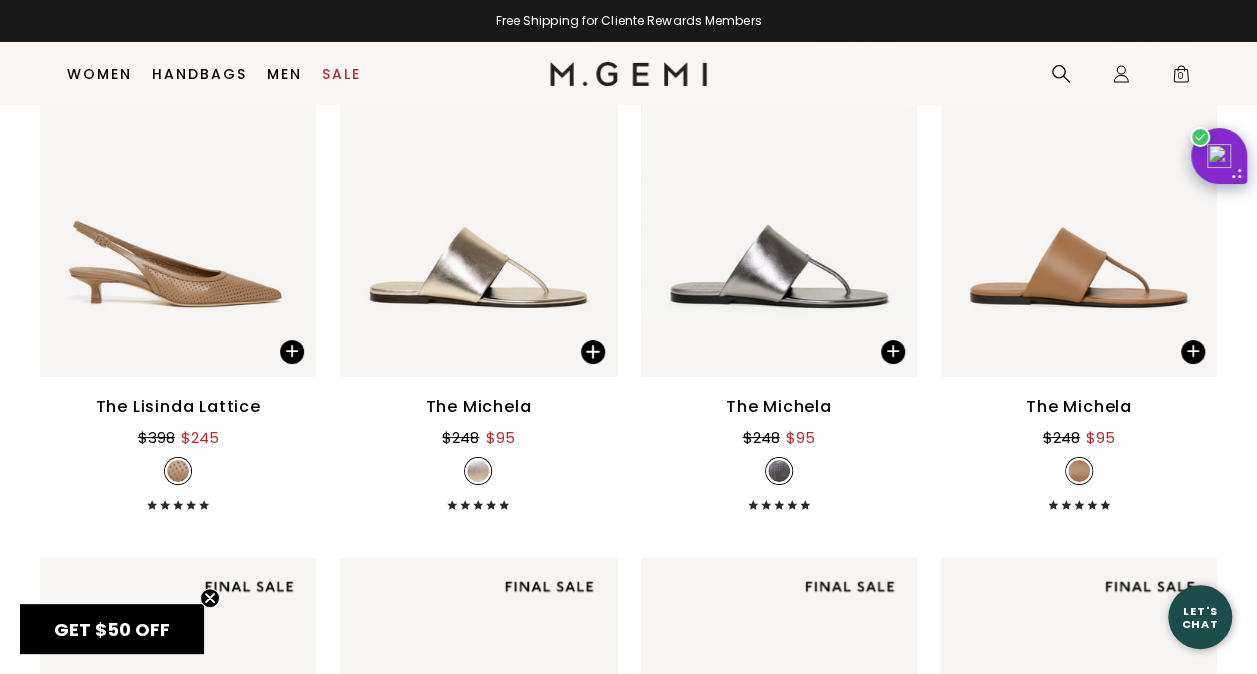 scroll, scrollTop: 4240, scrollLeft: 0, axis: vertical 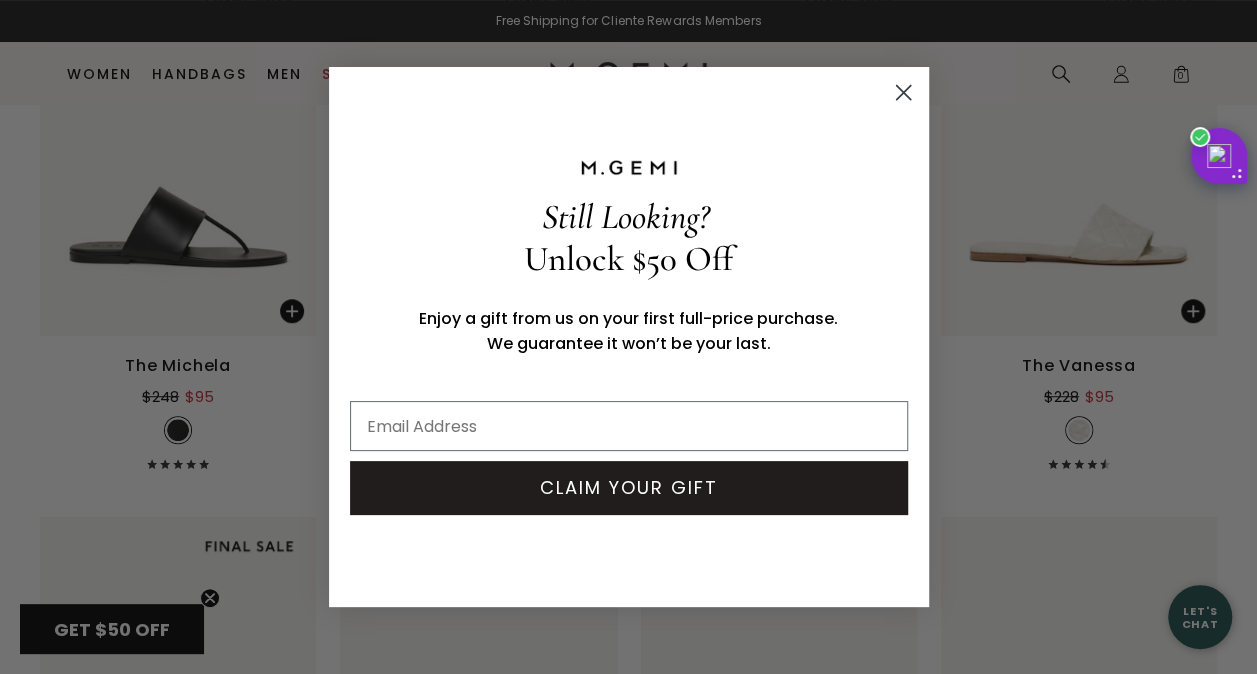 click 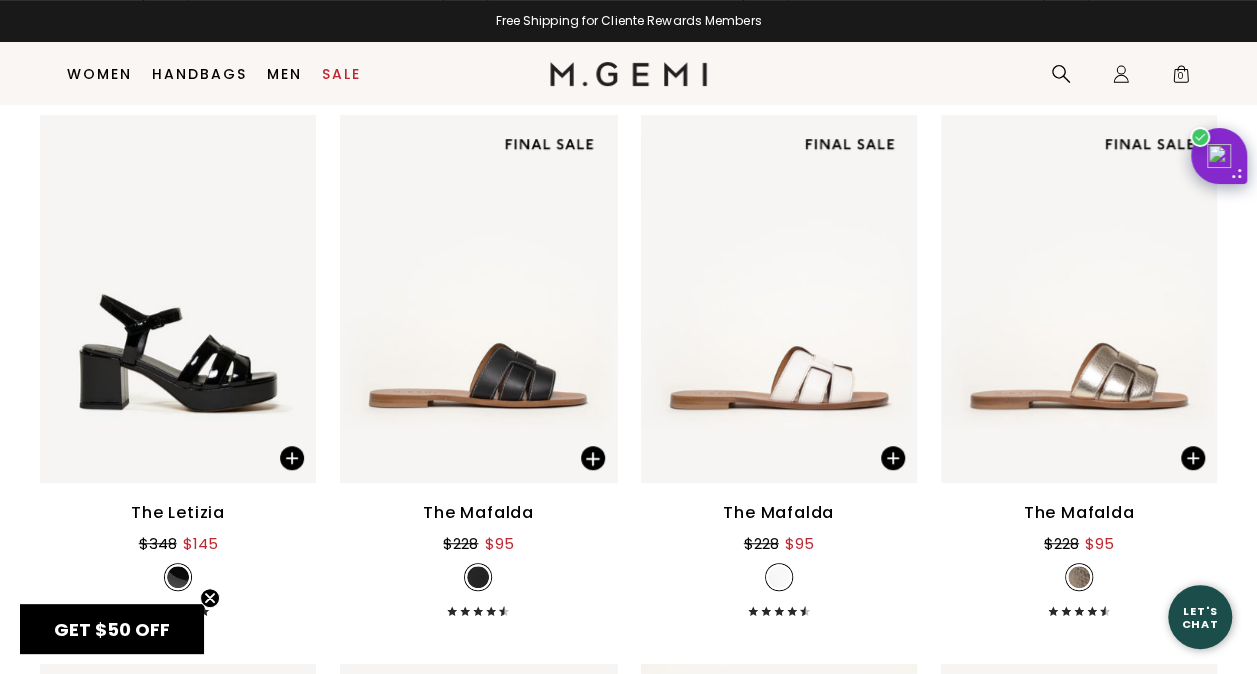 scroll, scrollTop: 7947, scrollLeft: 0, axis: vertical 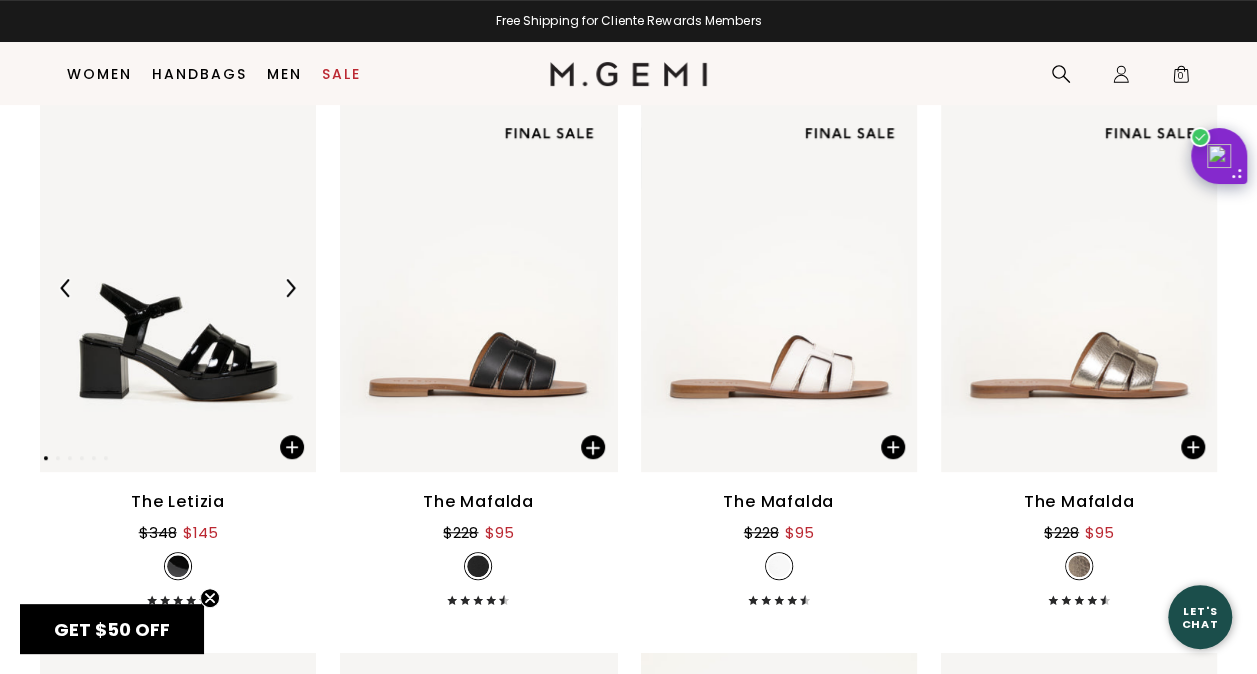 click at bounding box center [290, 288] 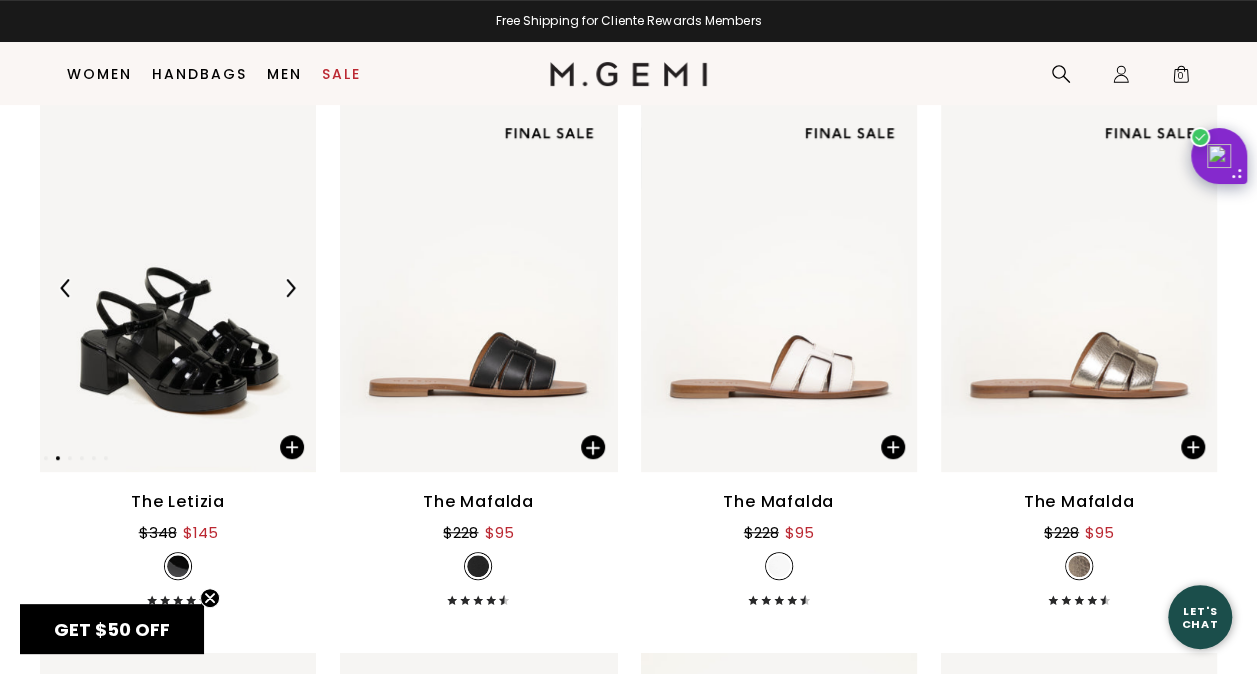 click at bounding box center (290, 288) 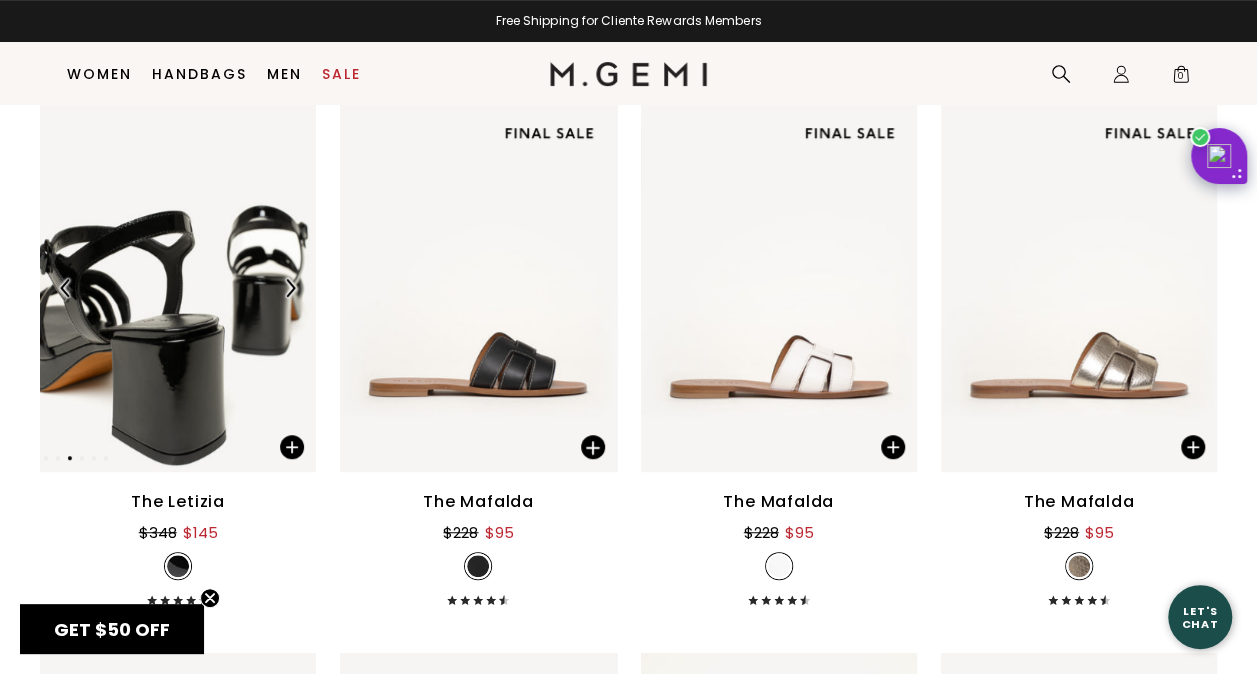 click at bounding box center (290, 288) 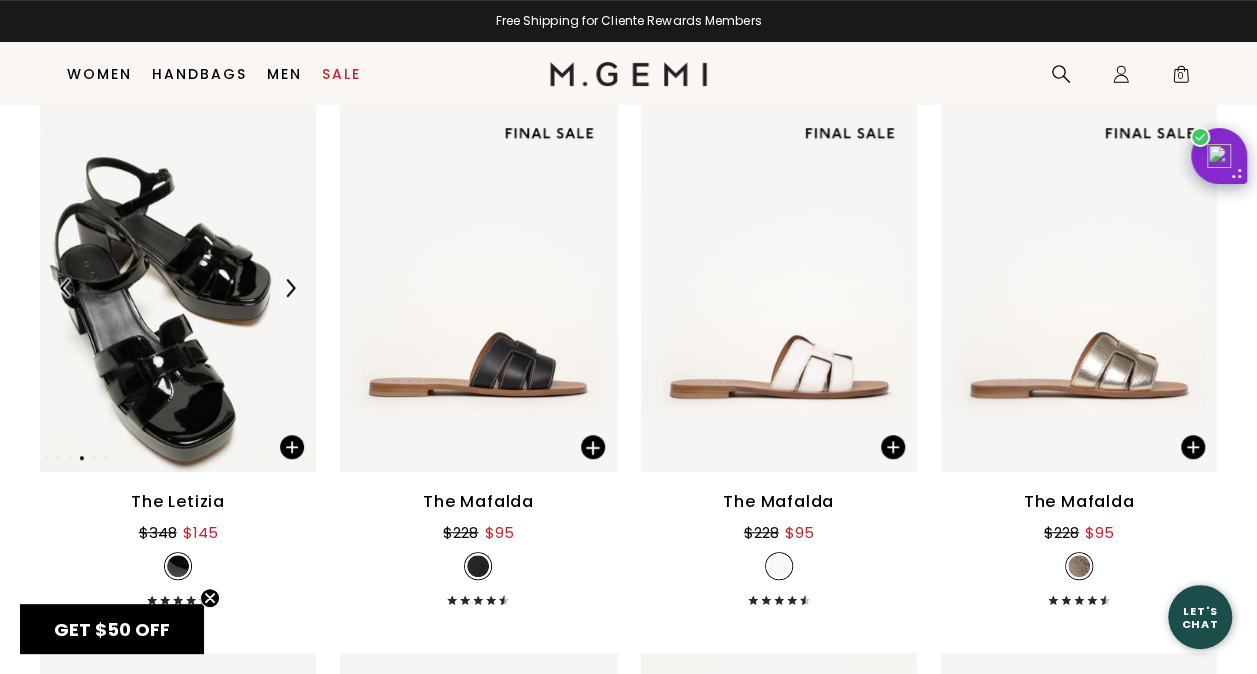 click at bounding box center (290, 288) 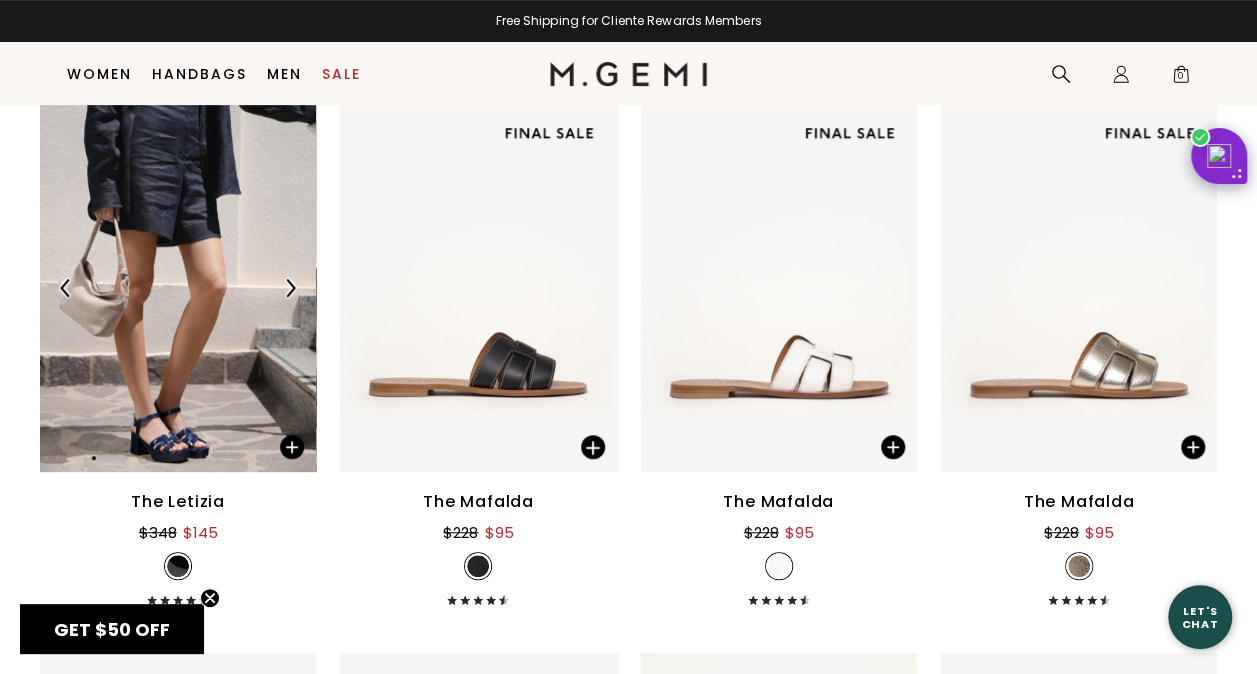 click at bounding box center [290, 288] 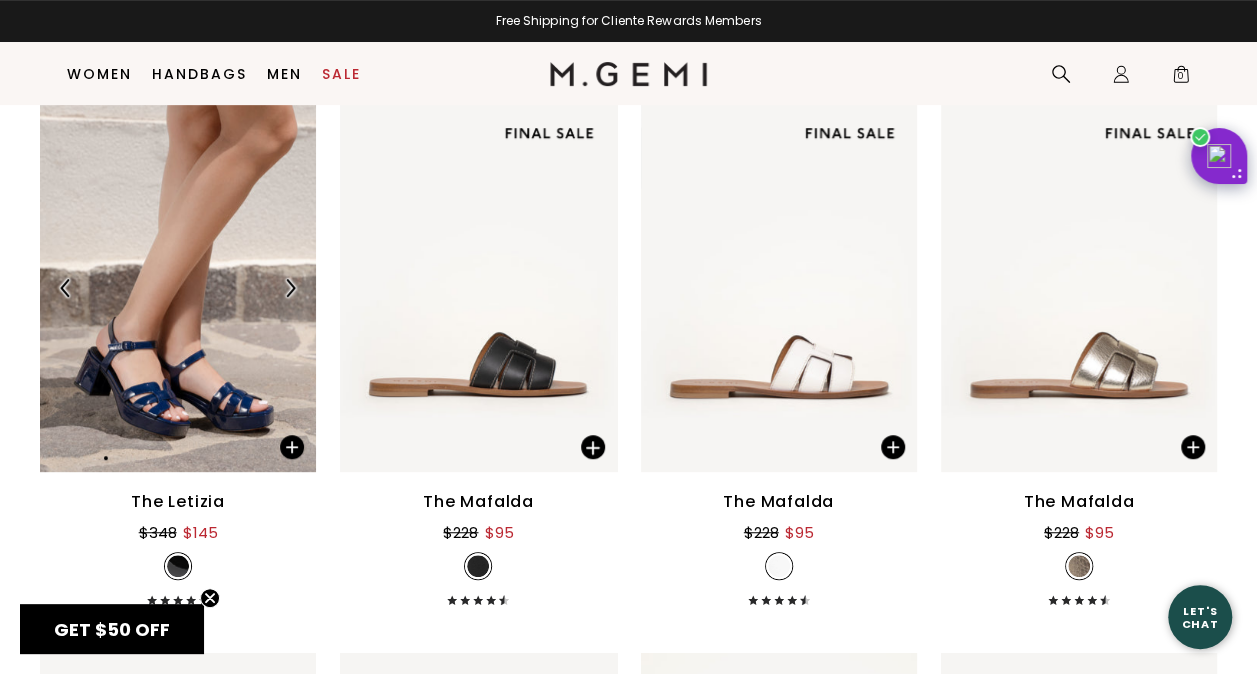 click at bounding box center [290, 288] 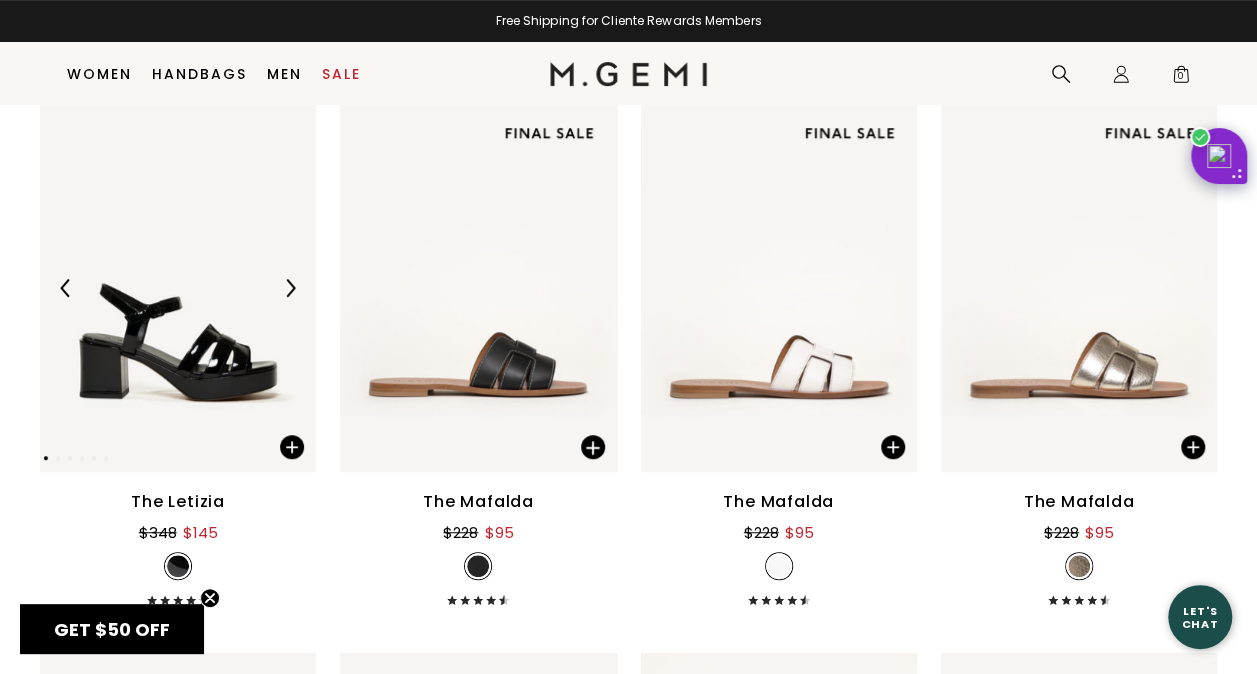click at bounding box center [290, 288] 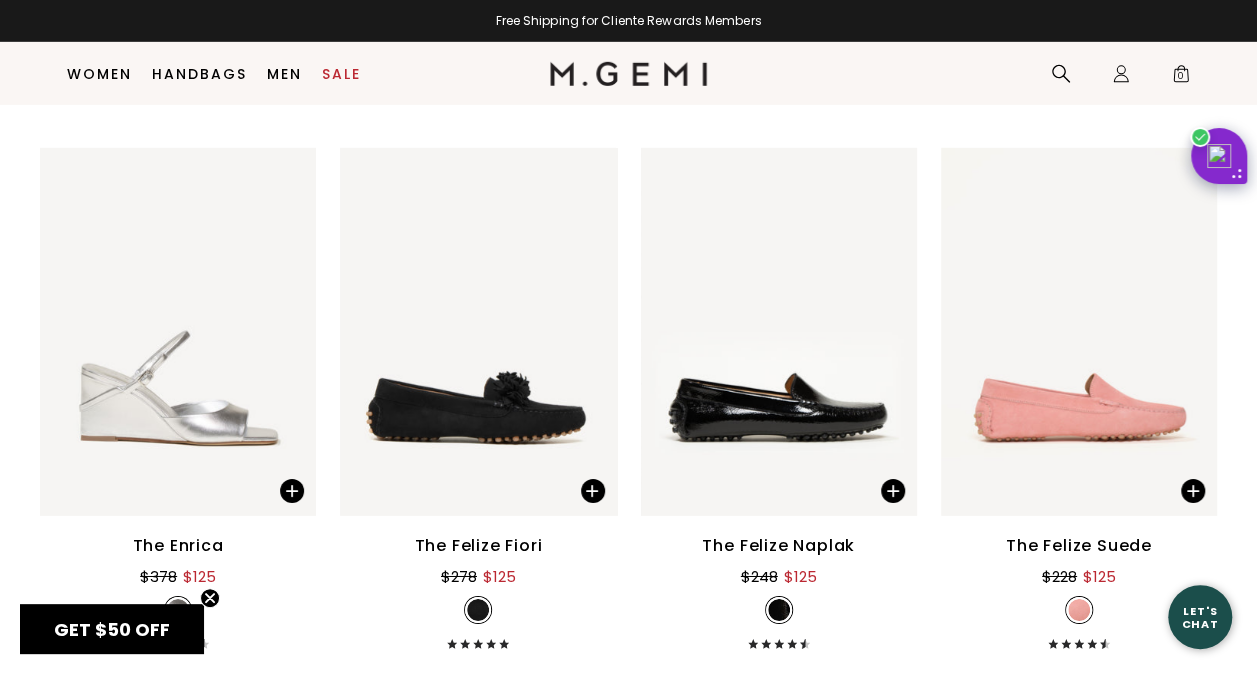 scroll, scrollTop: 10614, scrollLeft: 0, axis: vertical 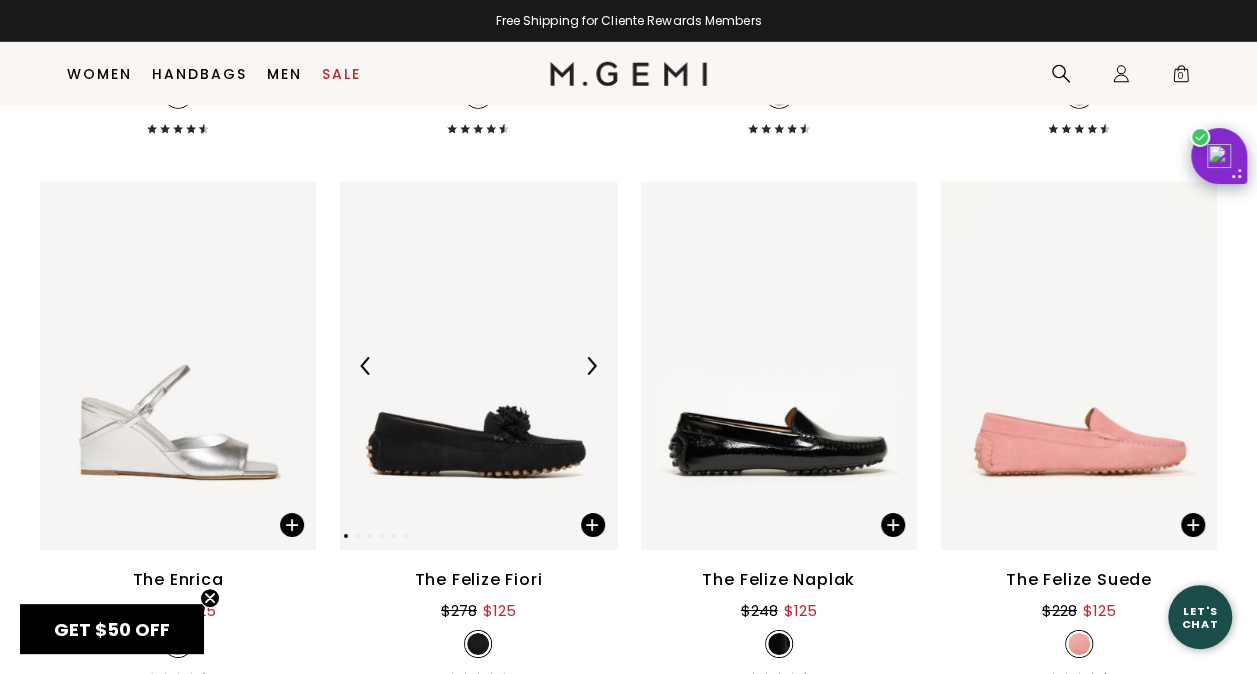 click at bounding box center [591, 366] 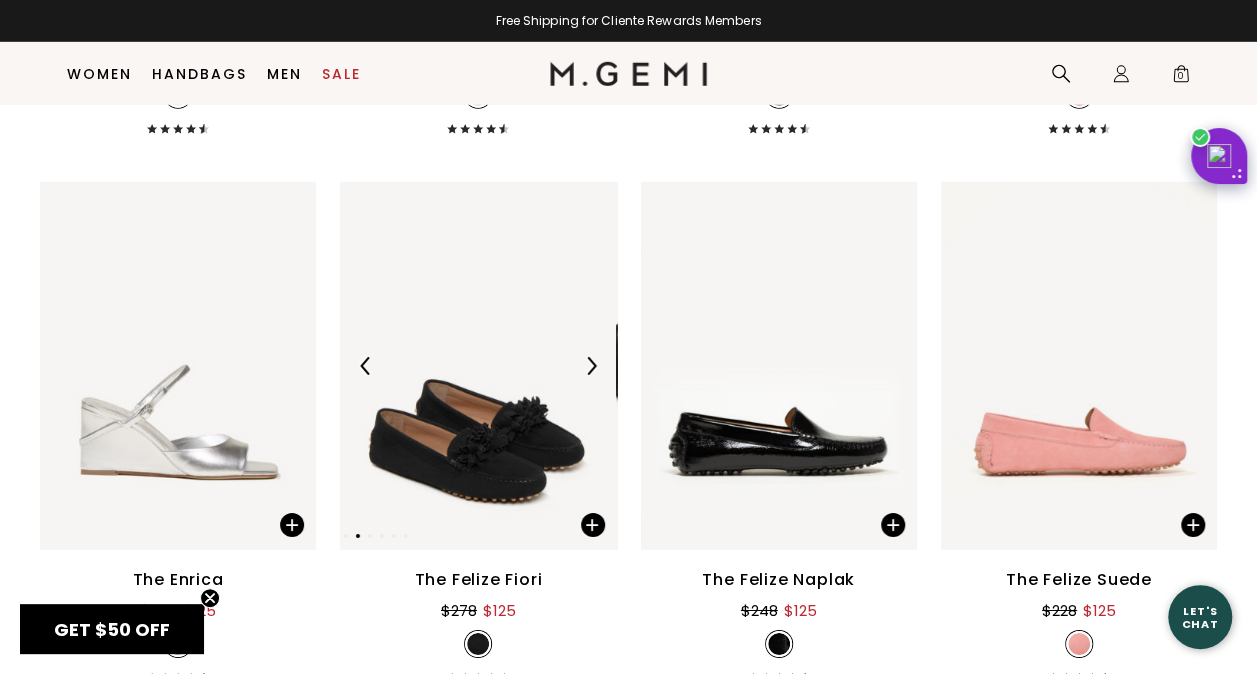 click at bounding box center (591, 366) 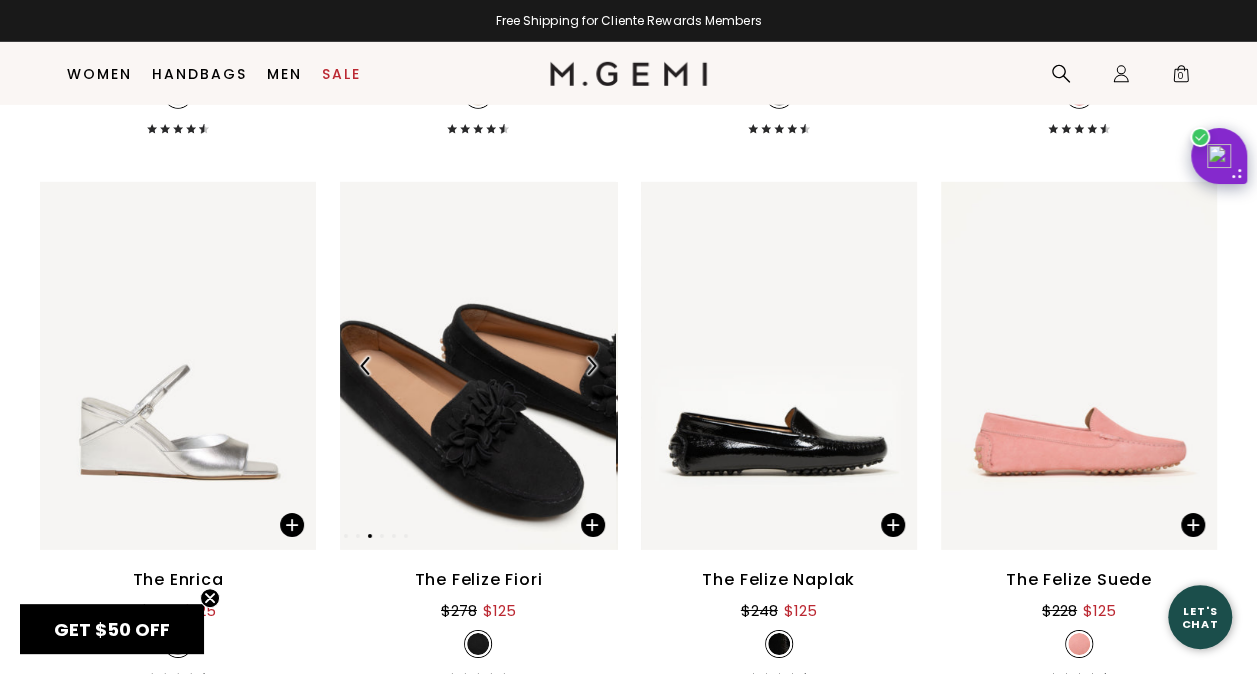 click at bounding box center (591, 366) 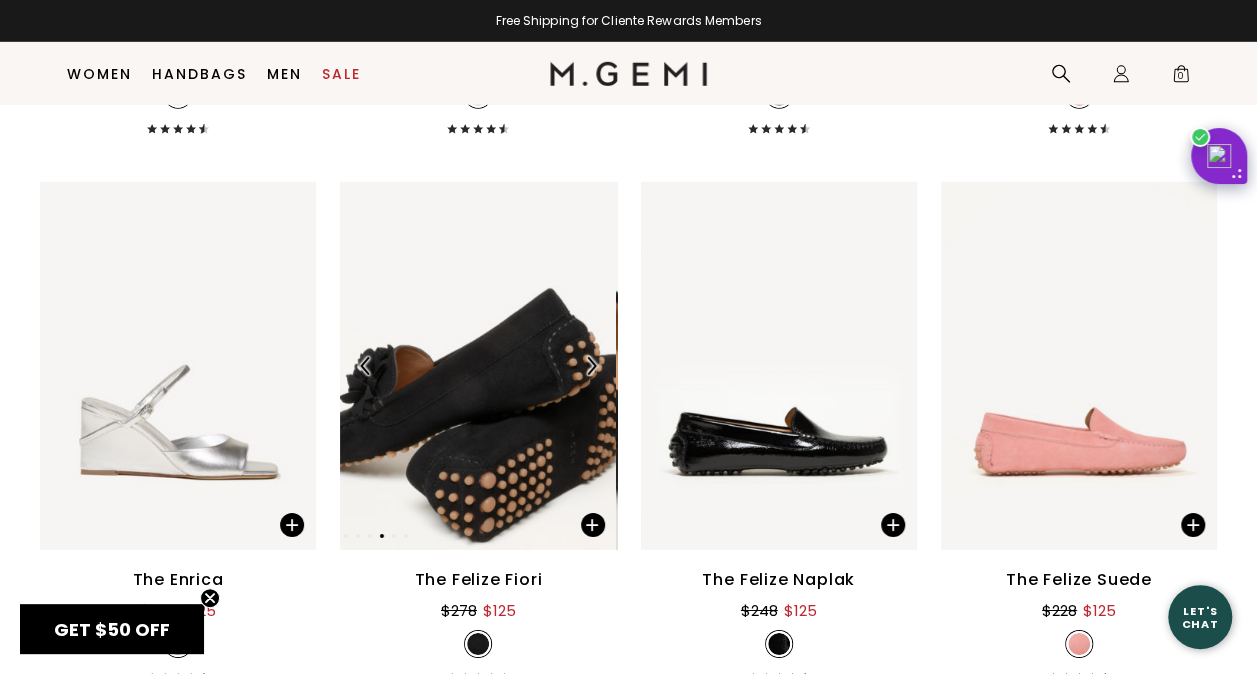 click at bounding box center (591, 366) 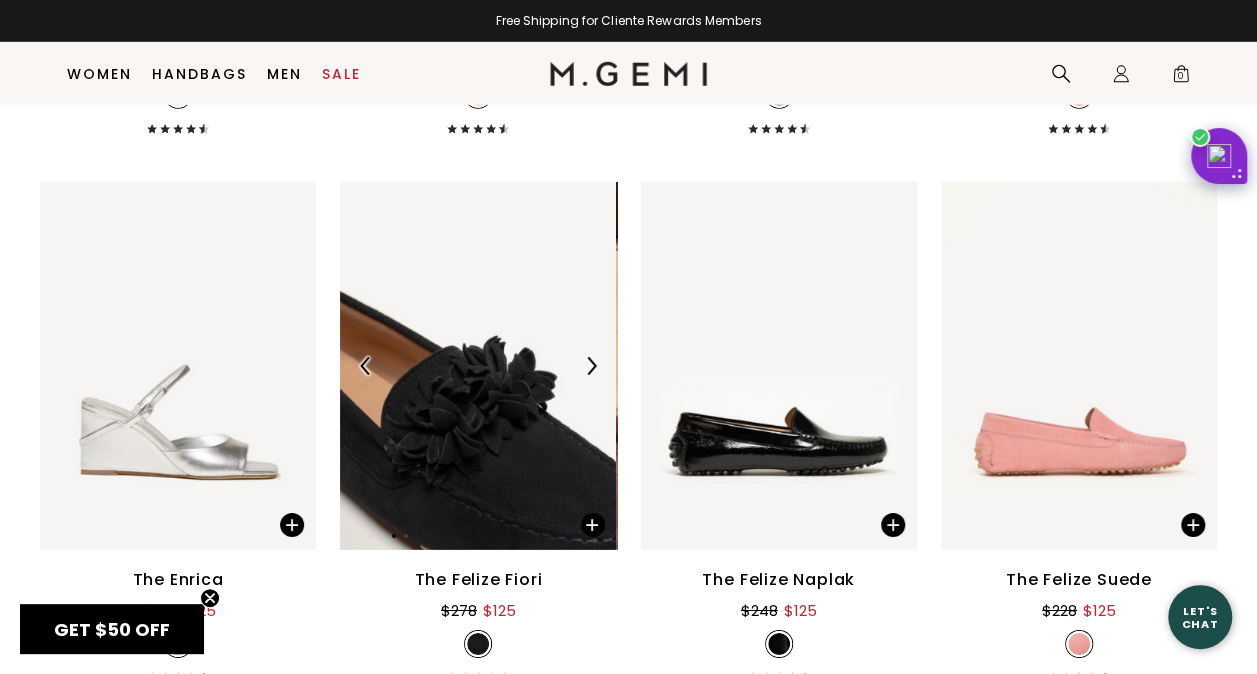 click at bounding box center (591, 366) 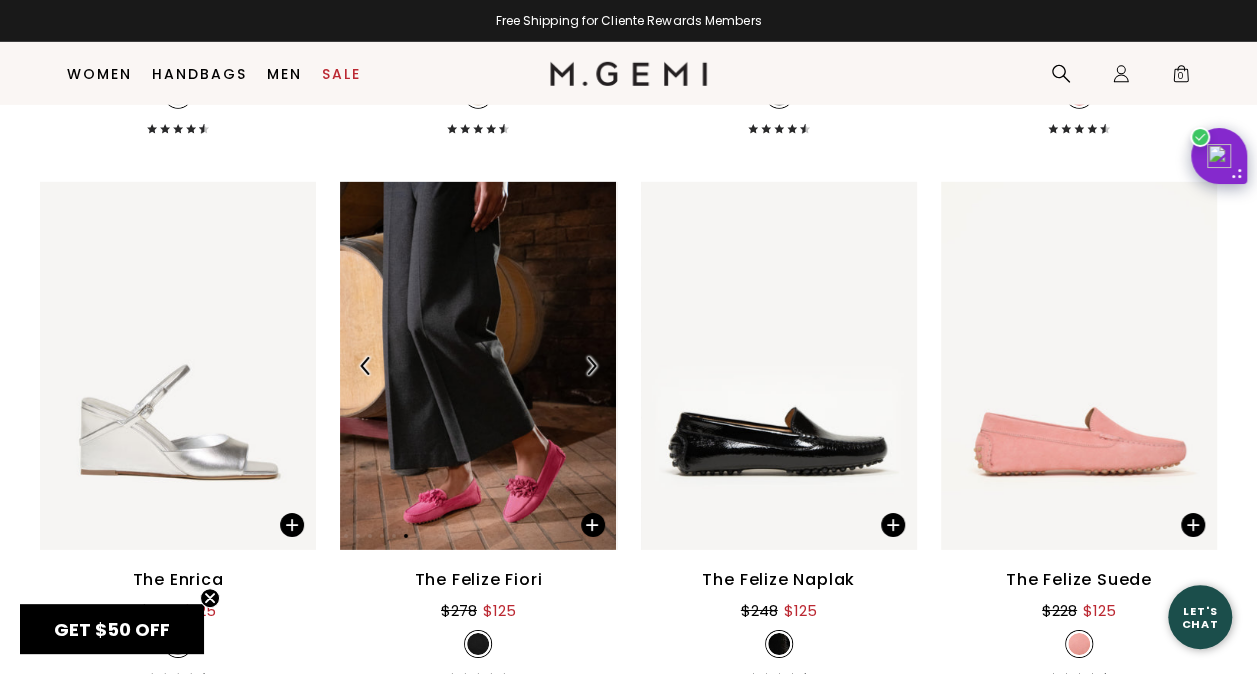 click at bounding box center (591, 366) 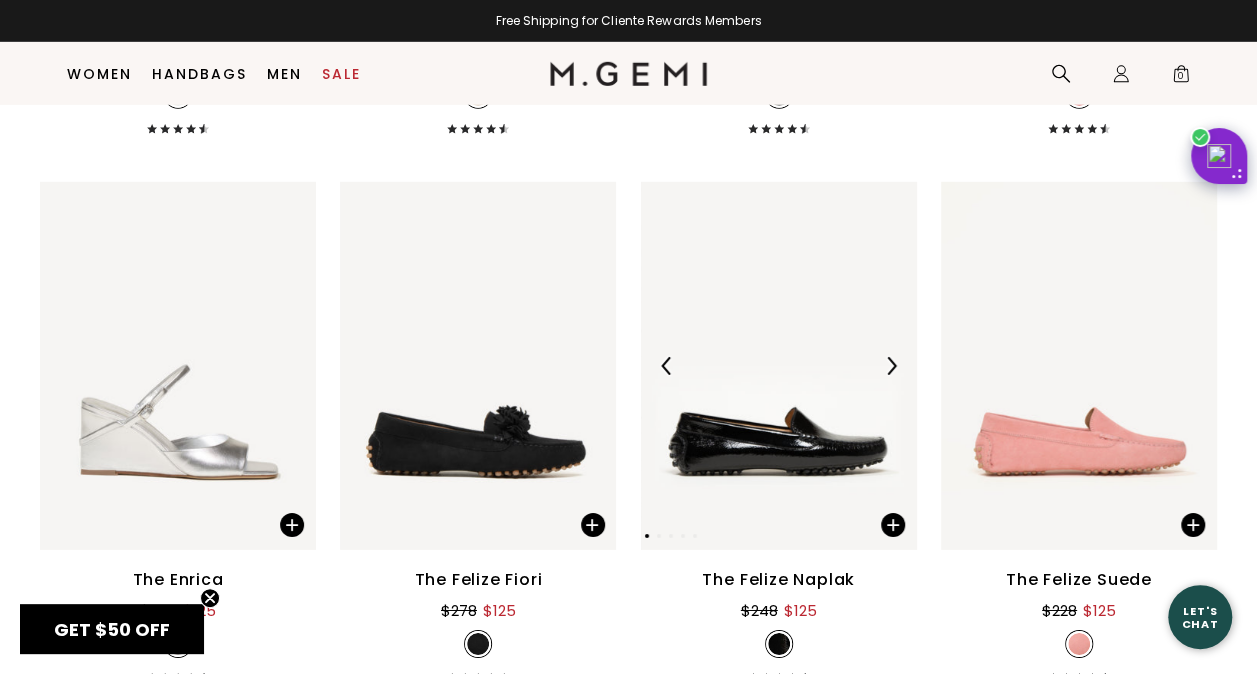 click at bounding box center (891, 366) 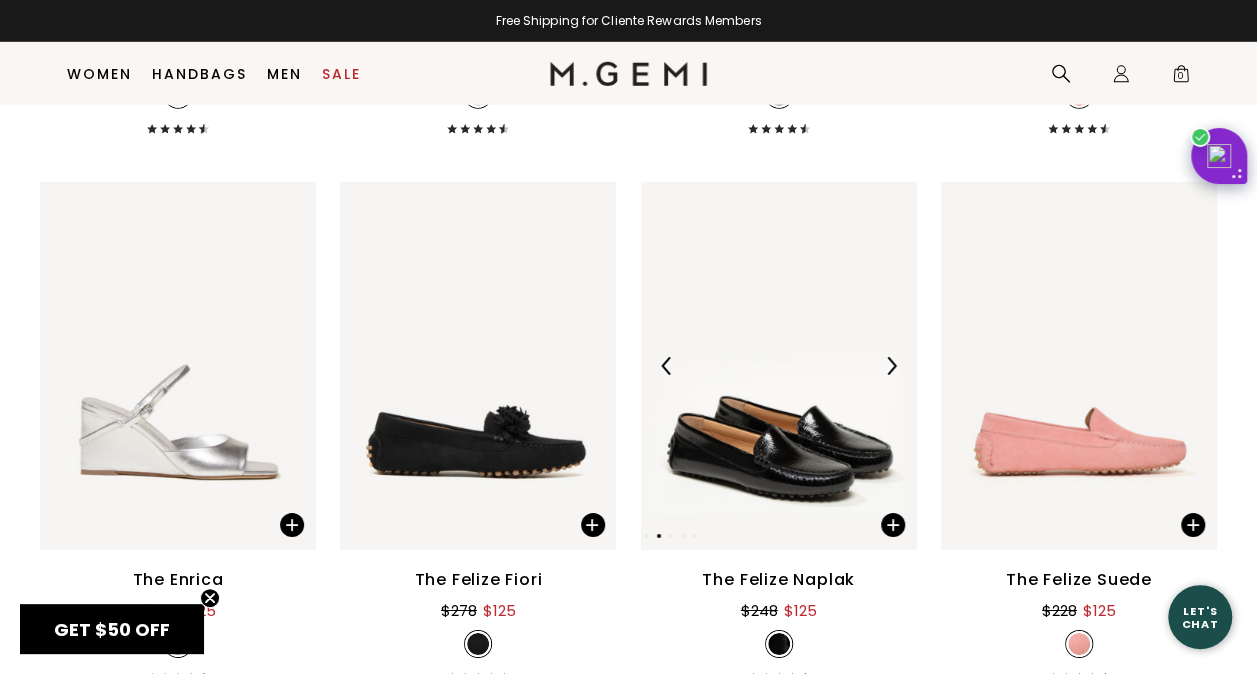 click at bounding box center (891, 366) 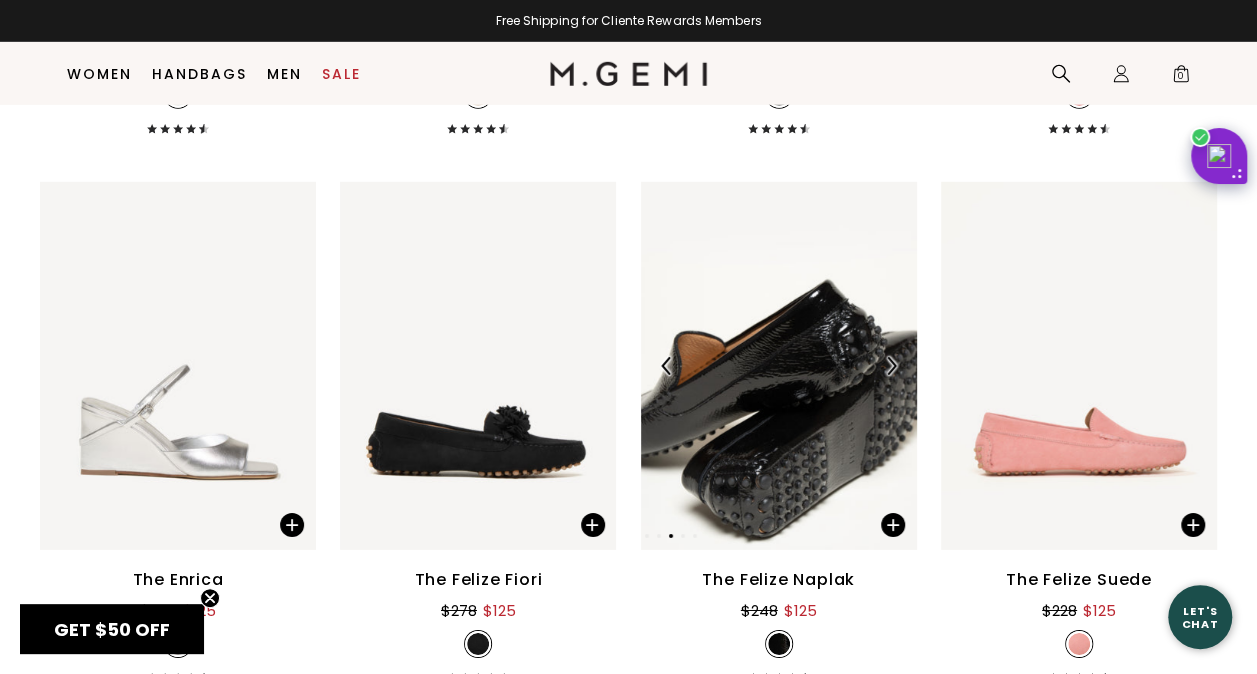 click at bounding box center [891, 366] 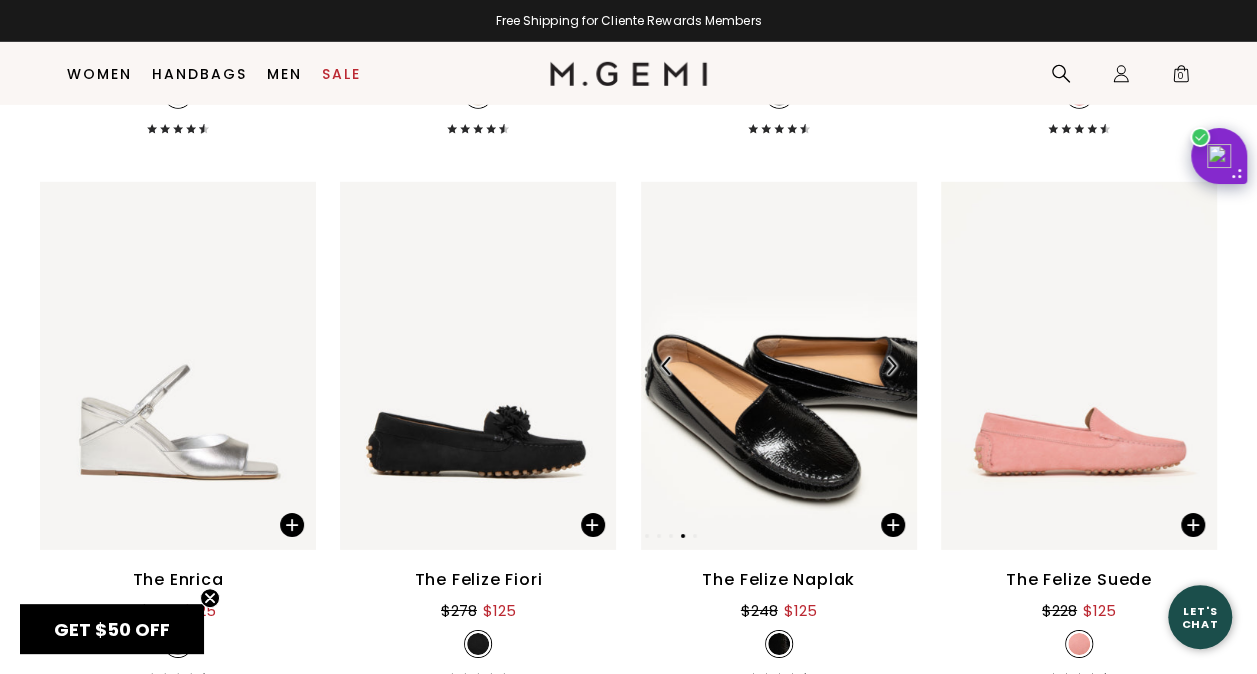 click at bounding box center (891, 366) 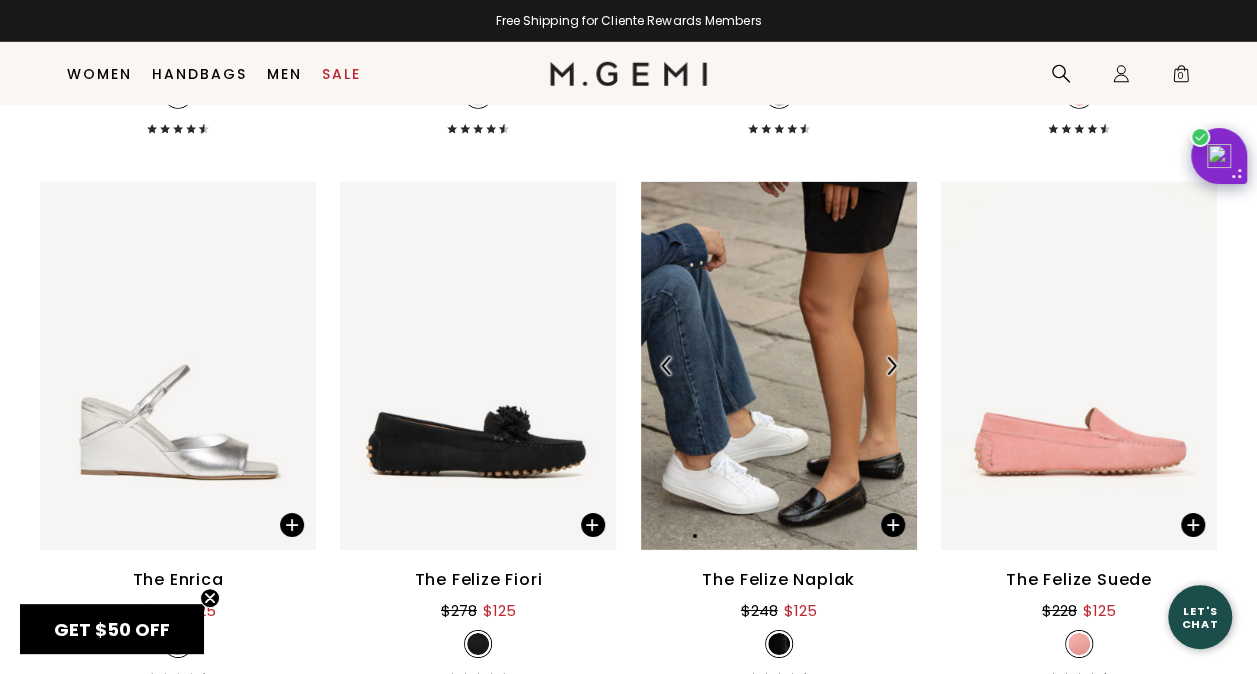 click at bounding box center (891, 366) 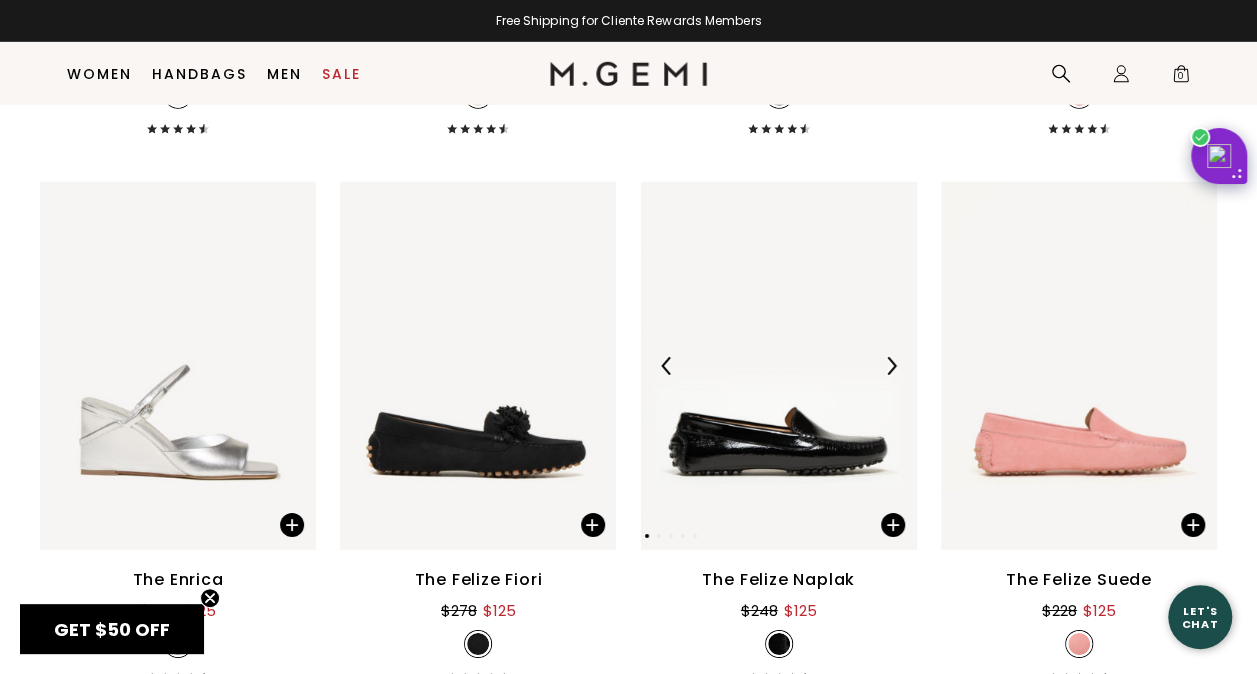 click at bounding box center (891, 366) 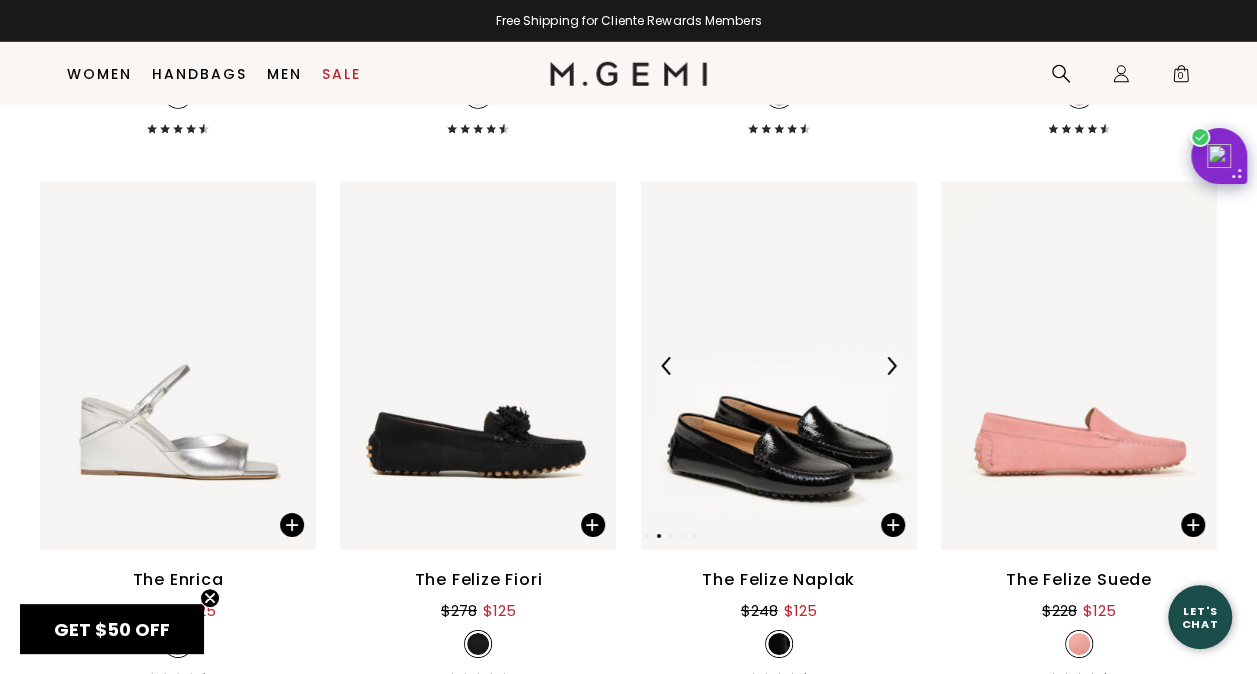 click at bounding box center (891, 366) 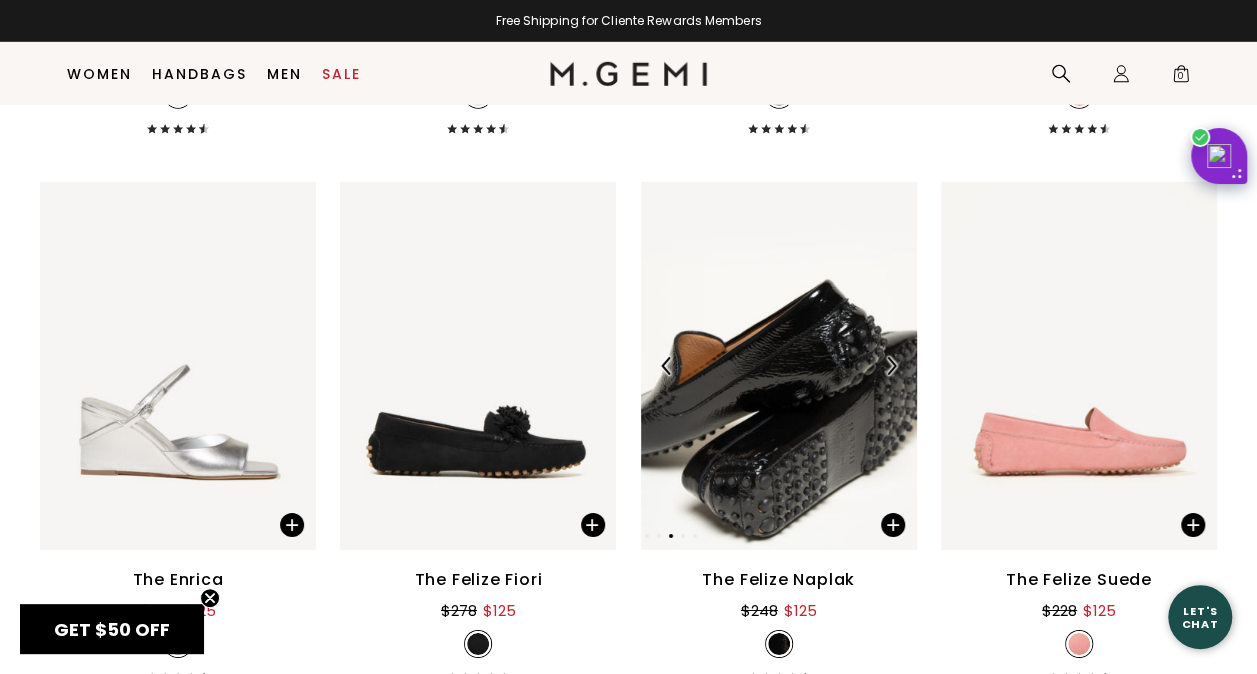 click at bounding box center (891, 366) 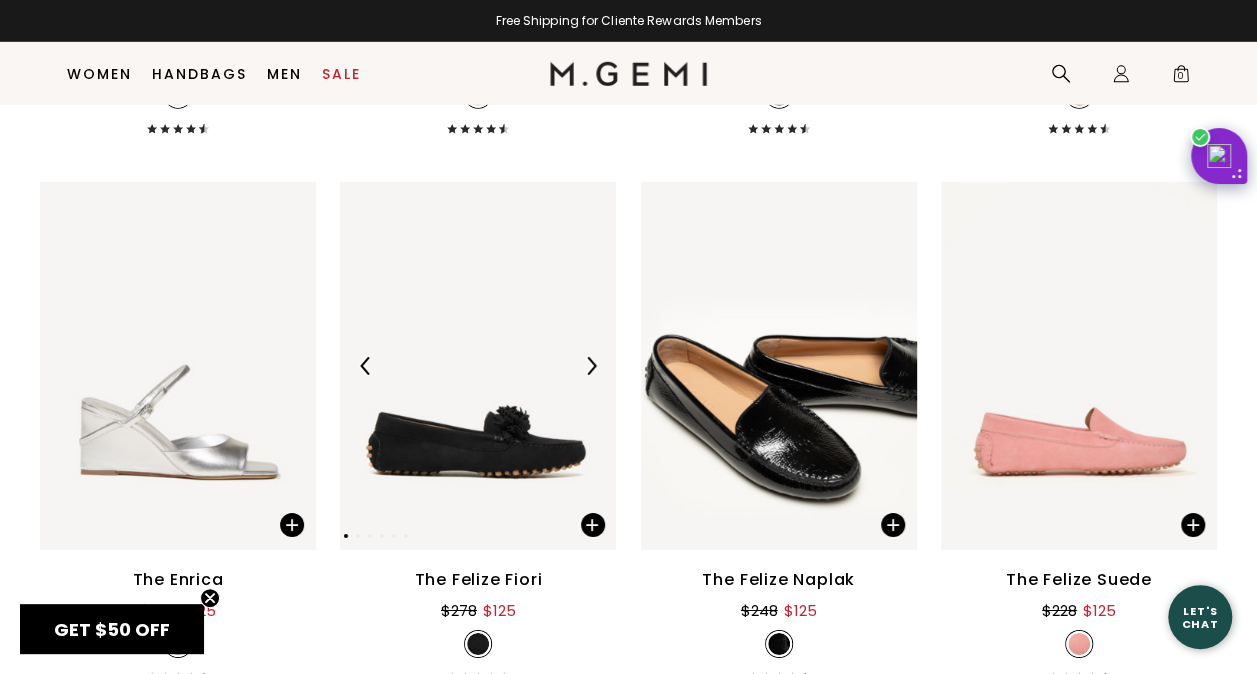 click at bounding box center [591, 366] 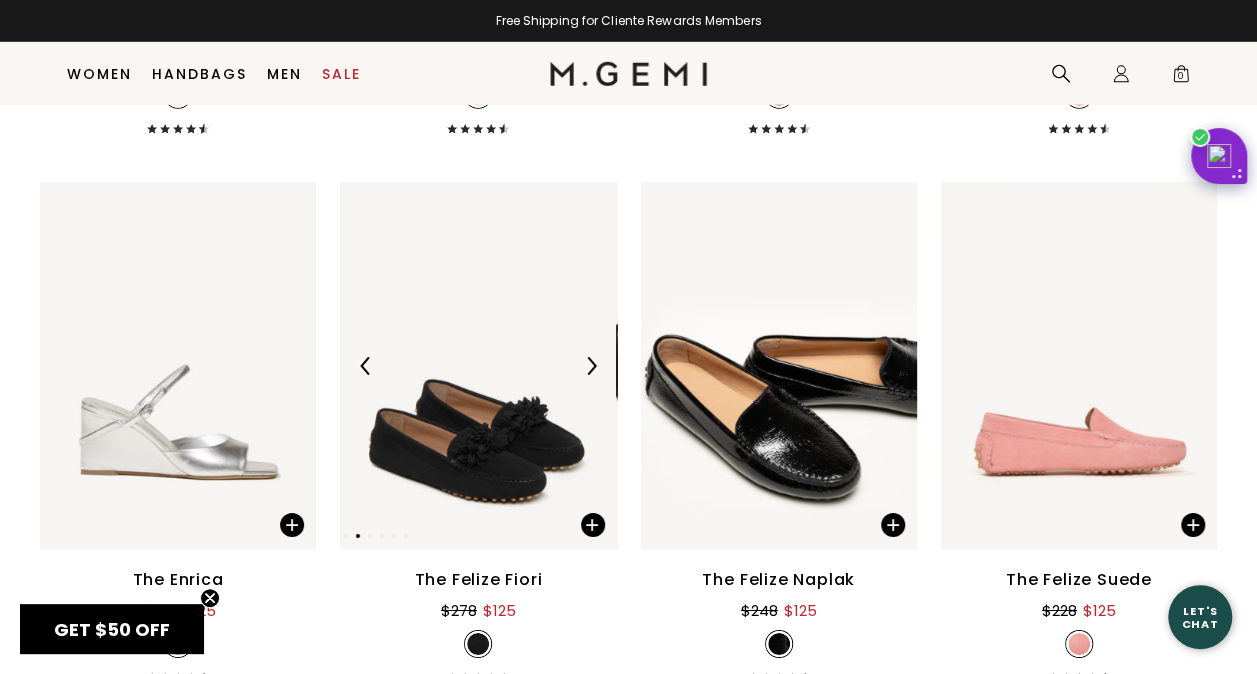 click at bounding box center (591, 366) 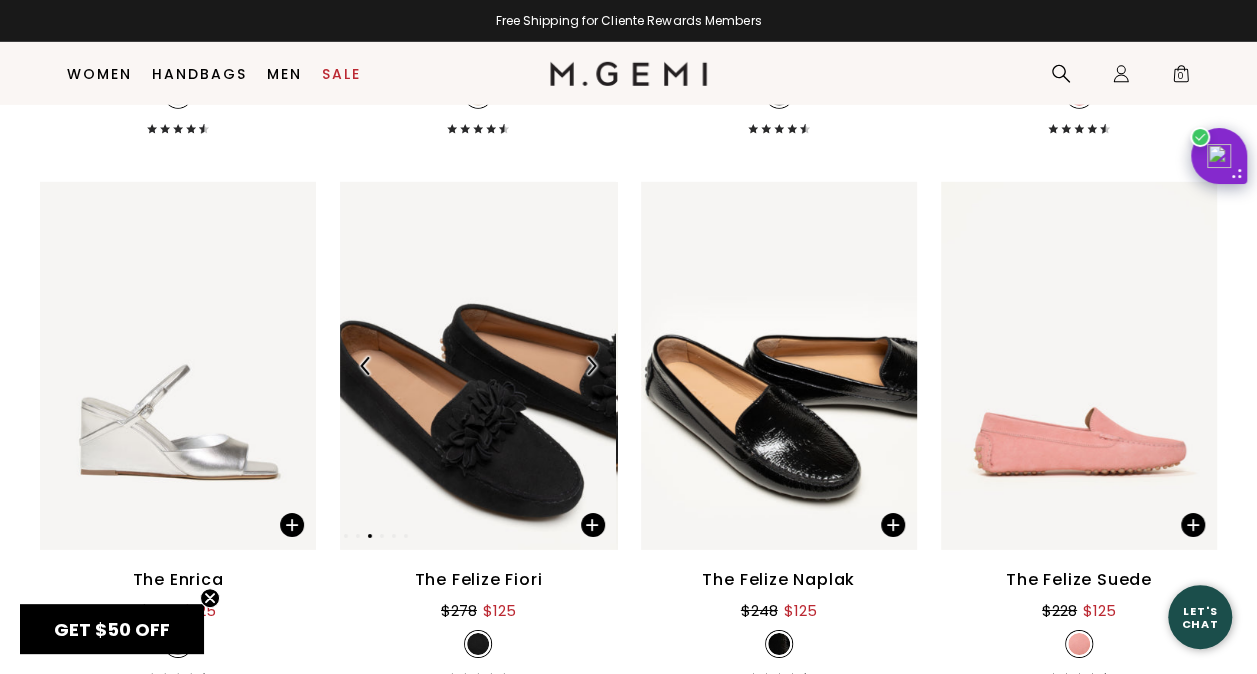 click at bounding box center (591, 366) 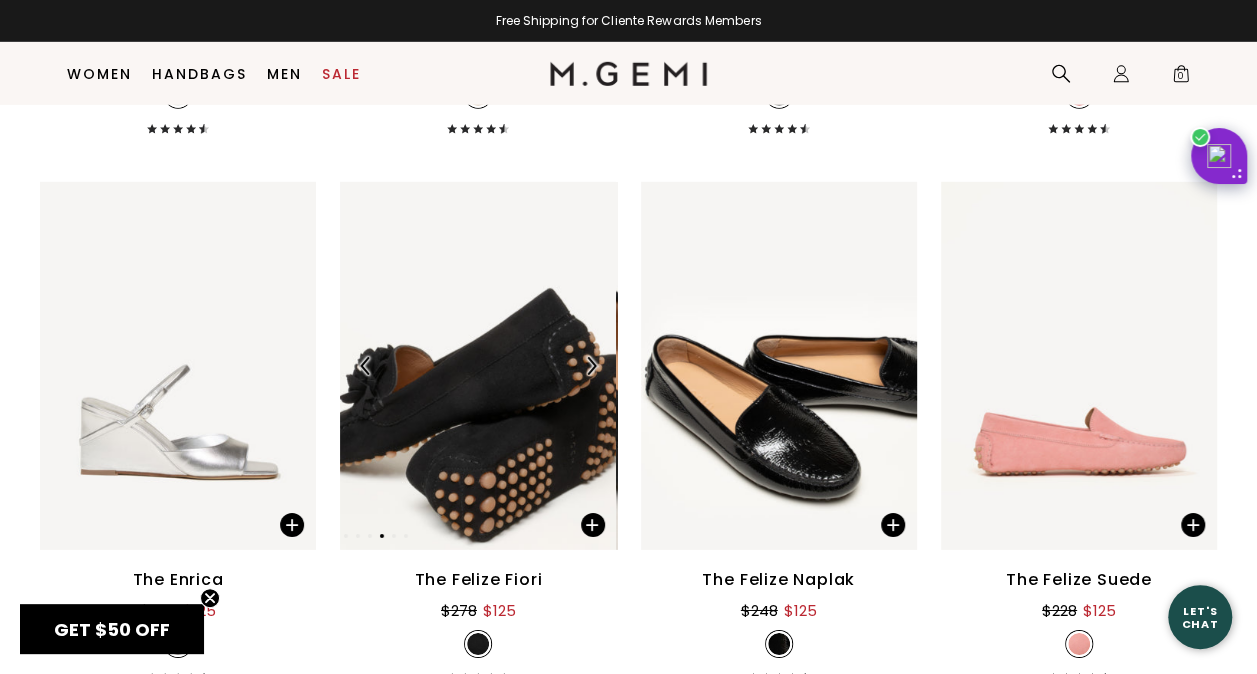 click at bounding box center (591, 366) 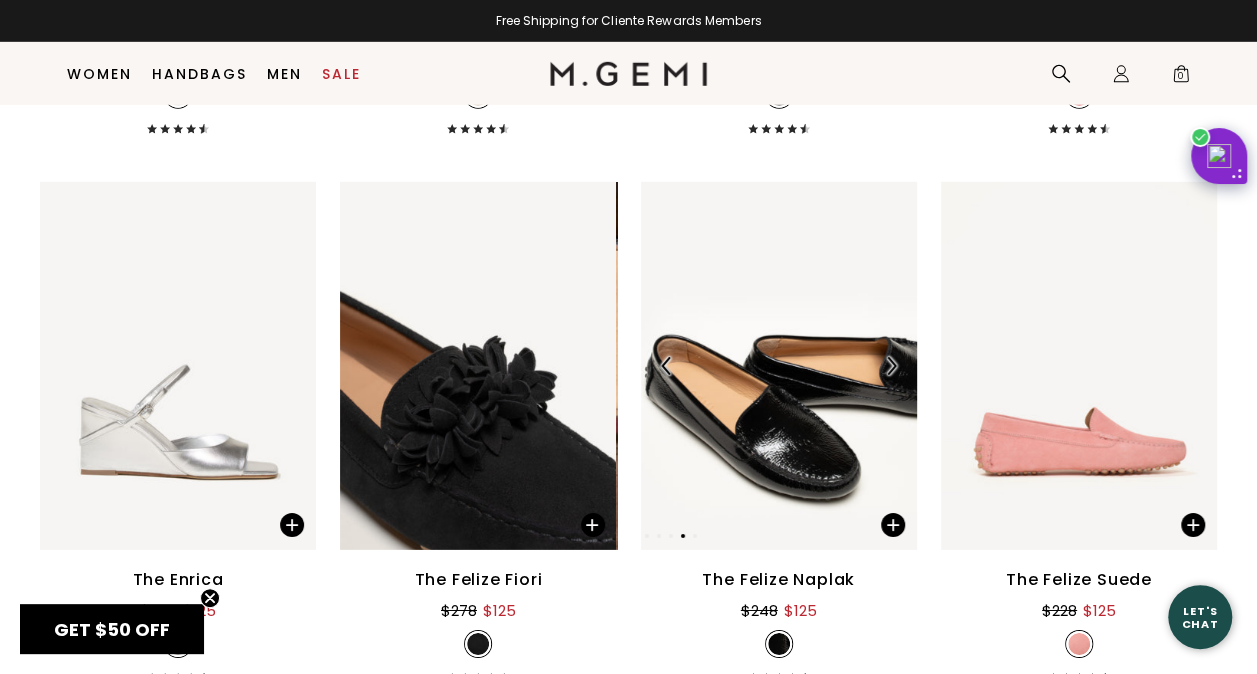 click at bounding box center [891, 366] 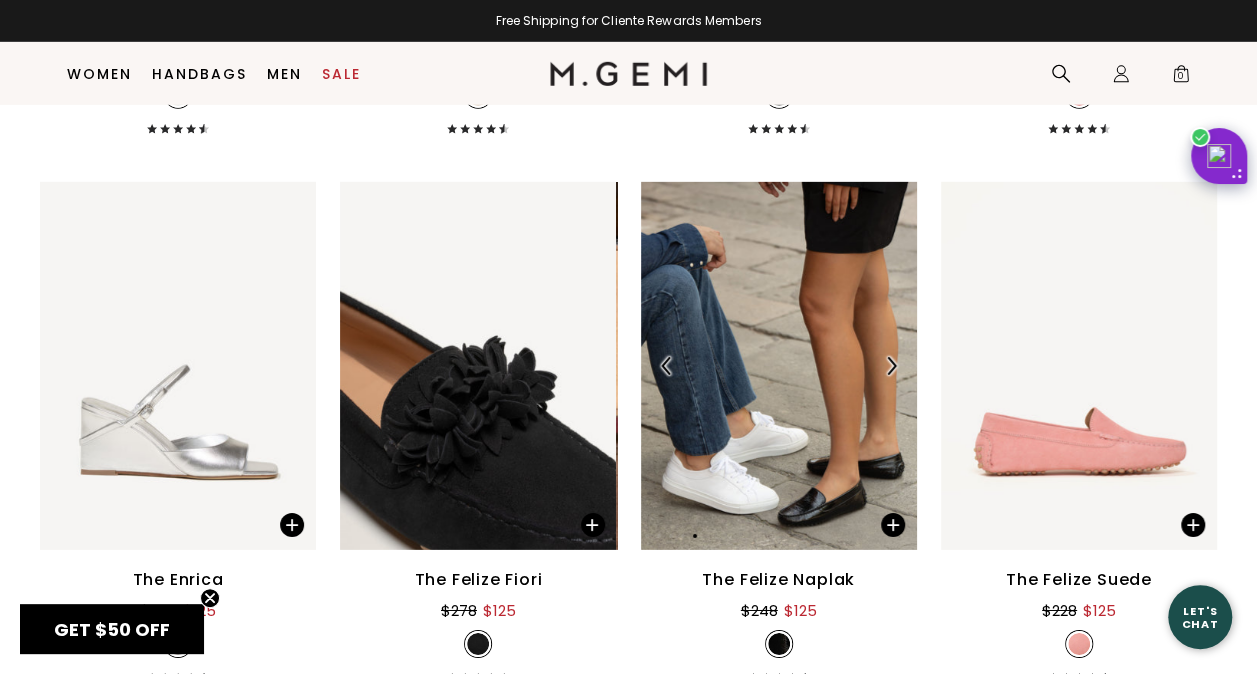 click at bounding box center (891, 366) 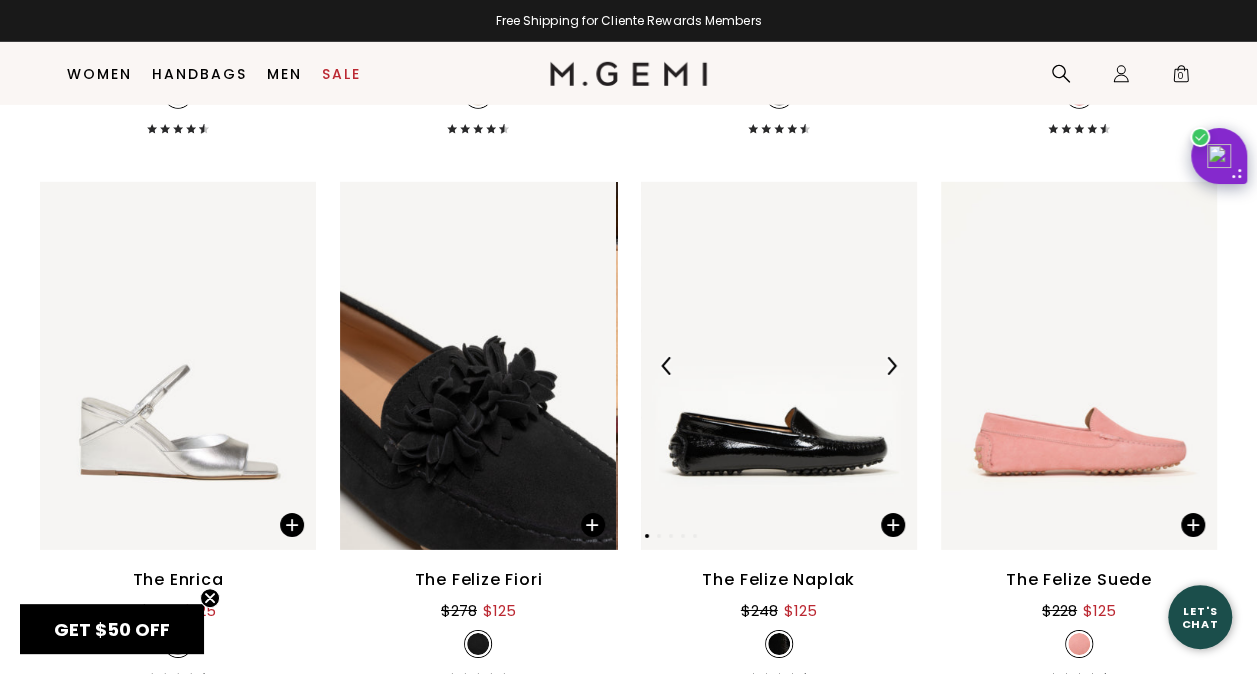 click at bounding box center (891, 366) 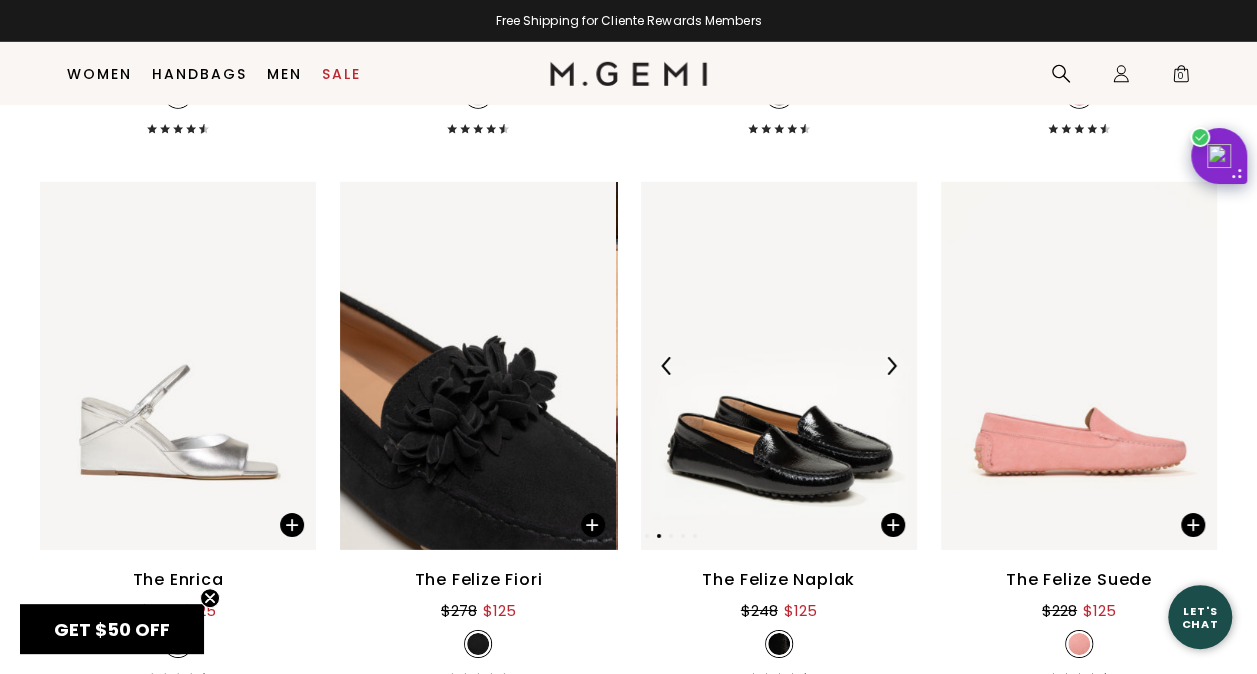 click at bounding box center (891, 366) 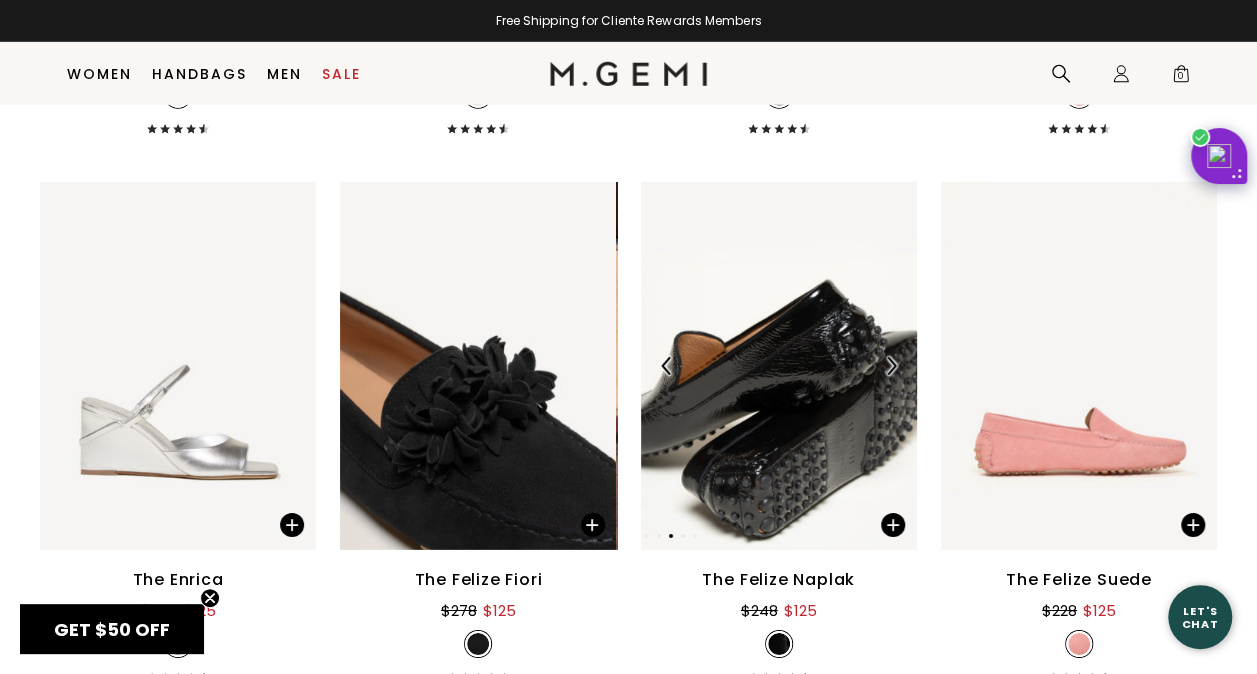 click at bounding box center [891, 366] 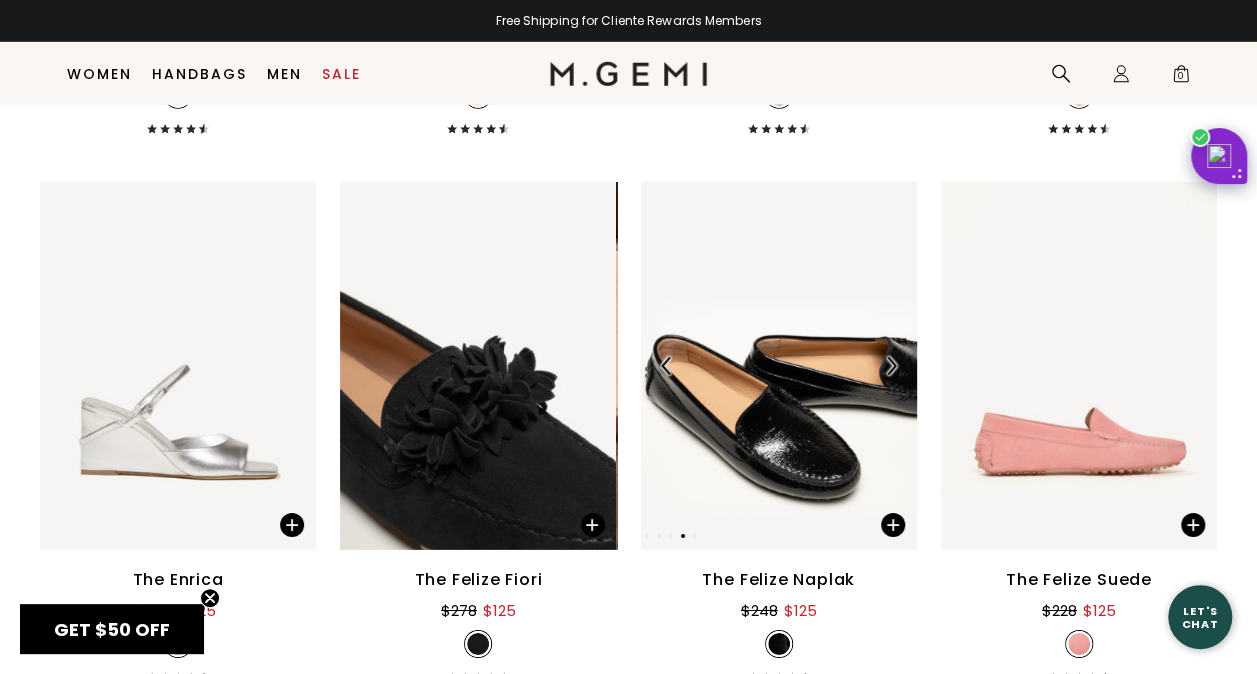 click at bounding box center (891, 366) 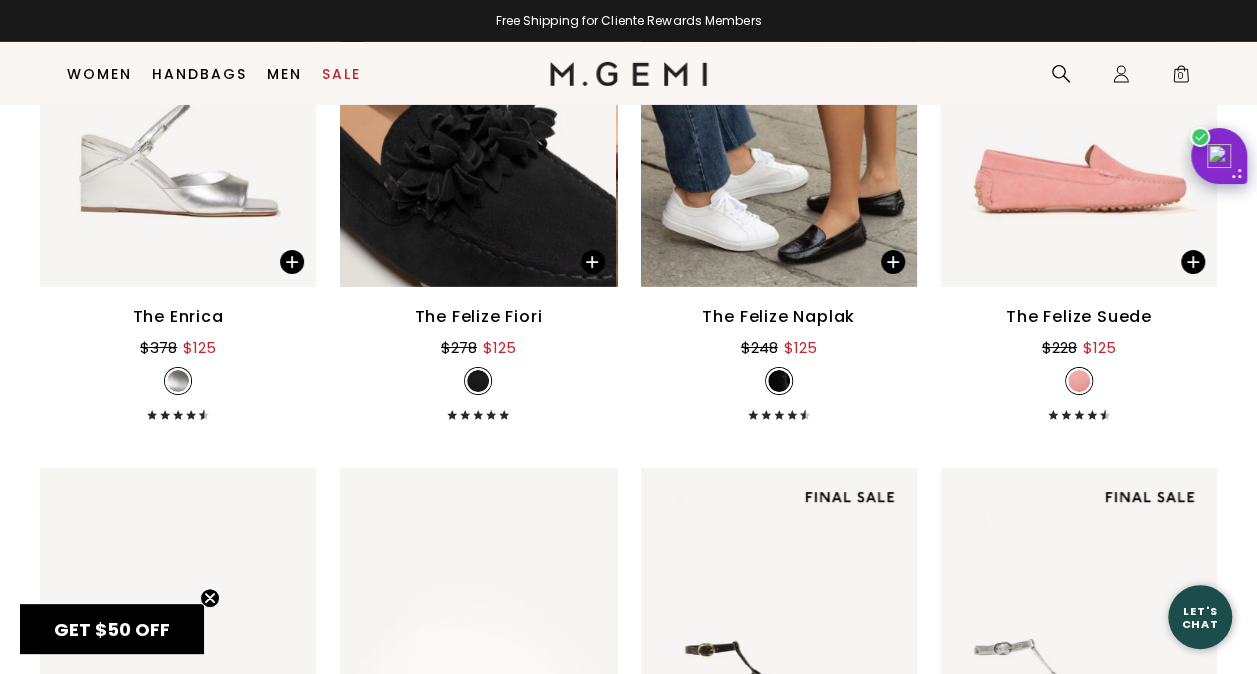 scroll, scrollTop: 10745, scrollLeft: 0, axis: vertical 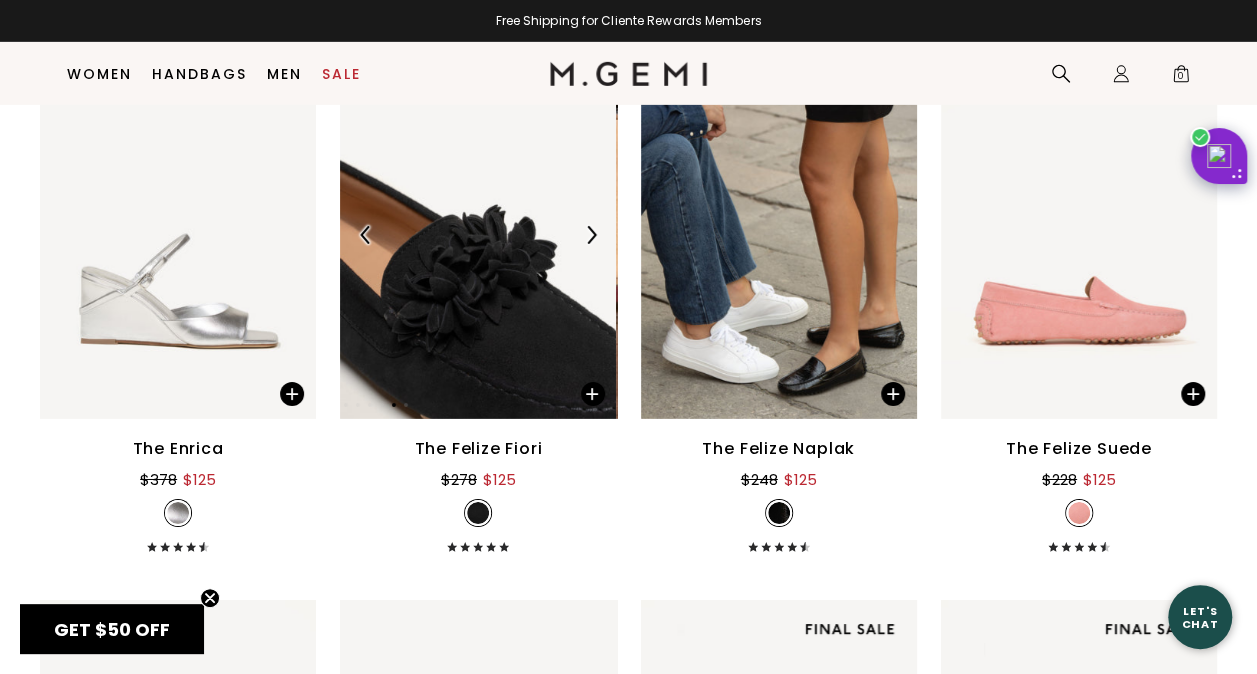click at bounding box center (478, 235) 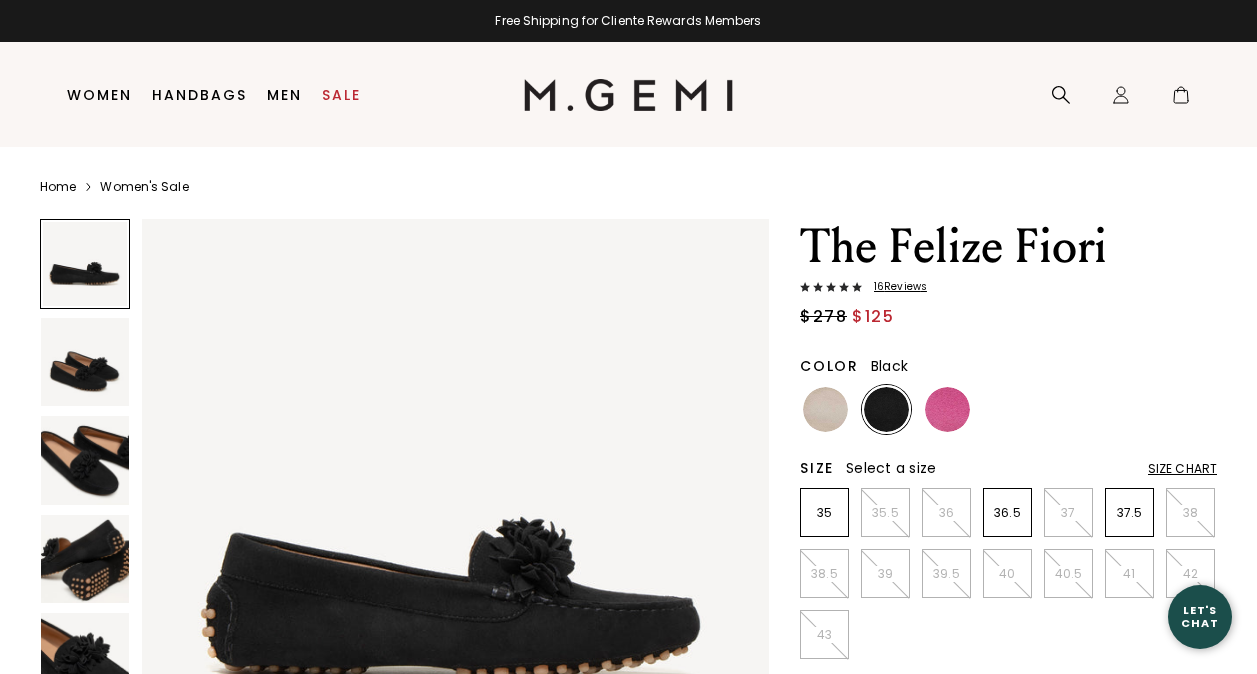 scroll, scrollTop: 0, scrollLeft: 0, axis: both 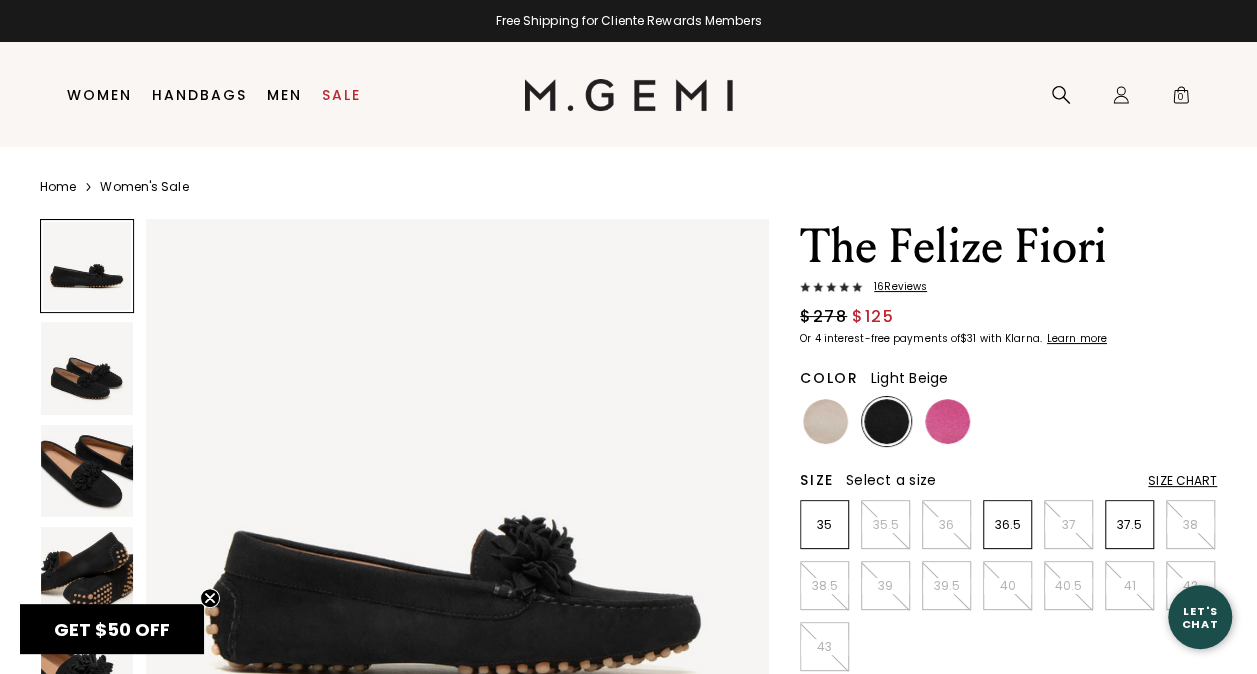 click at bounding box center (825, 421) 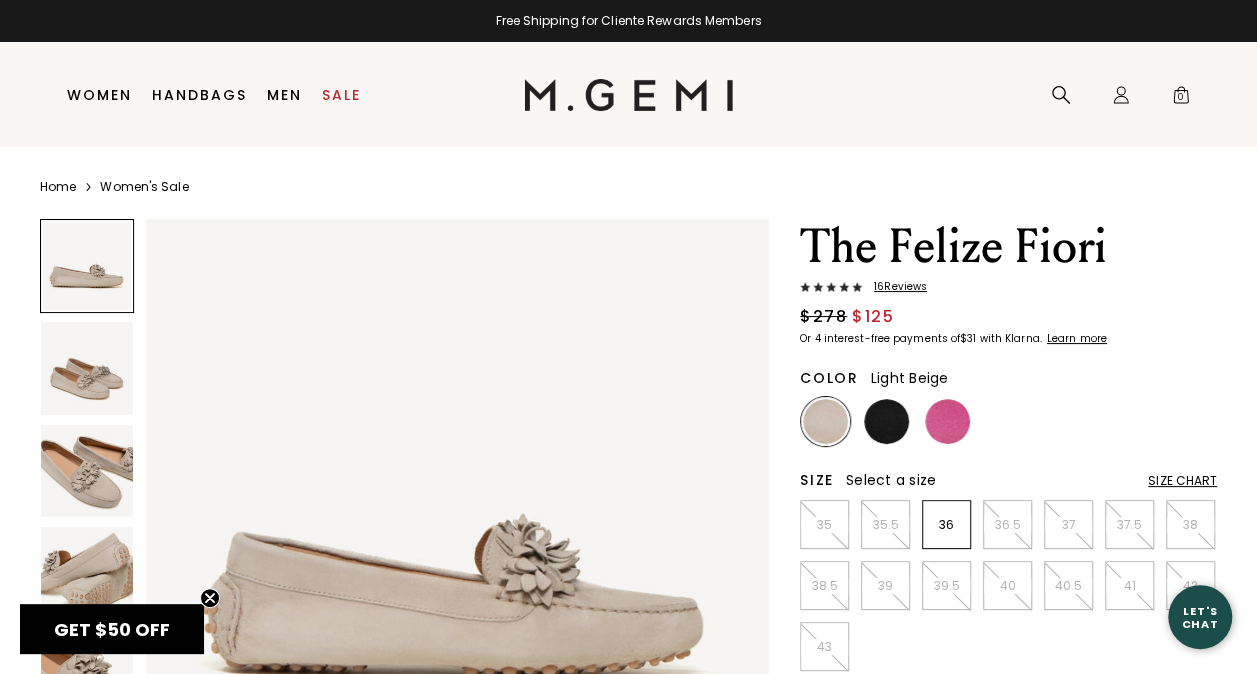 scroll, scrollTop: 0, scrollLeft: 0, axis: both 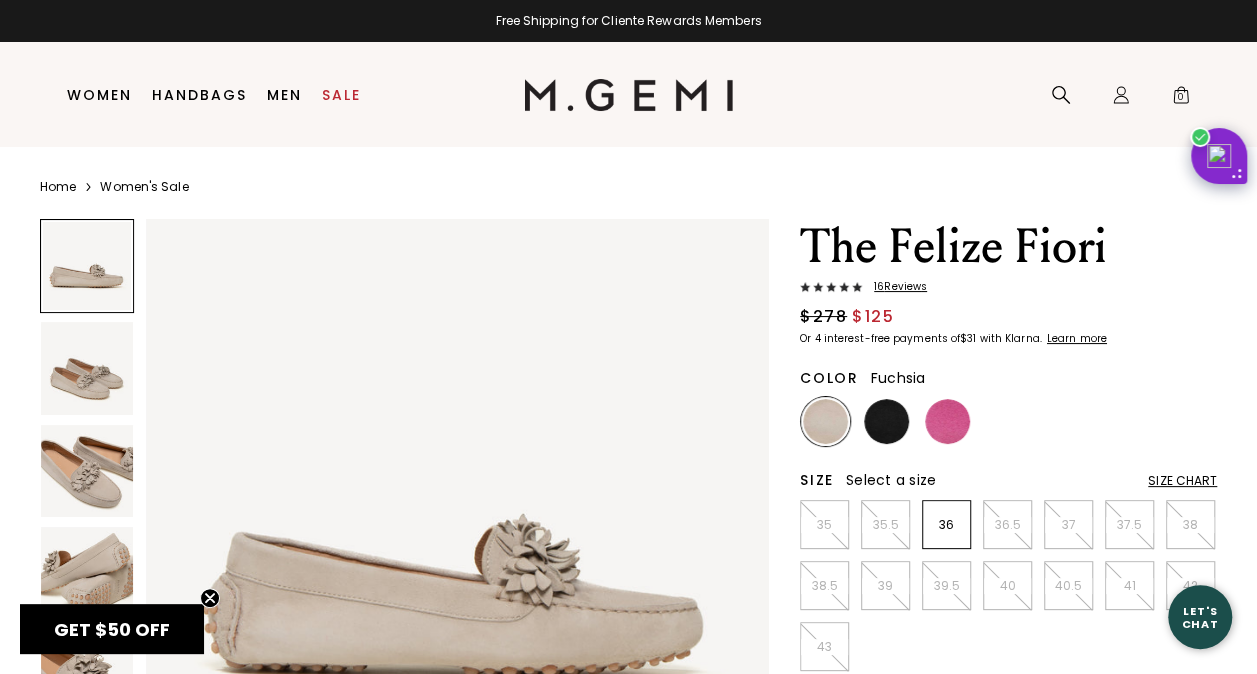 click at bounding box center (947, 421) 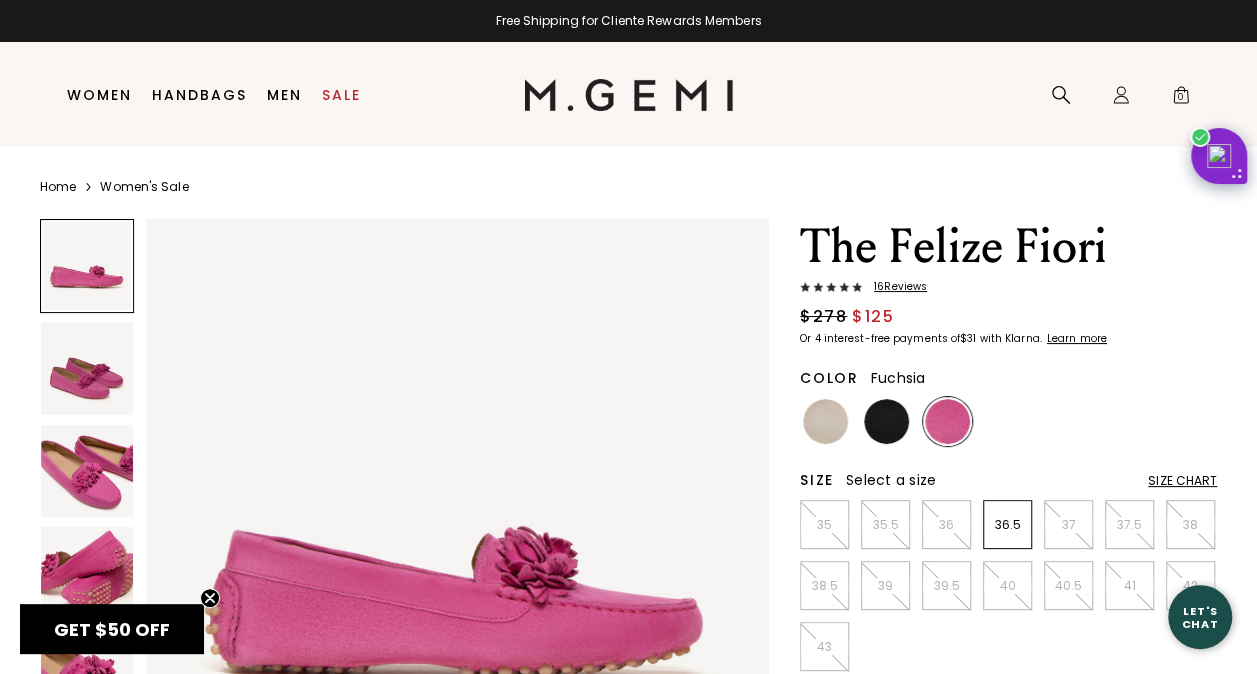 scroll, scrollTop: 0, scrollLeft: 0, axis: both 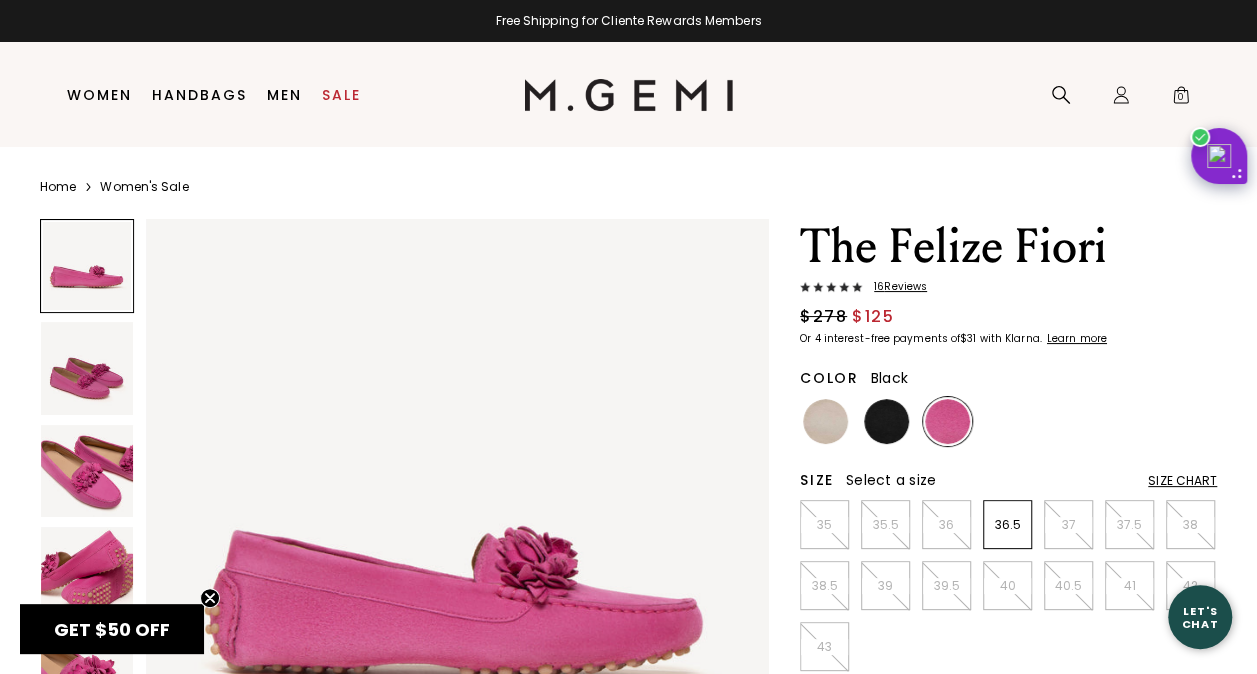 click at bounding box center (886, 421) 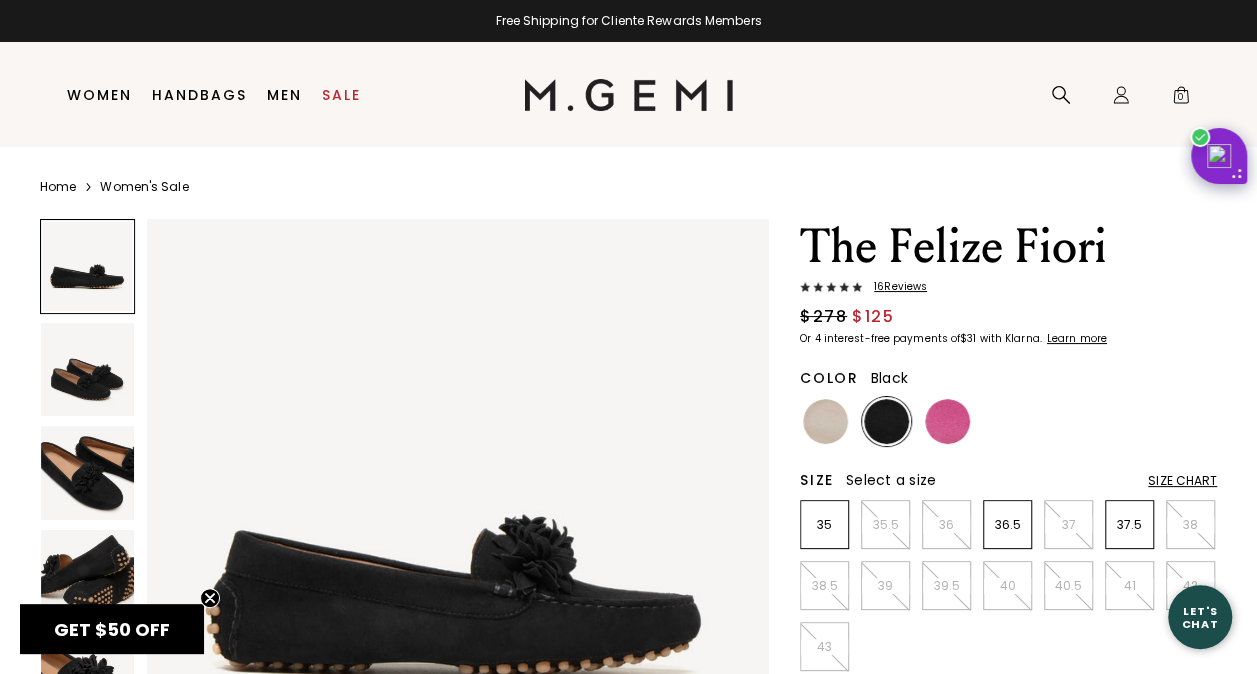 scroll, scrollTop: 0, scrollLeft: 0, axis: both 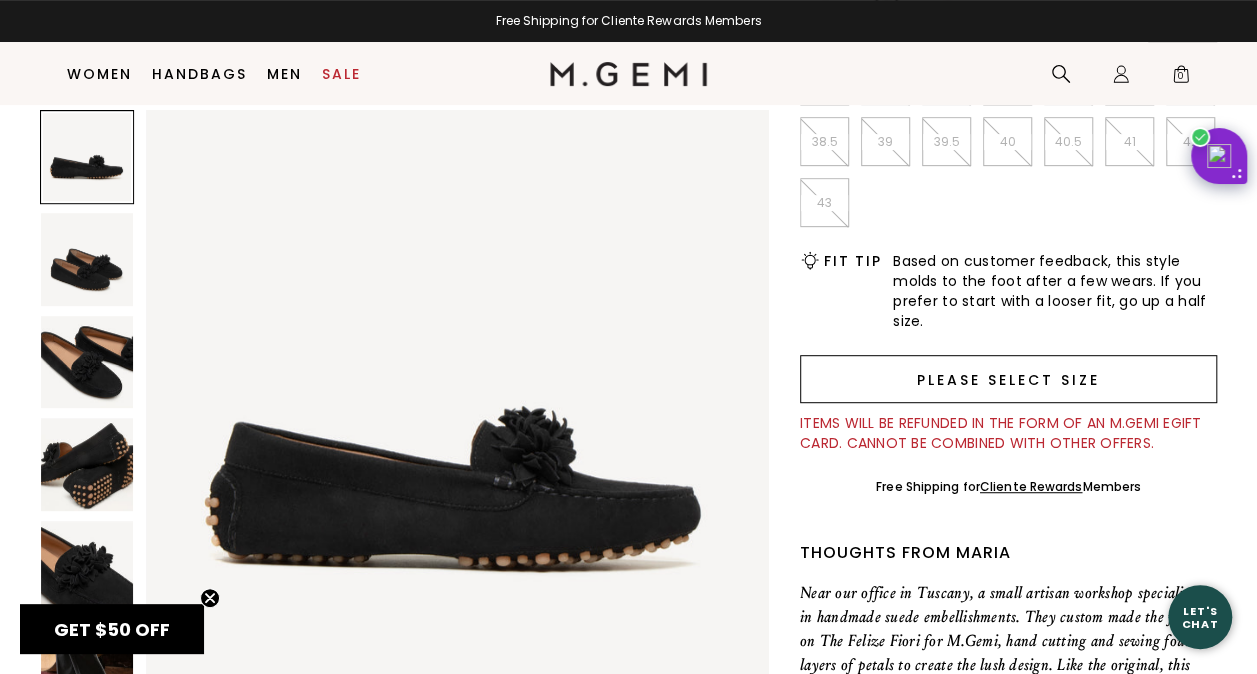 click on "Please select size" at bounding box center (1008, 379) 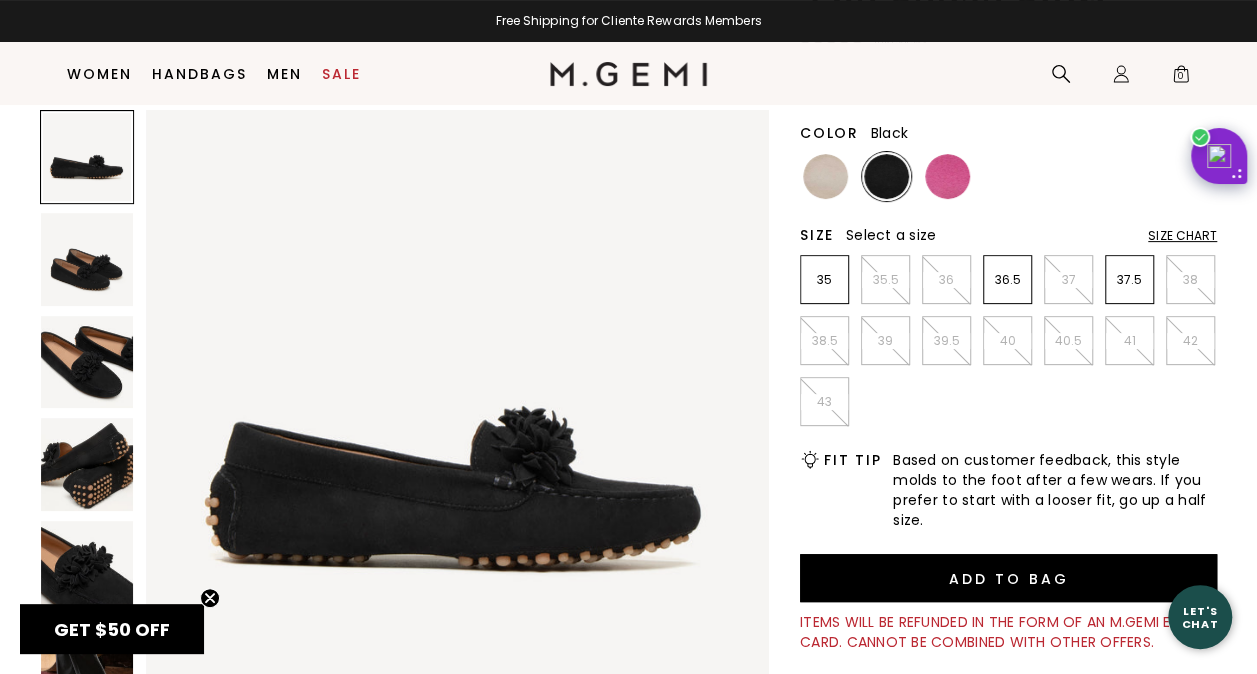 scroll, scrollTop: 154, scrollLeft: 0, axis: vertical 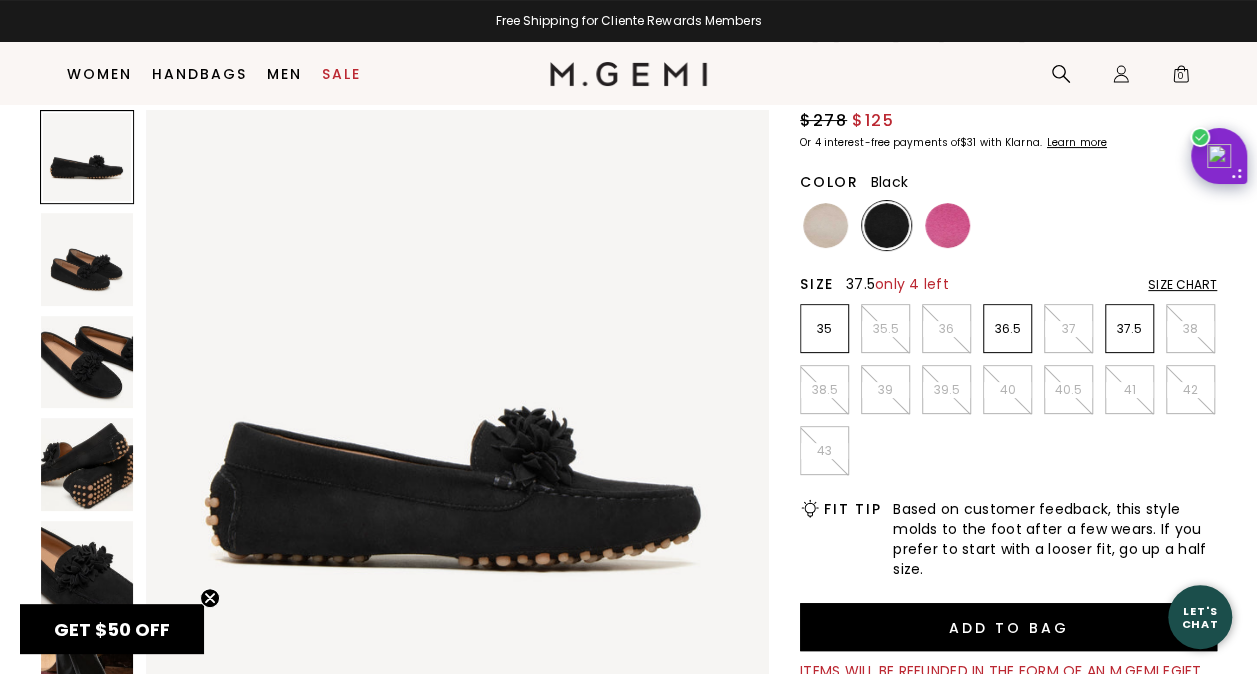 click on "37.5" at bounding box center [1129, 329] 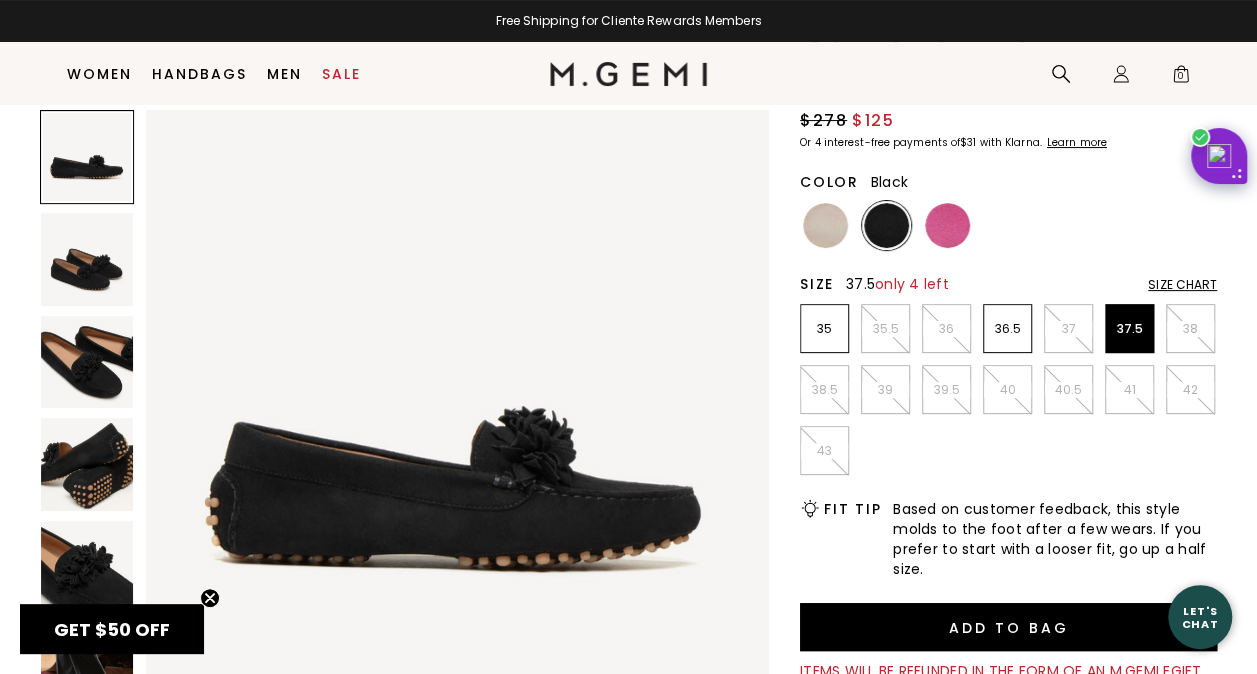 scroll, scrollTop: 0, scrollLeft: 0, axis: both 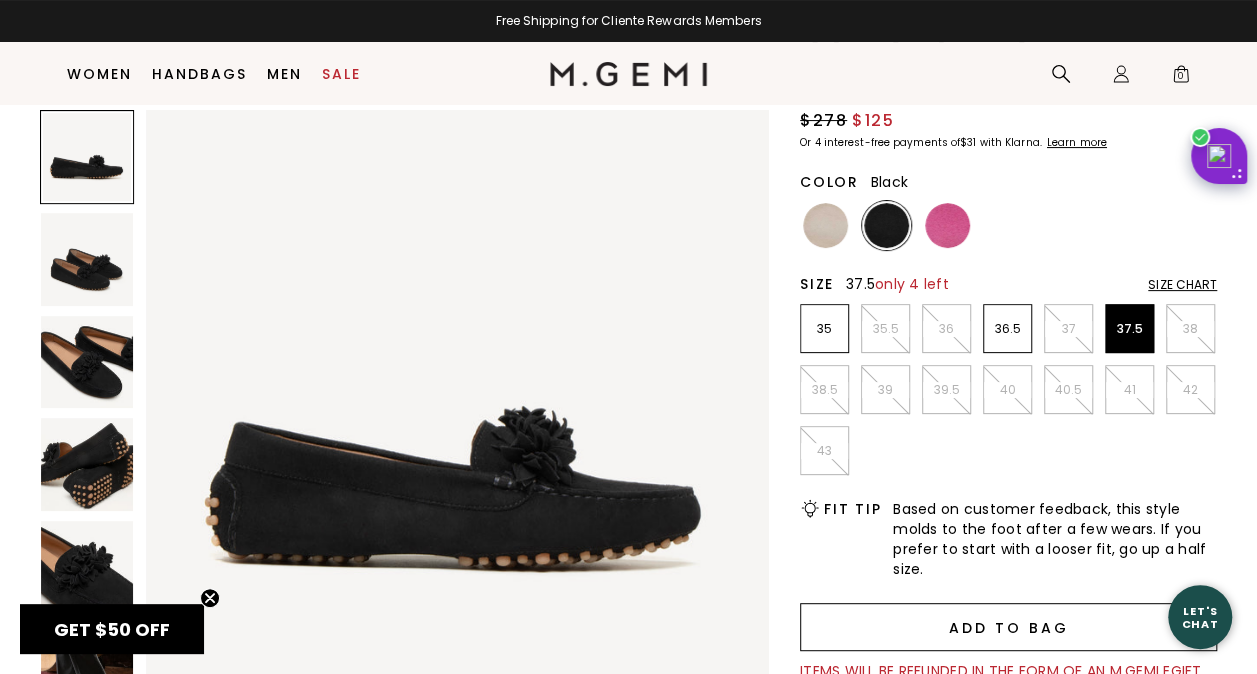 click on "Add to Bag" at bounding box center [1008, 627] 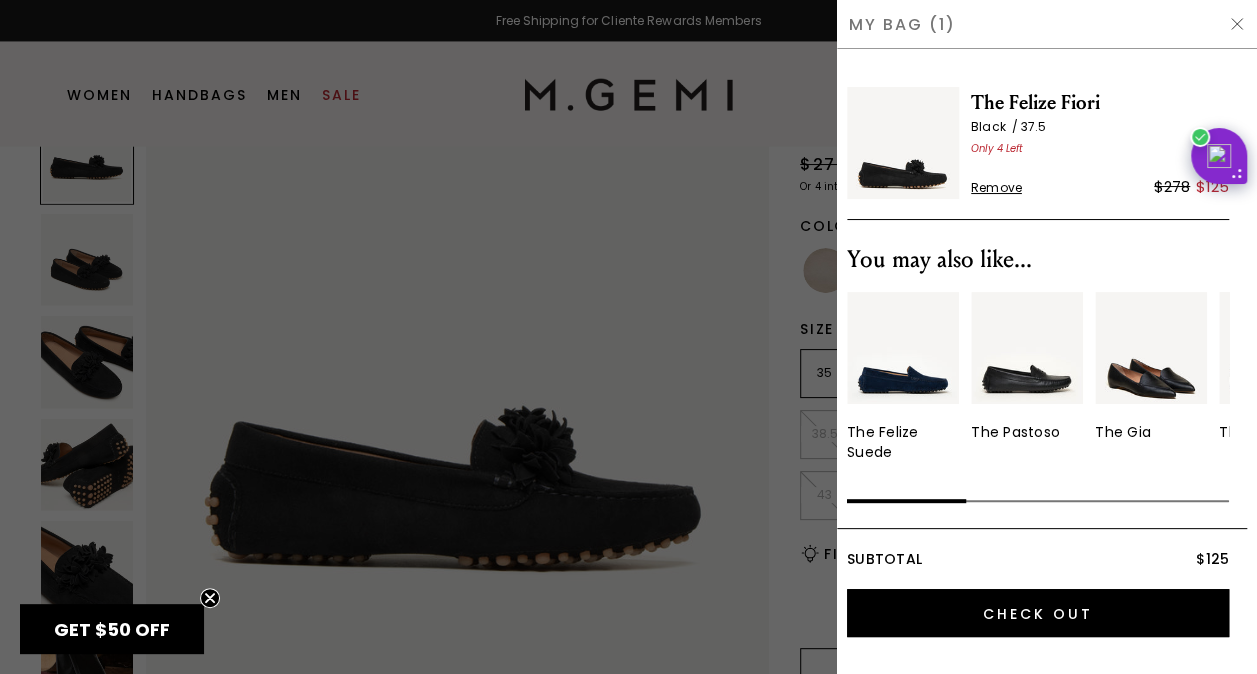 scroll, scrollTop: 0, scrollLeft: 0, axis: both 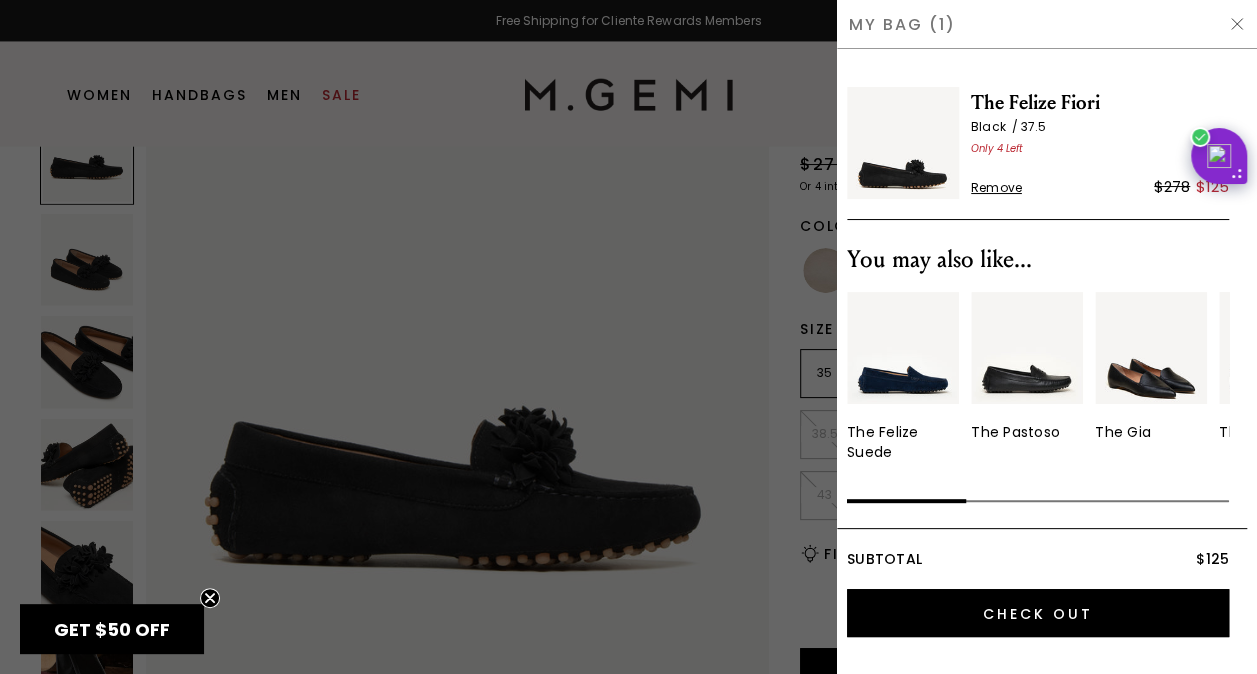 click at bounding box center [1237, 24] 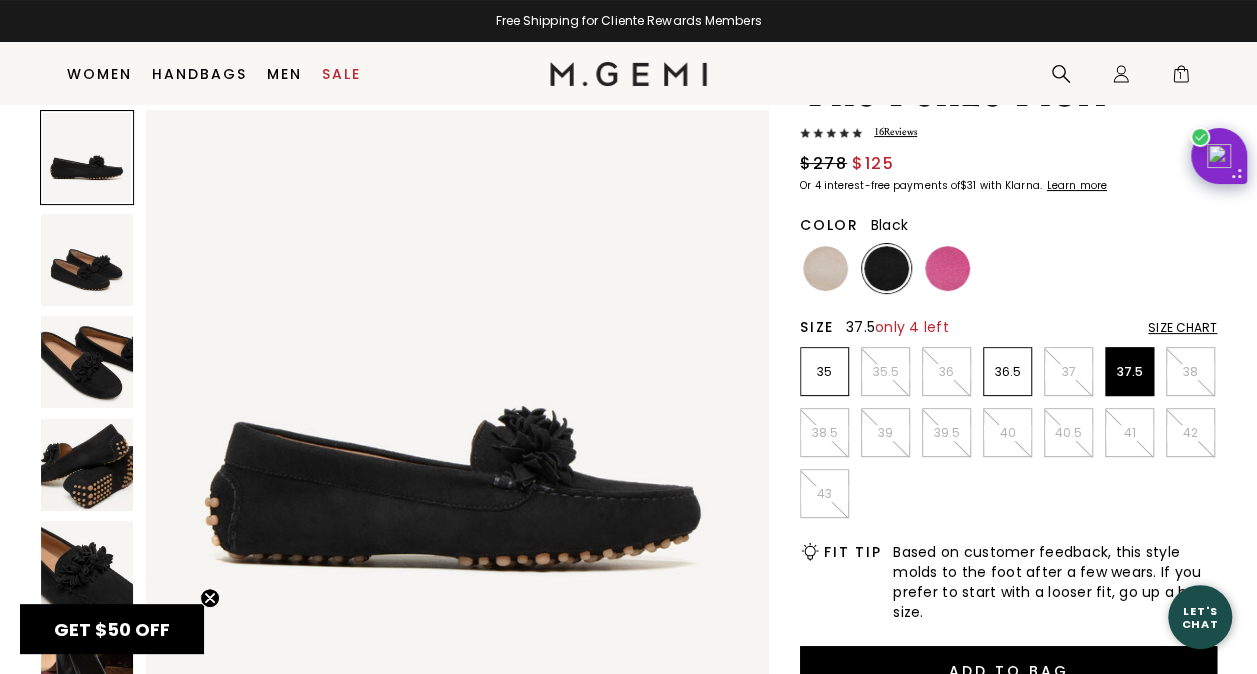 scroll, scrollTop: 112, scrollLeft: 0, axis: vertical 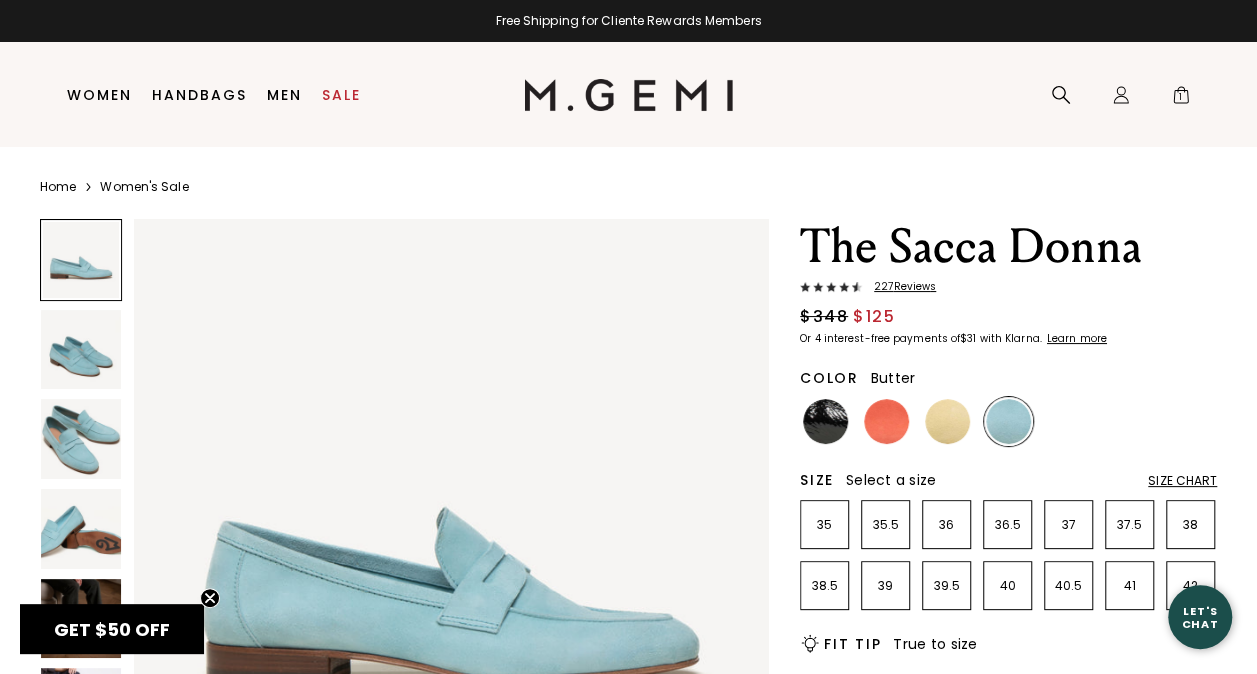 click at bounding box center [947, 421] 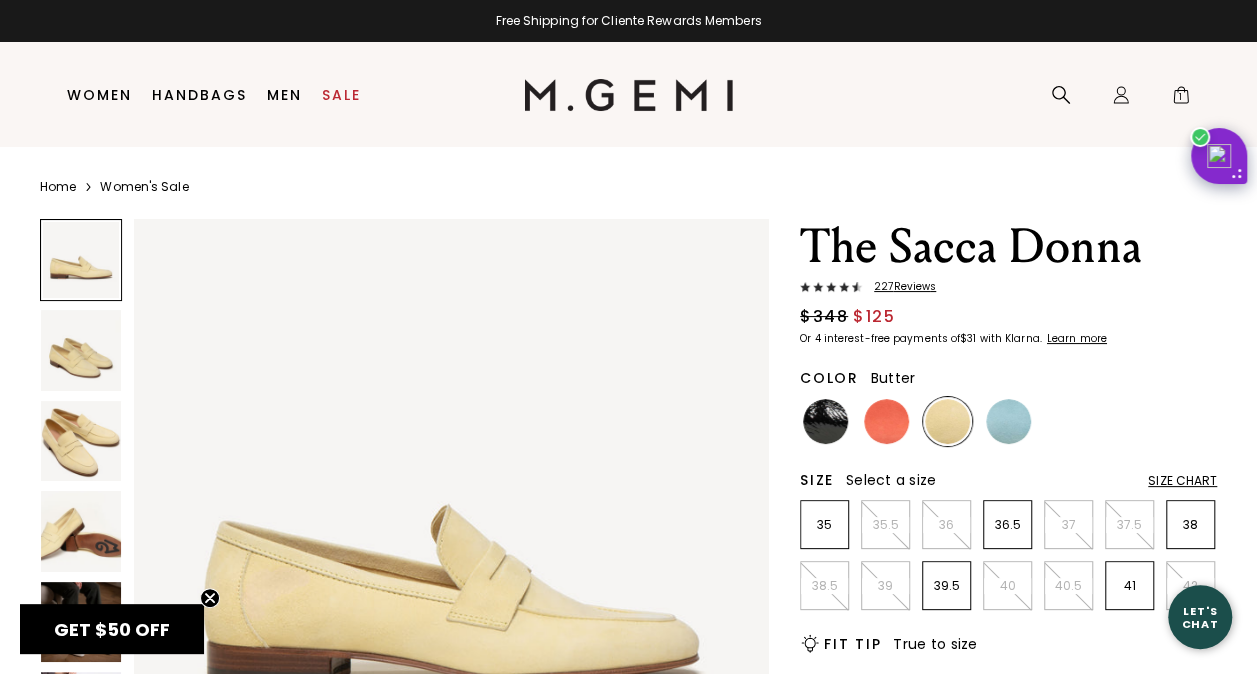 scroll, scrollTop: 0, scrollLeft: 0, axis: both 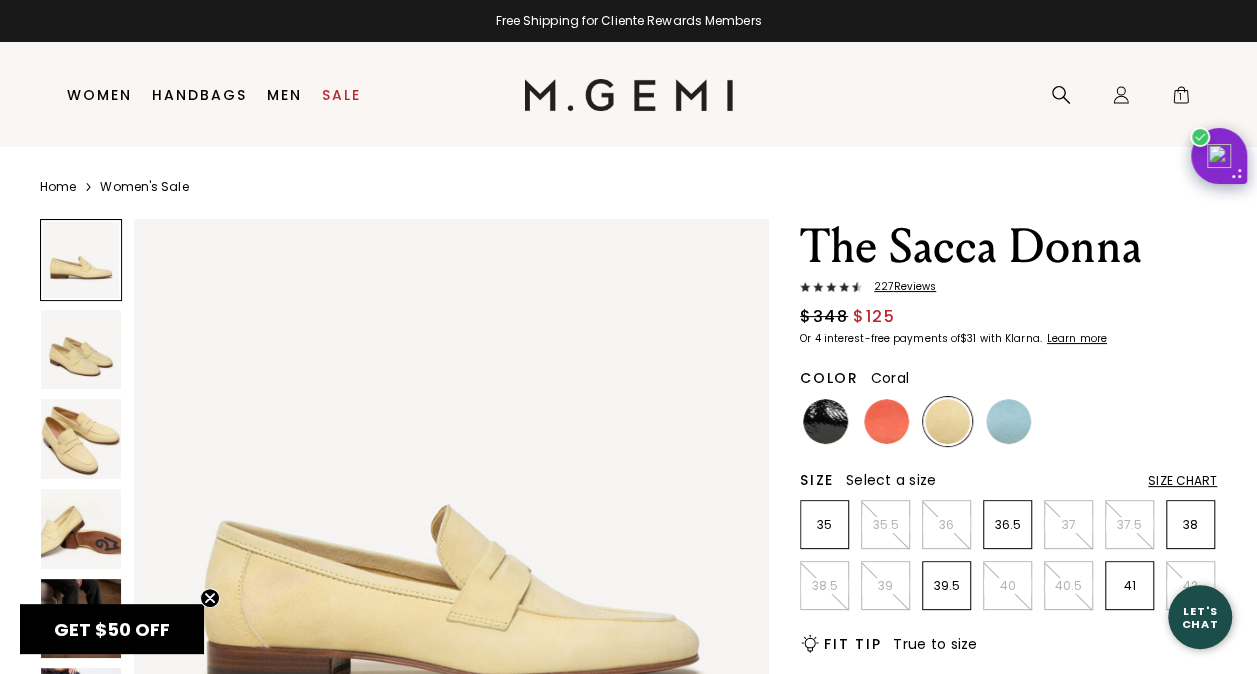 click at bounding box center [886, 421] 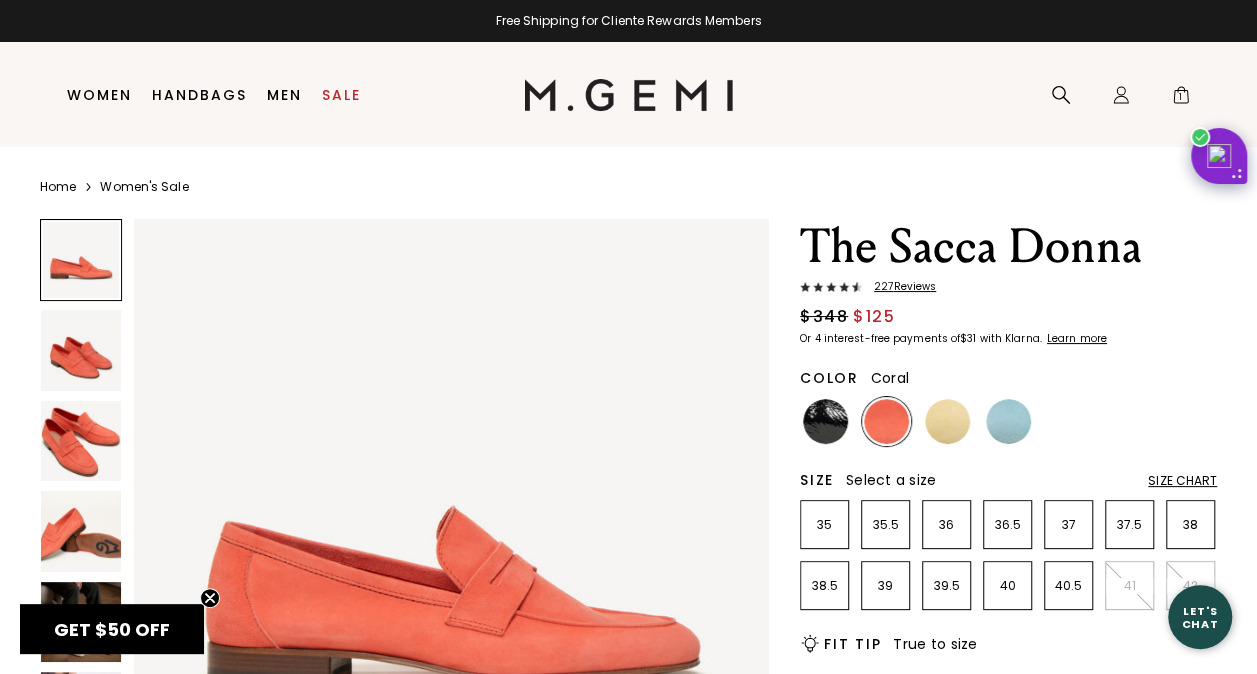 scroll, scrollTop: 0, scrollLeft: 0, axis: both 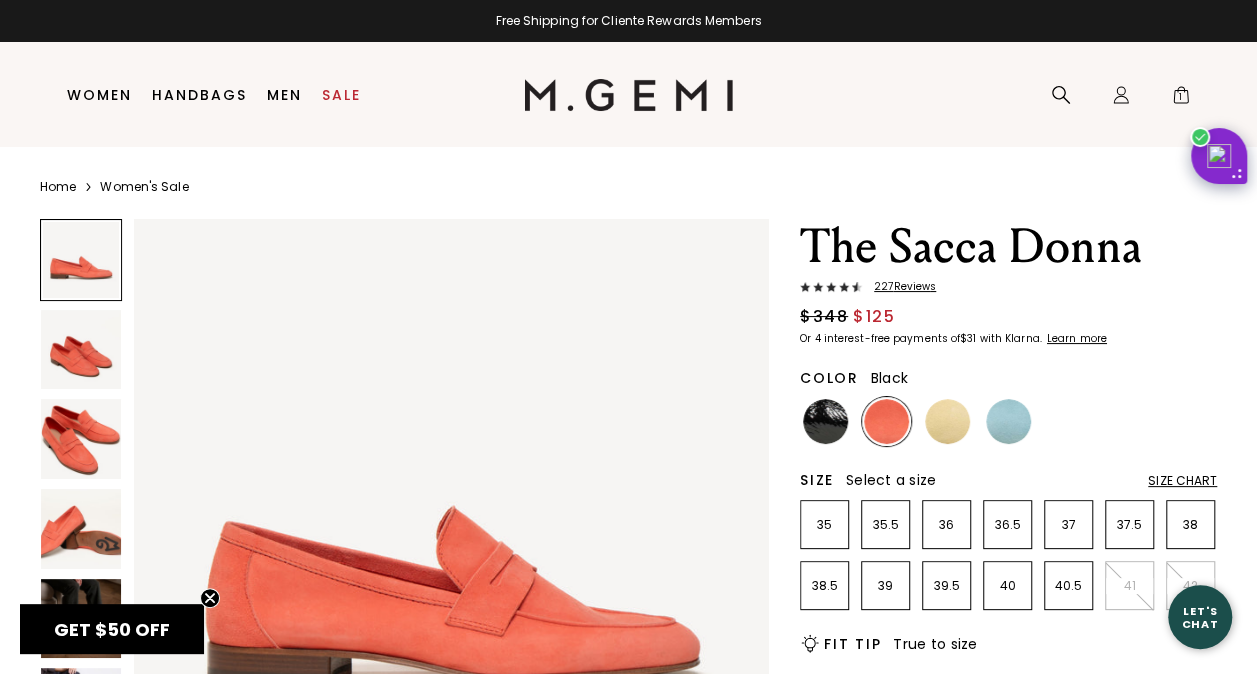 click at bounding box center (825, 421) 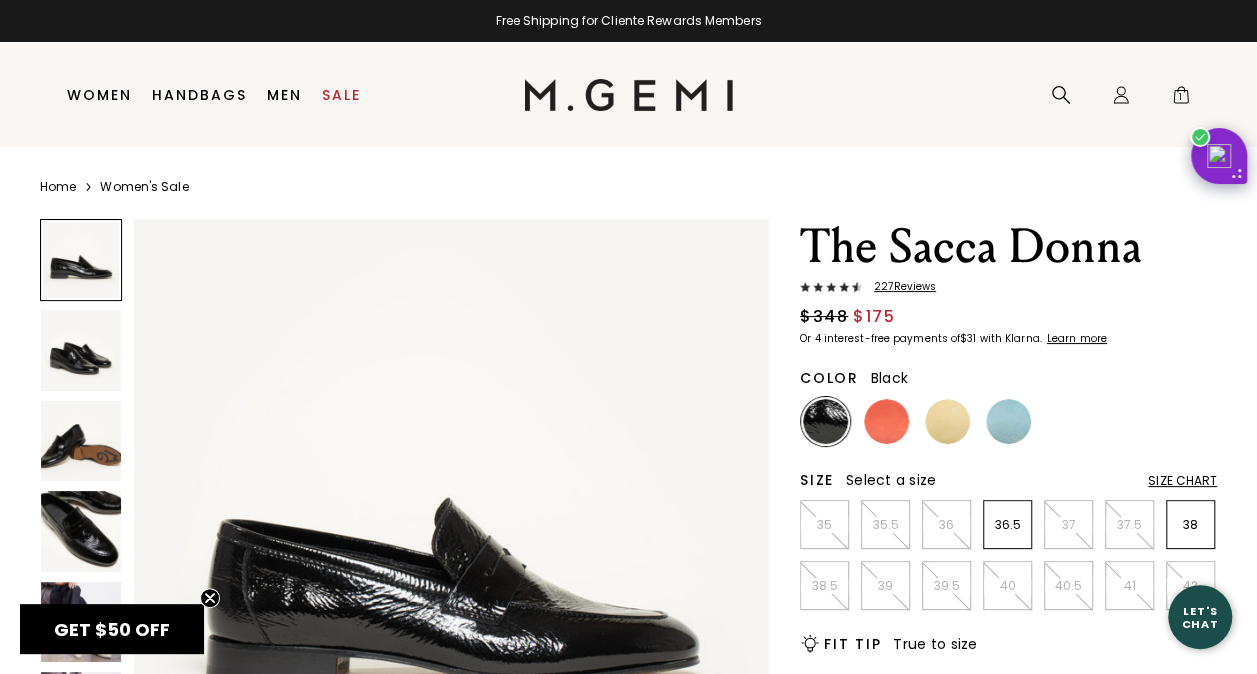 scroll, scrollTop: 0, scrollLeft: 0, axis: both 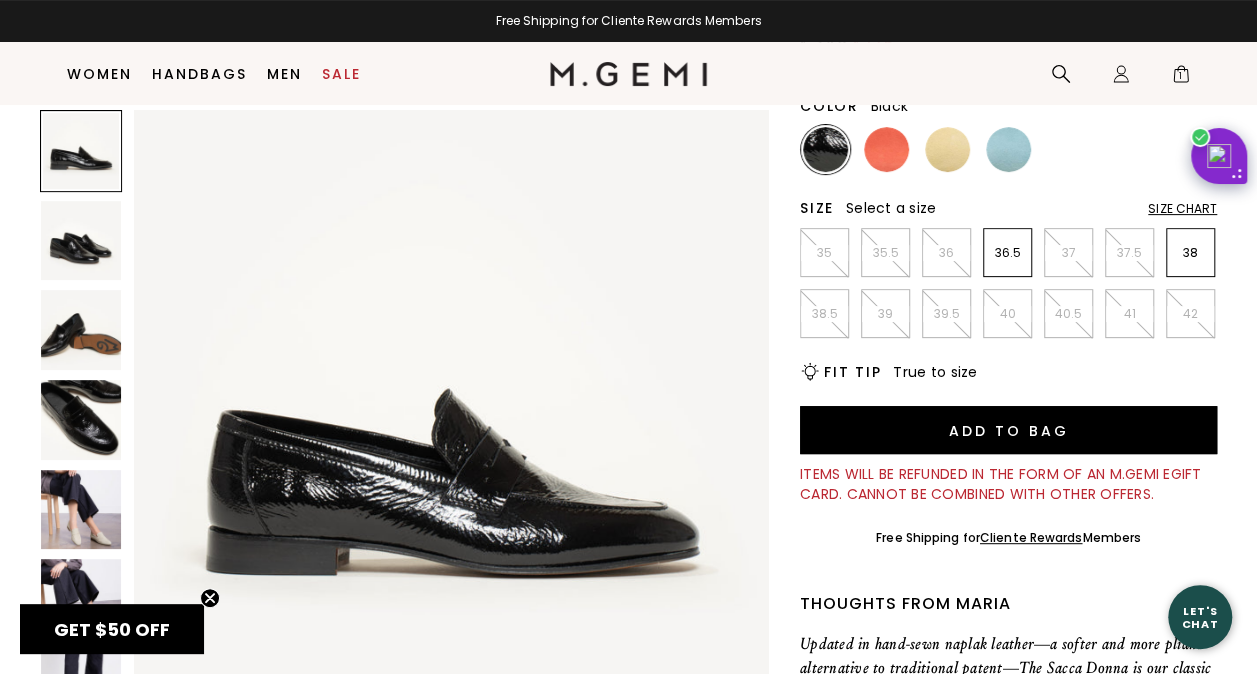 click at bounding box center [81, 510] 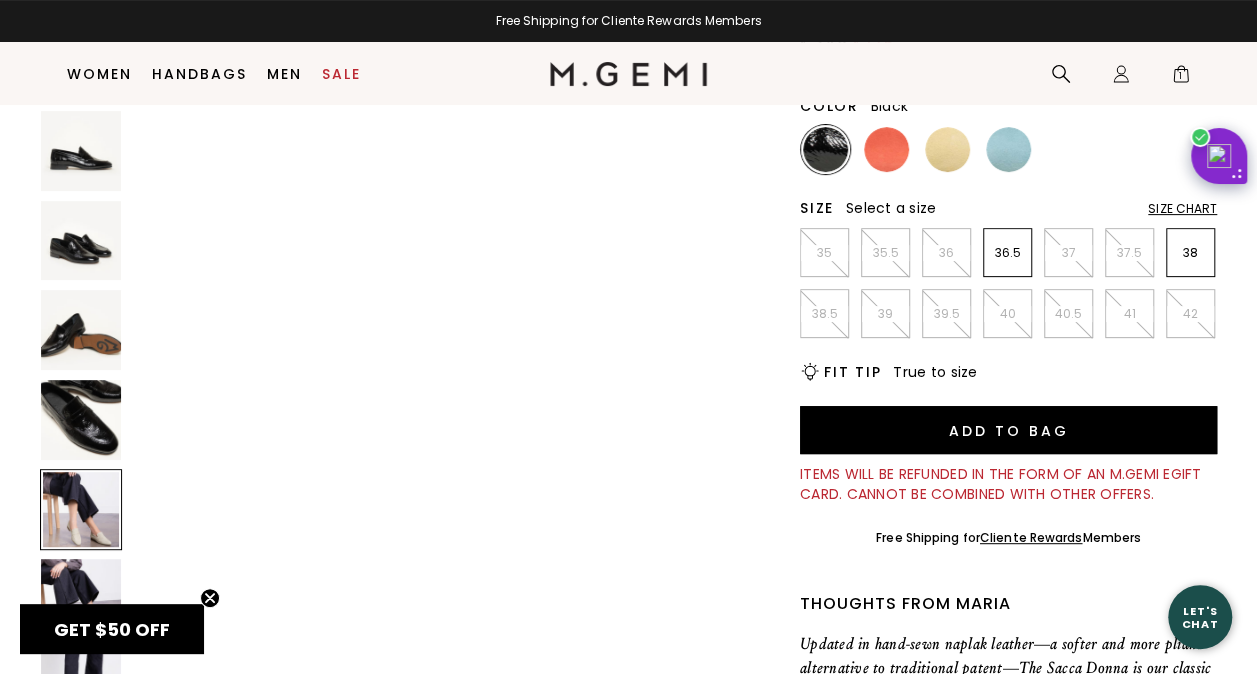 scroll, scrollTop: 2559, scrollLeft: 0, axis: vertical 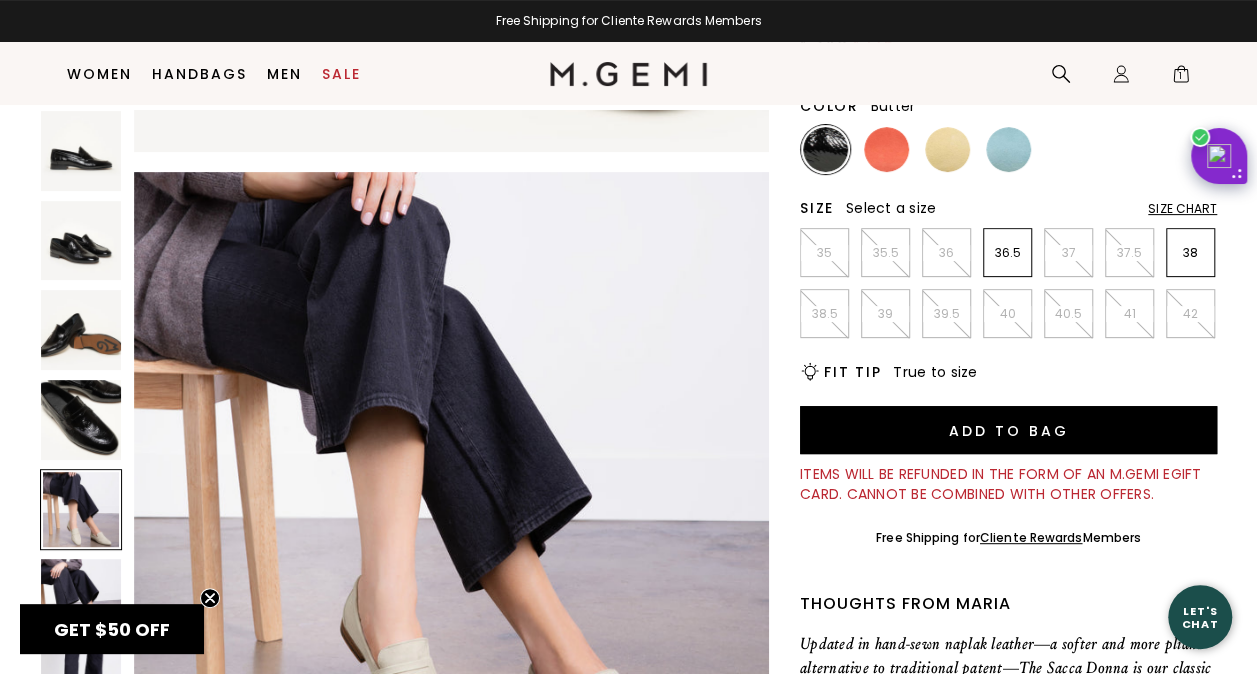 click at bounding box center (947, 149) 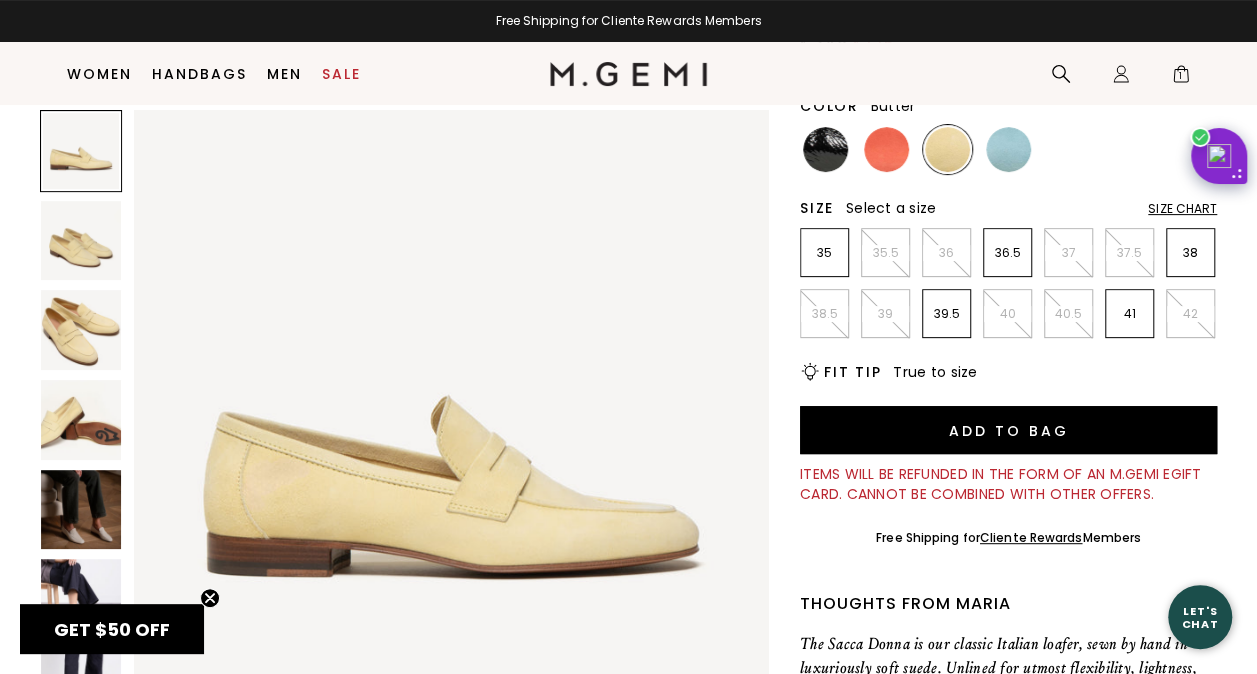 click at bounding box center (404, 427) 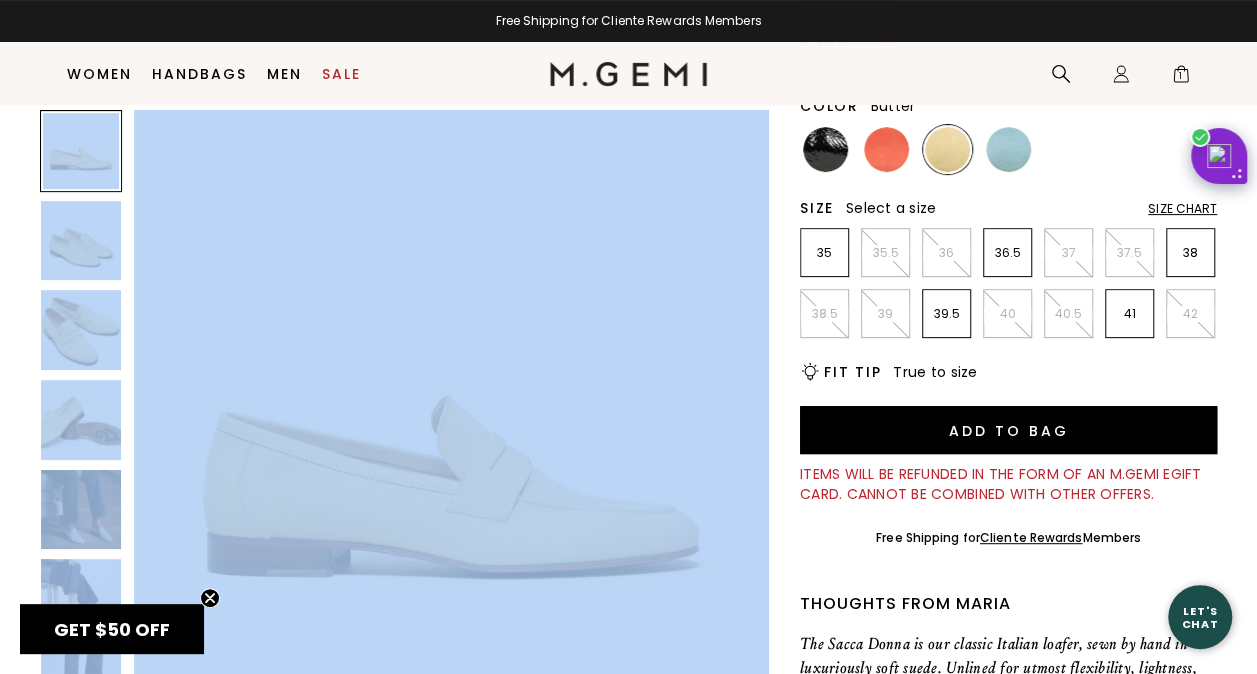 click at bounding box center [404, 427] 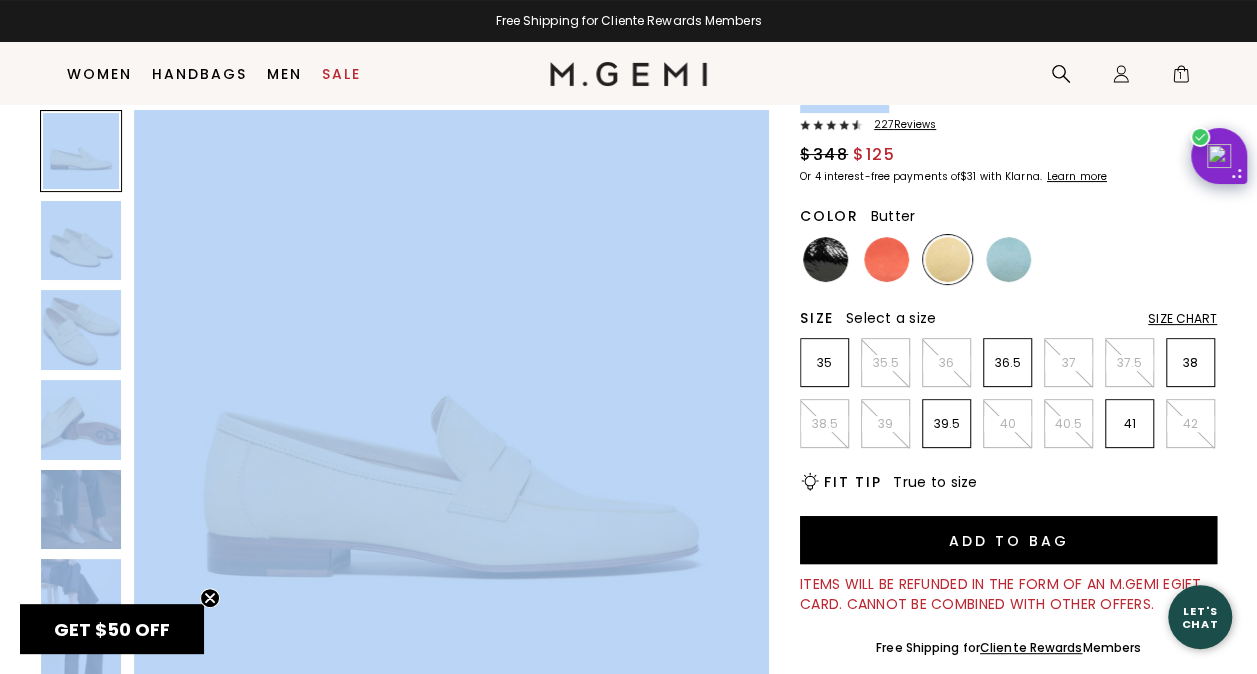scroll, scrollTop: 0, scrollLeft: 0, axis: both 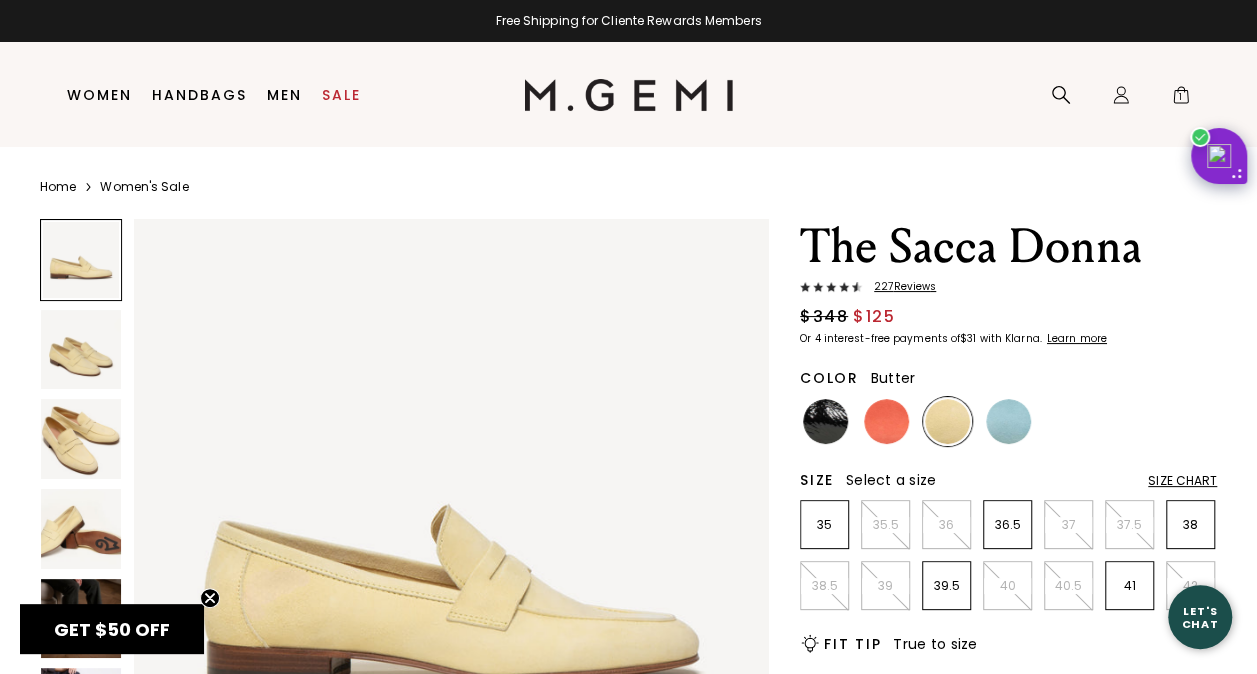 click on "$348 $125" at bounding box center (1008, 317) 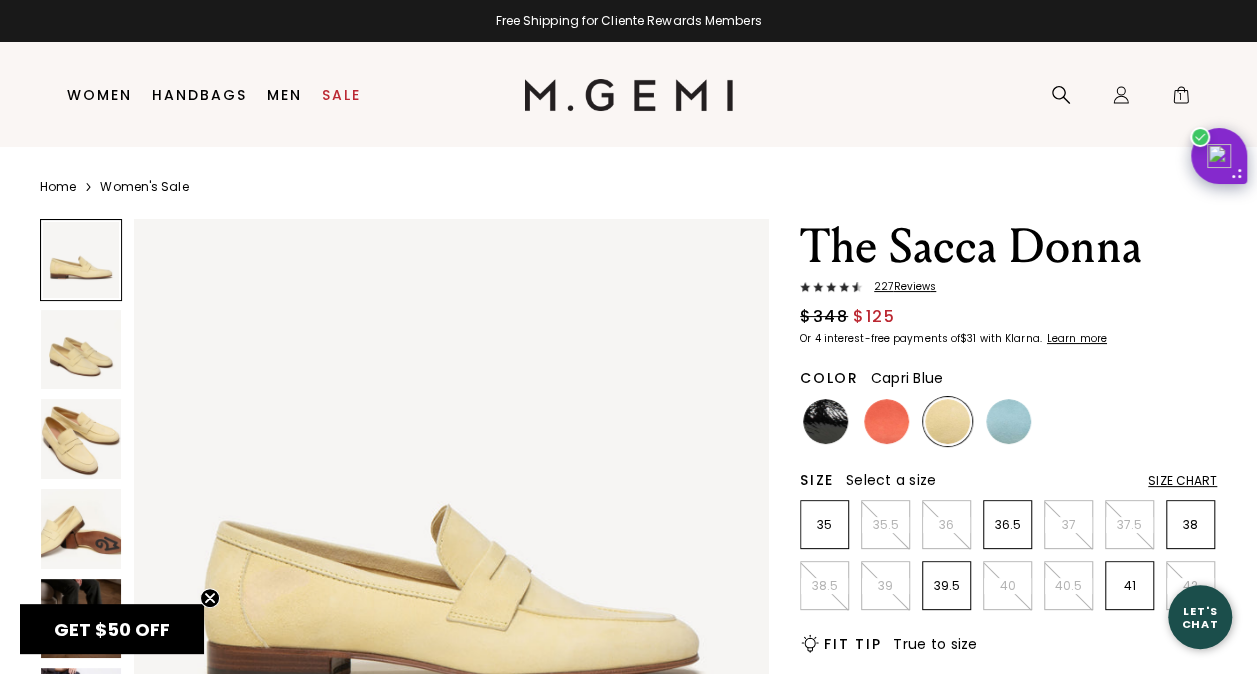 click at bounding box center [1008, 421] 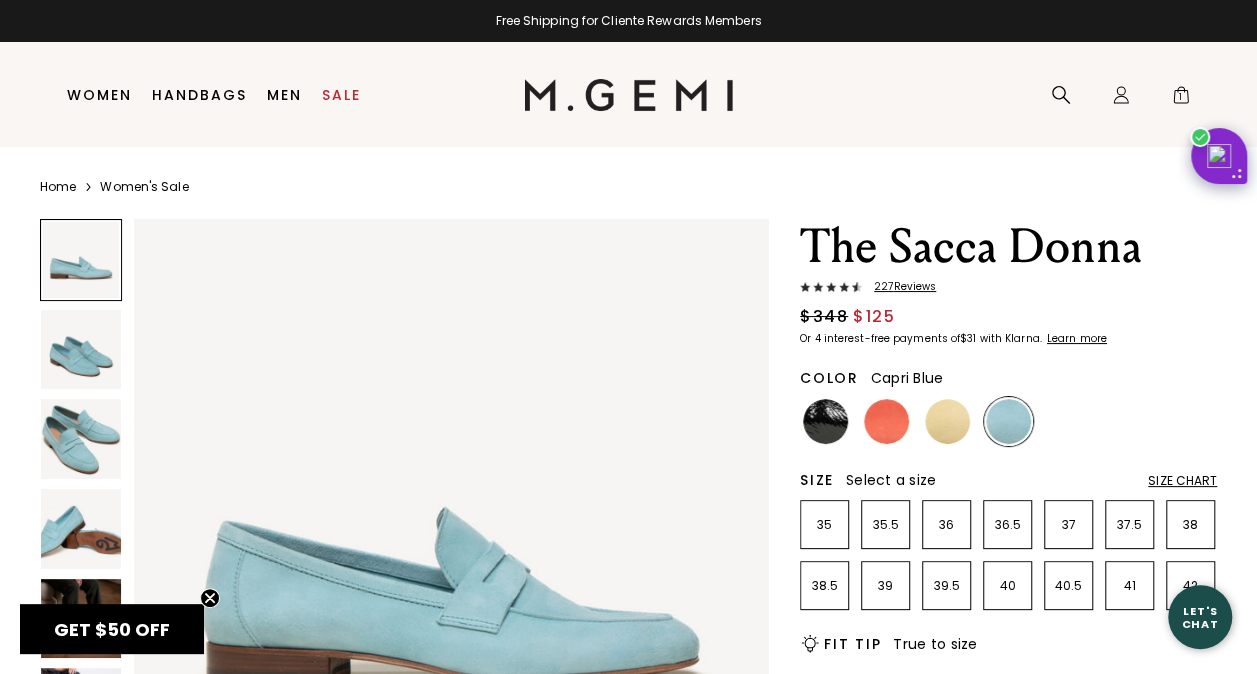 click at bounding box center [81, 350] 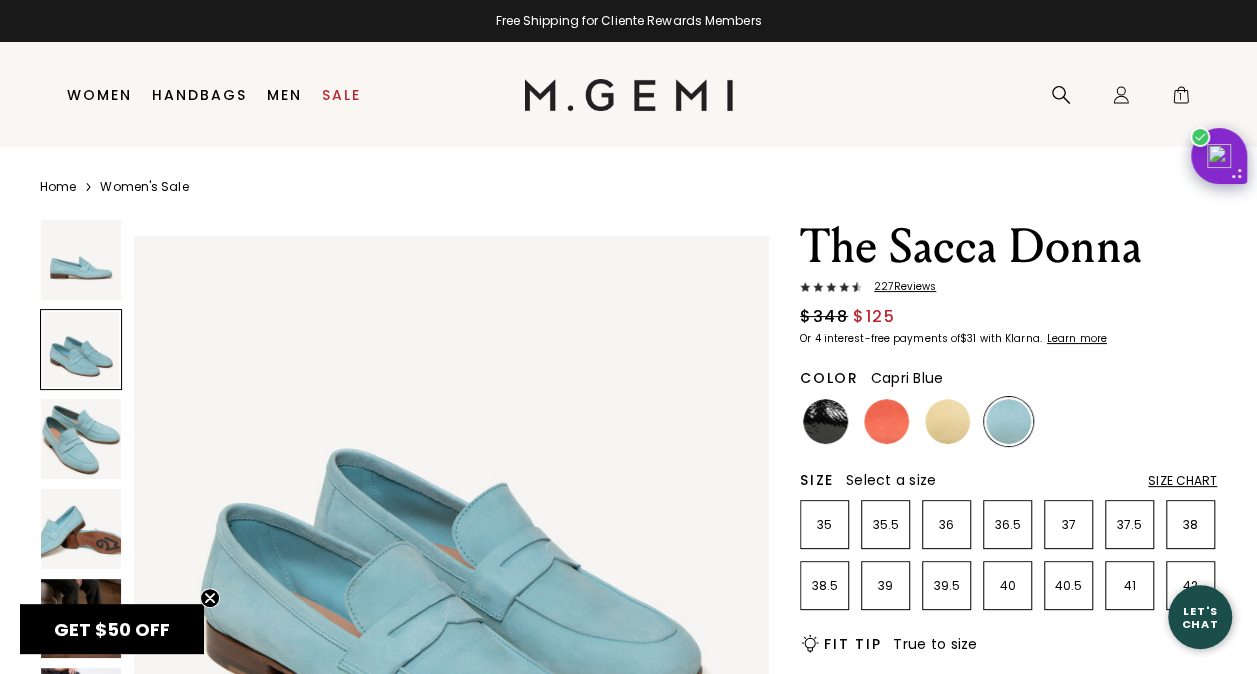 scroll, scrollTop: 640, scrollLeft: 0, axis: vertical 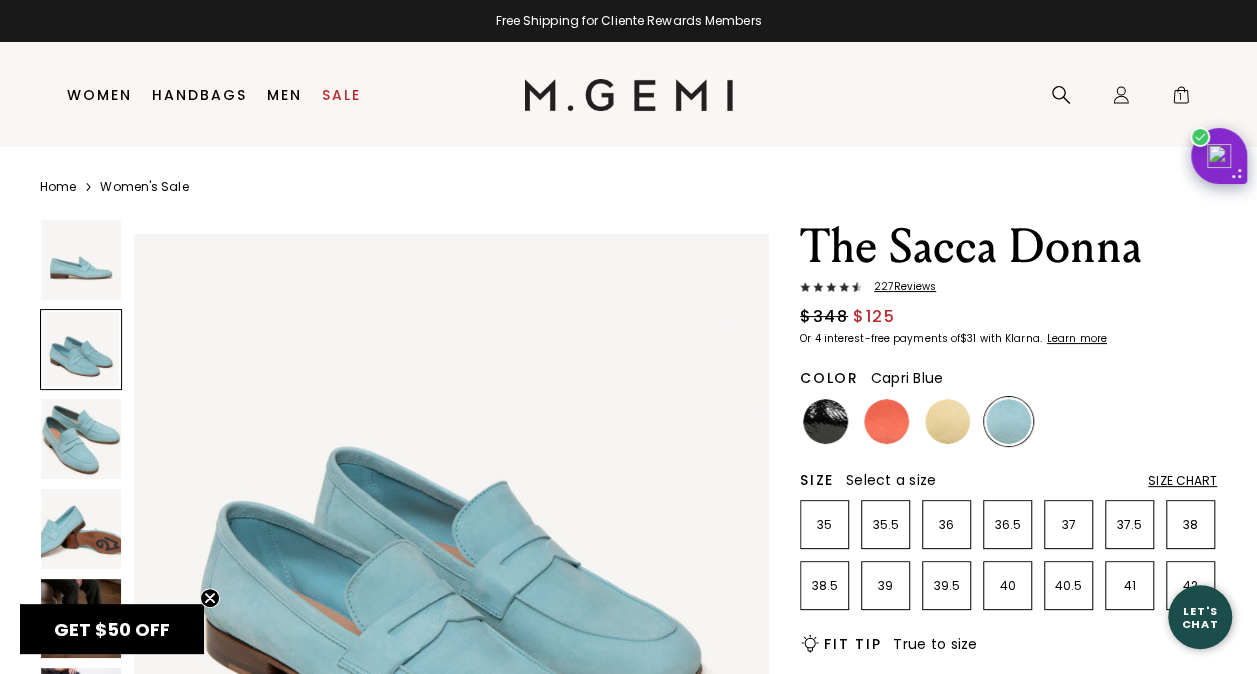 click at bounding box center [81, 439] 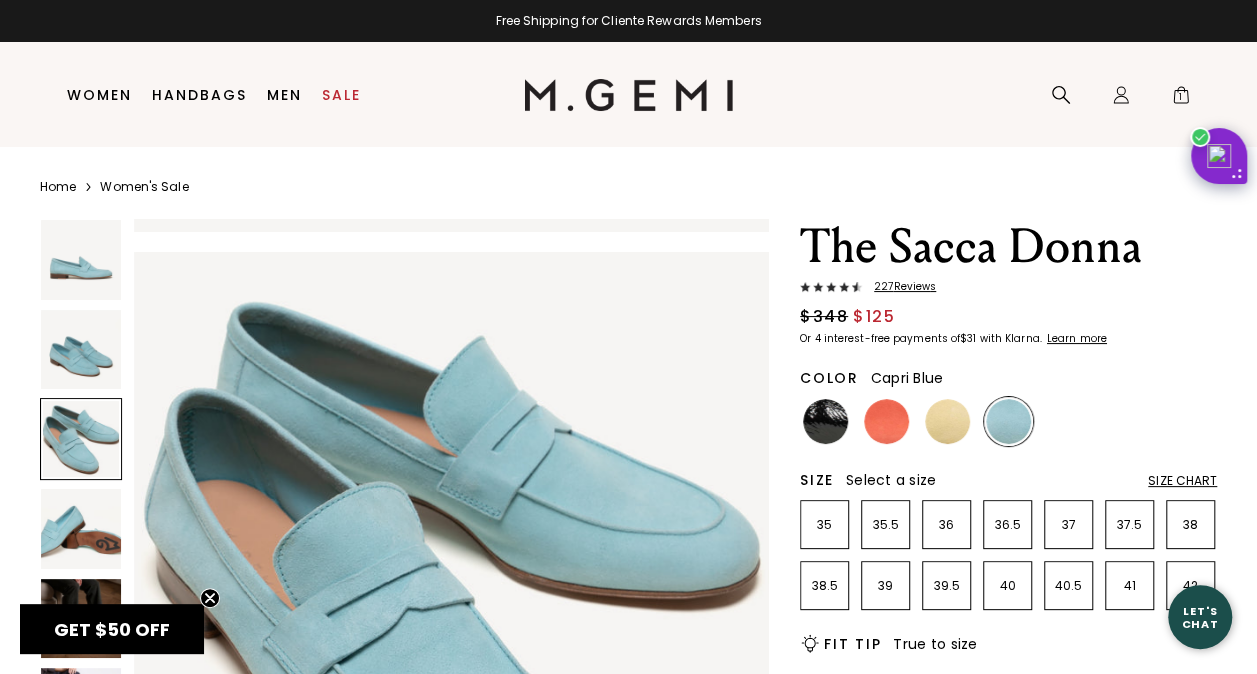 scroll, scrollTop: 1279, scrollLeft: 0, axis: vertical 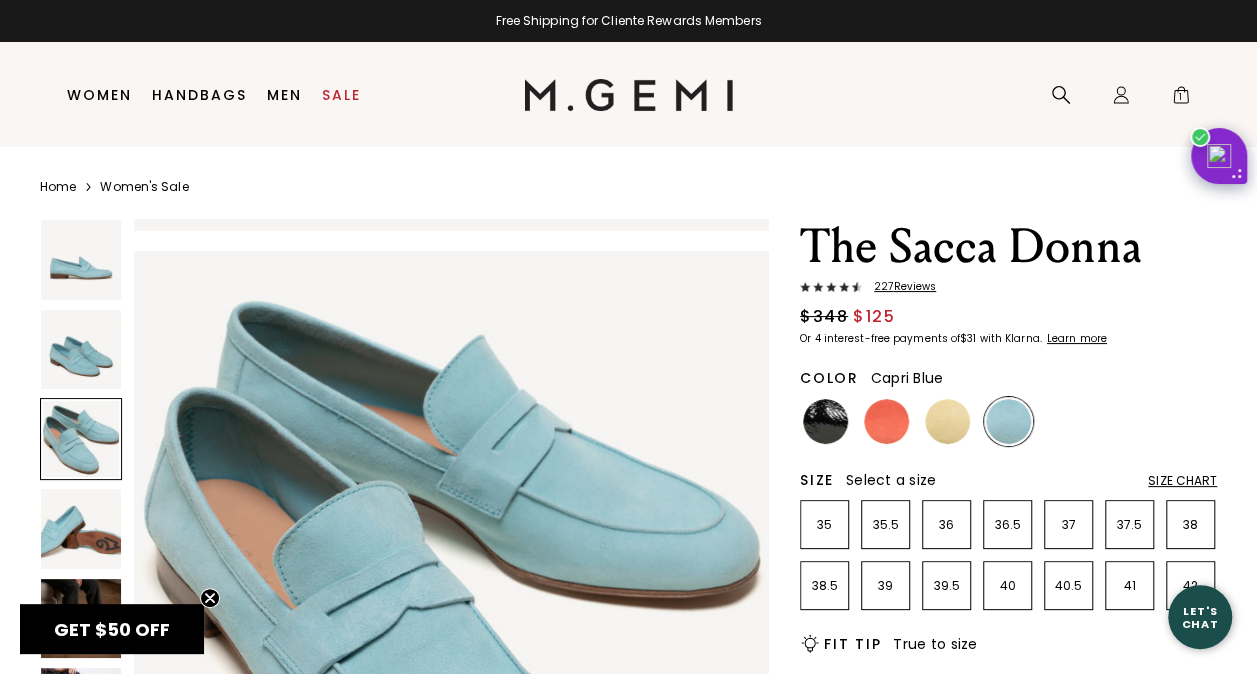 click at bounding box center (81, 529) 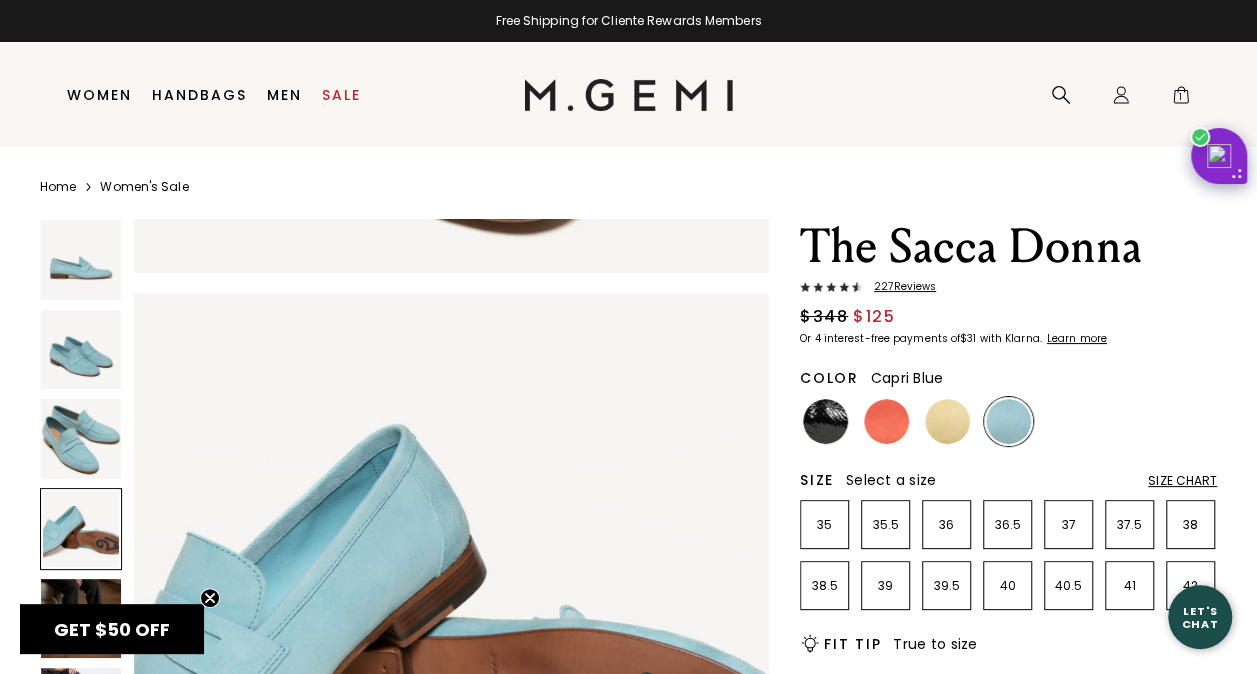 scroll, scrollTop: 1919, scrollLeft: 0, axis: vertical 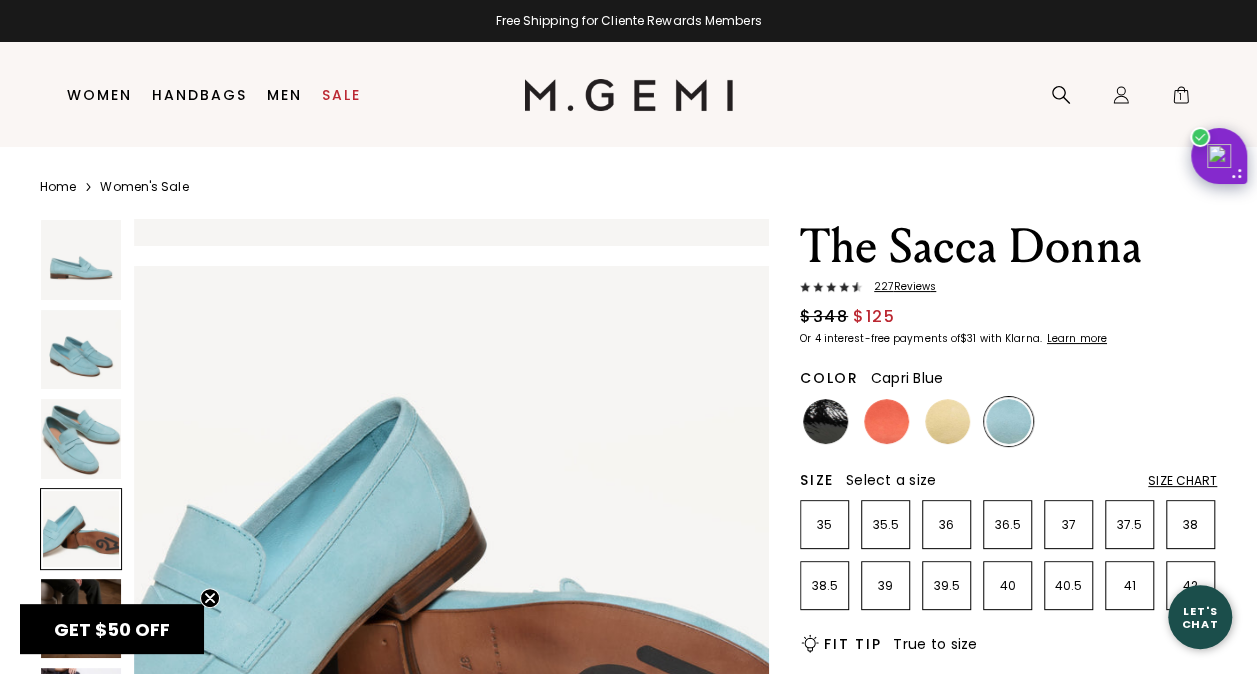 click at bounding box center (81, 619) 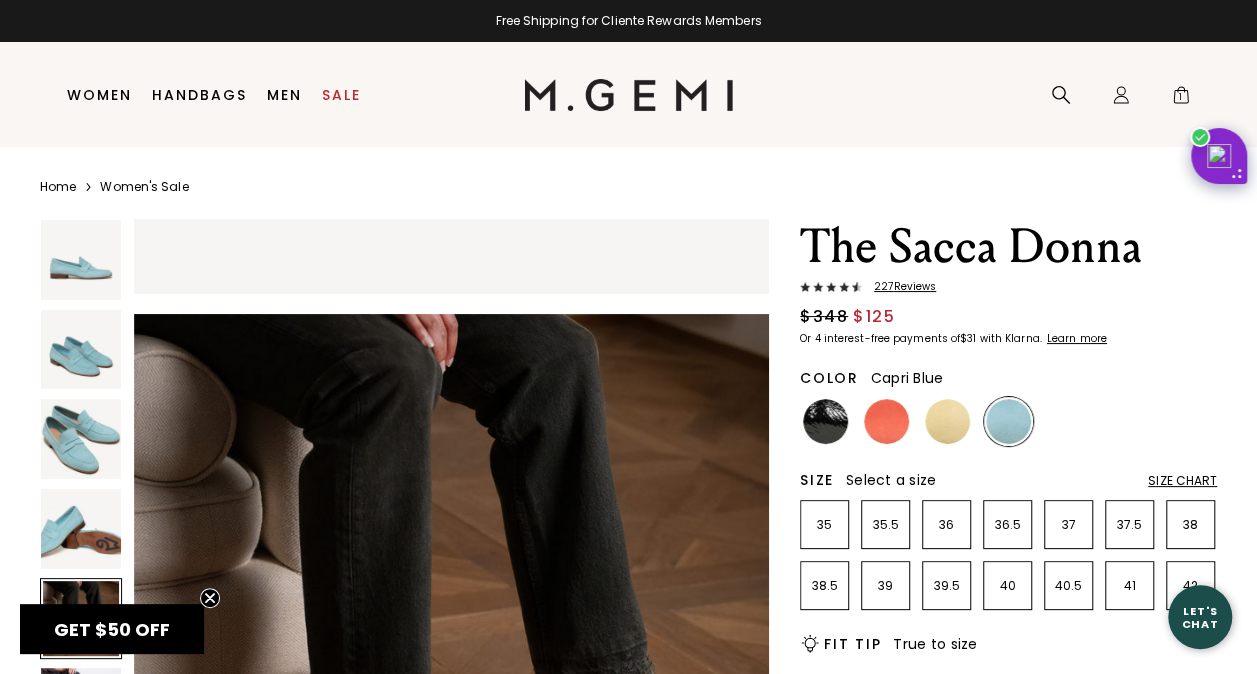 scroll, scrollTop: 2559, scrollLeft: 0, axis: vertical 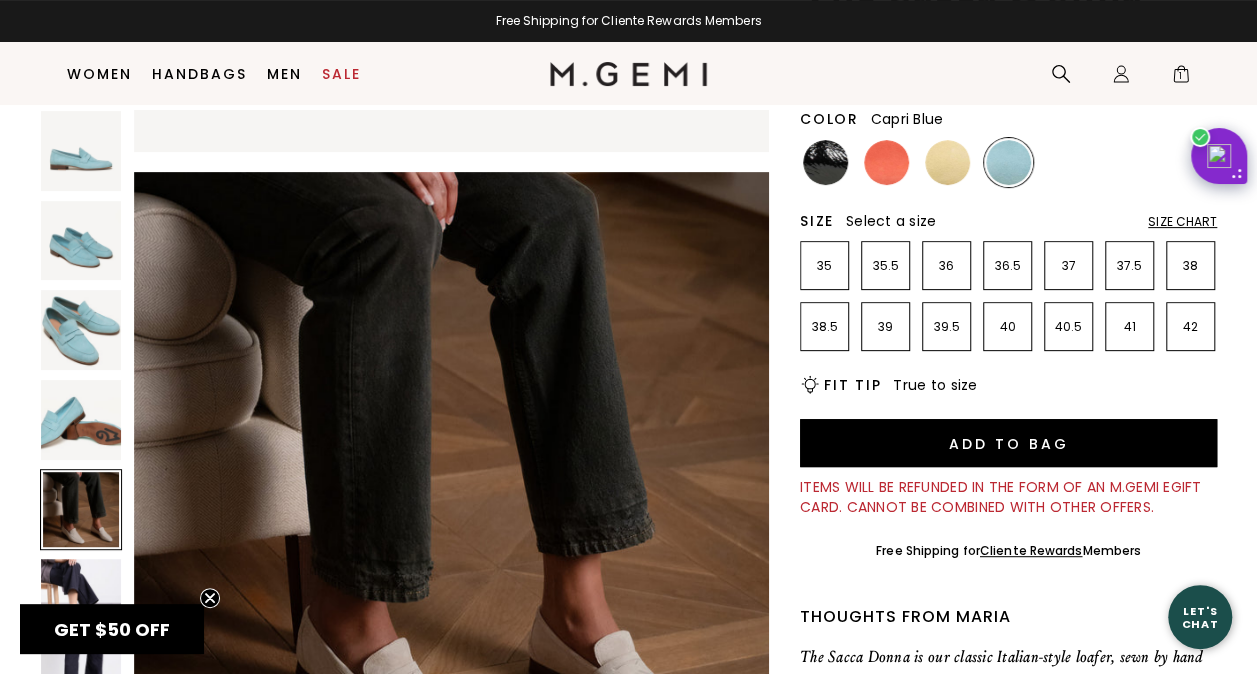 click on "GET $50 OFF" at bounding box center [112, 629] 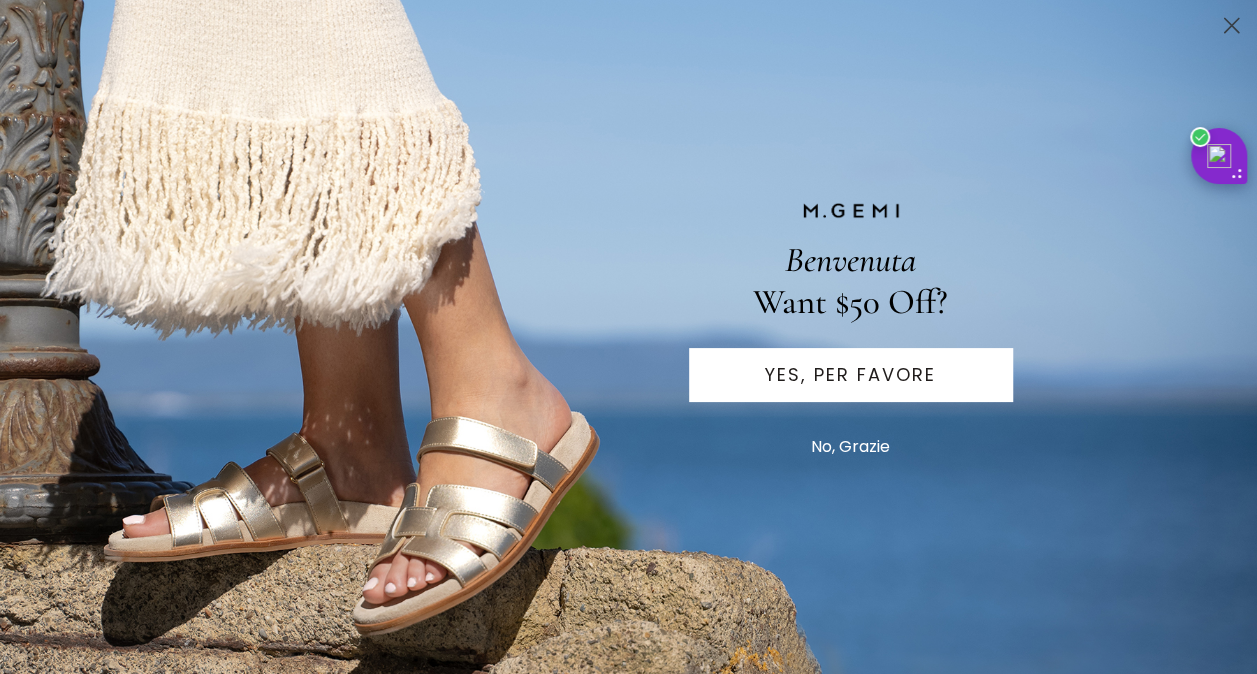 click on "YES, PER FAVORE" at bounding box center [851, 375] 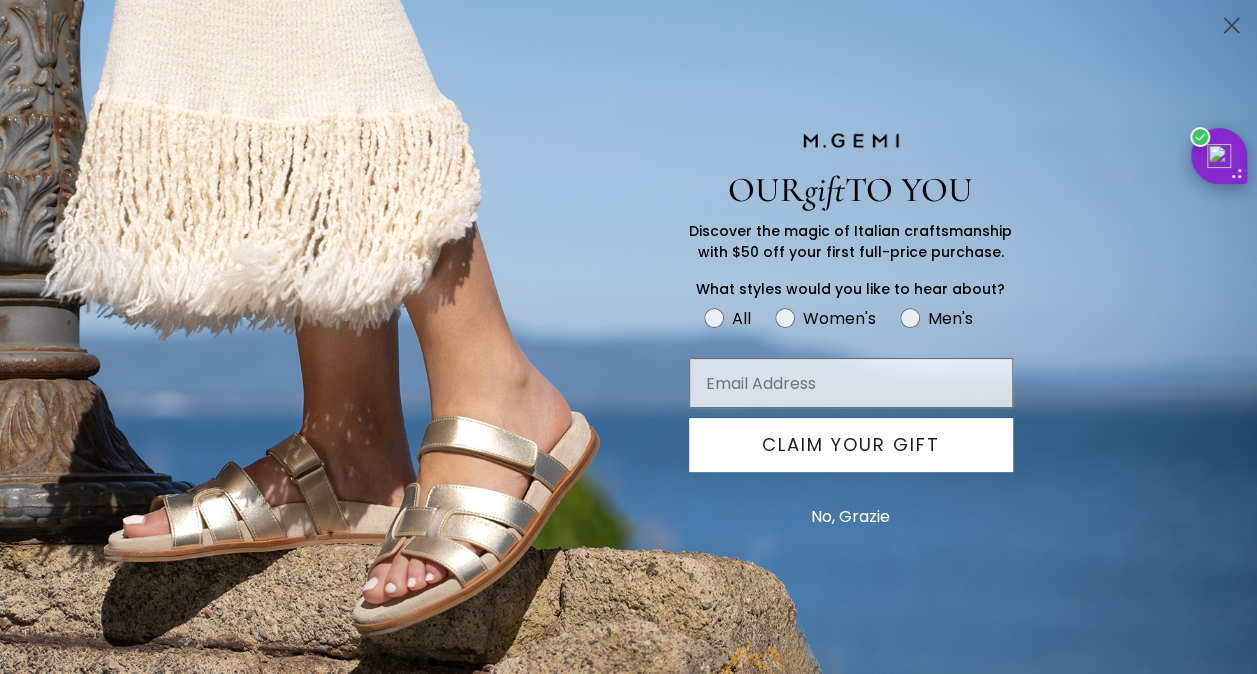 click 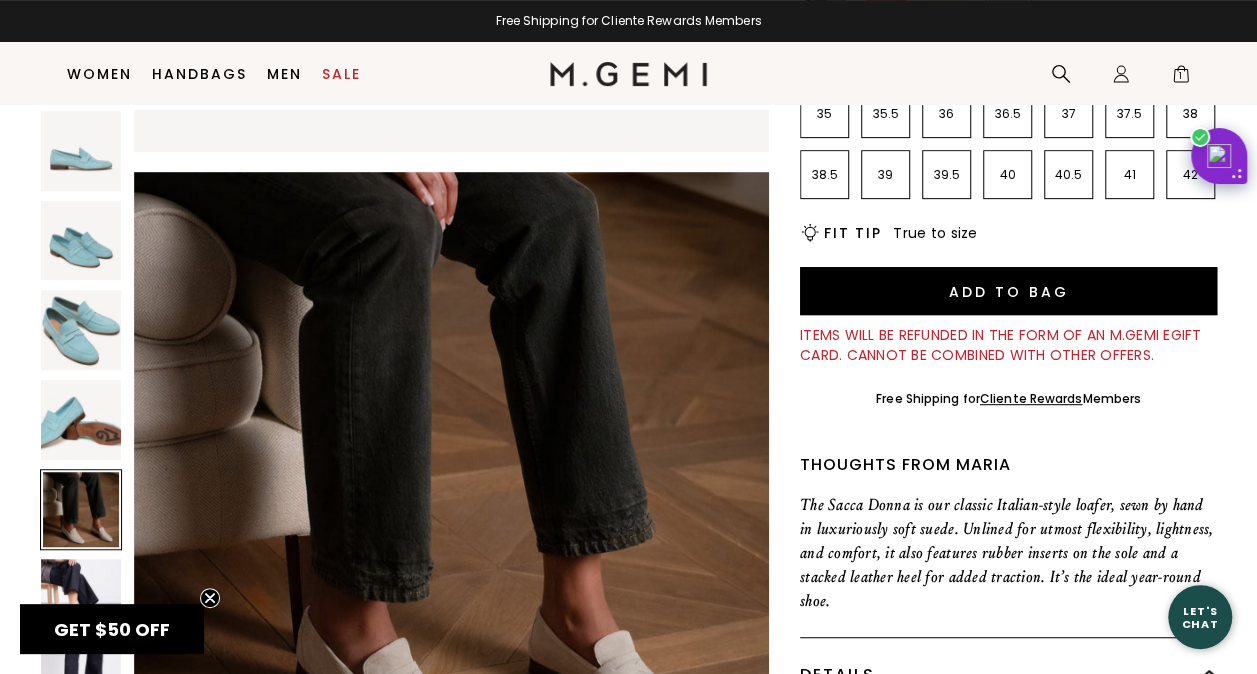 scroll, scrollTop: 432, scrollLeft: 0, axis: vertical 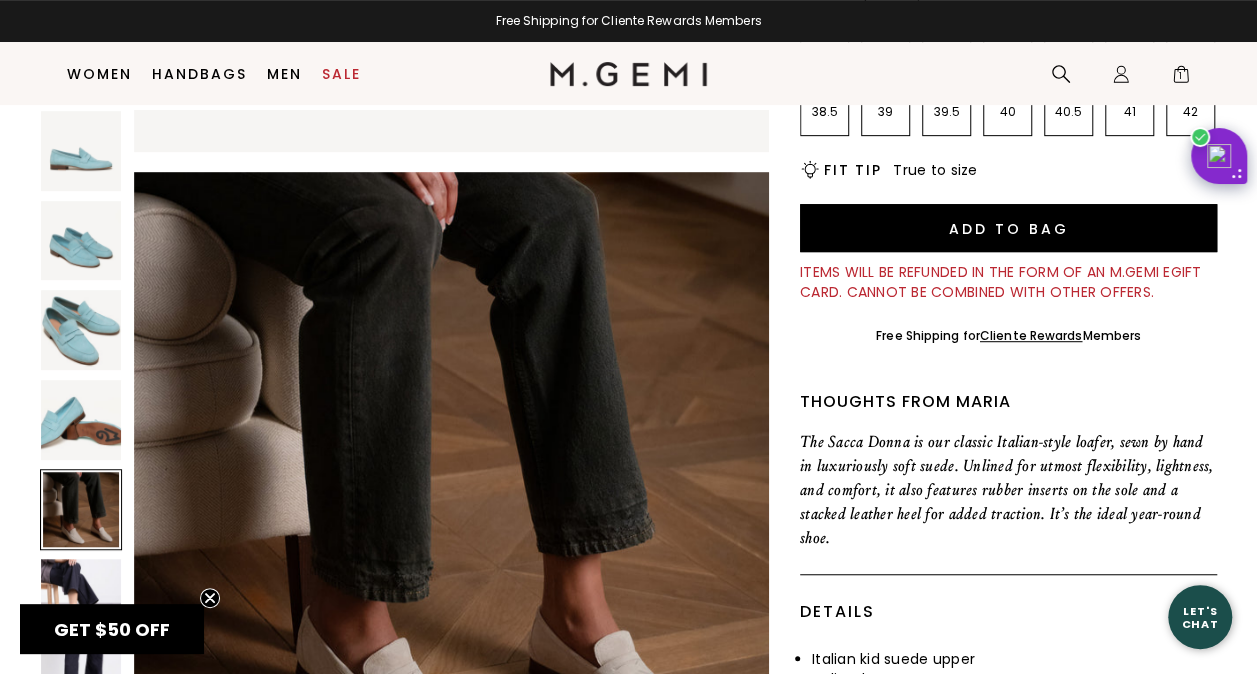 click 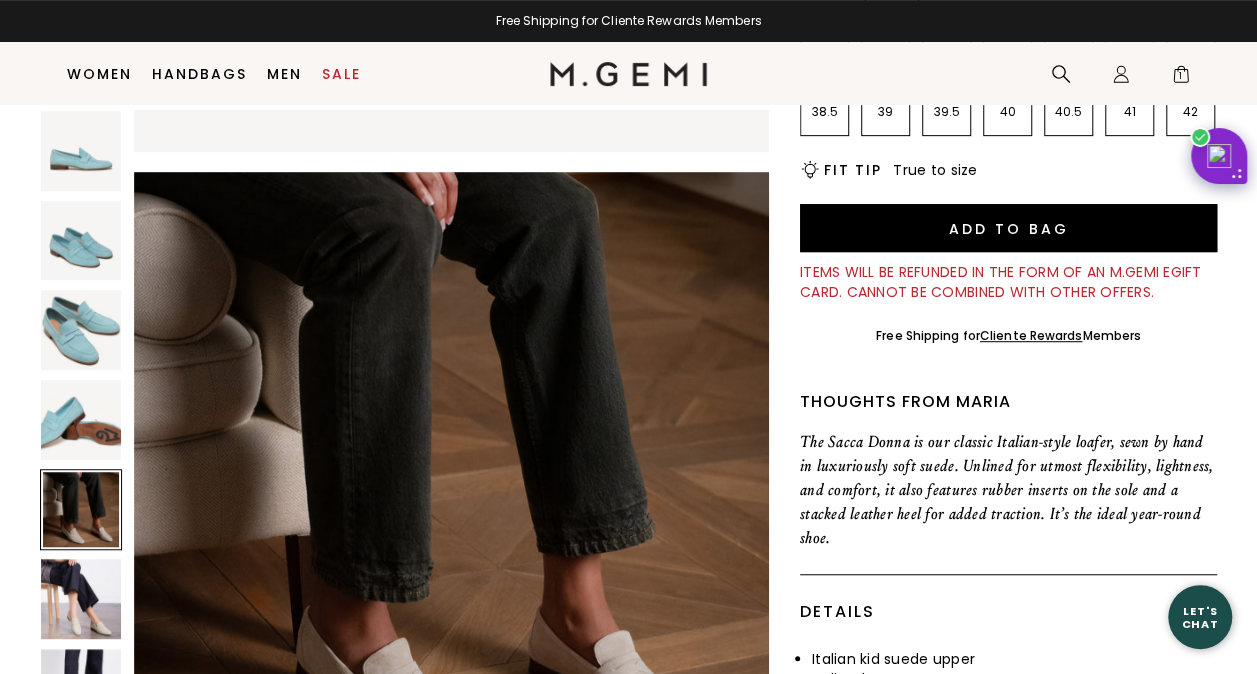 click at bounding box center [81, 599] 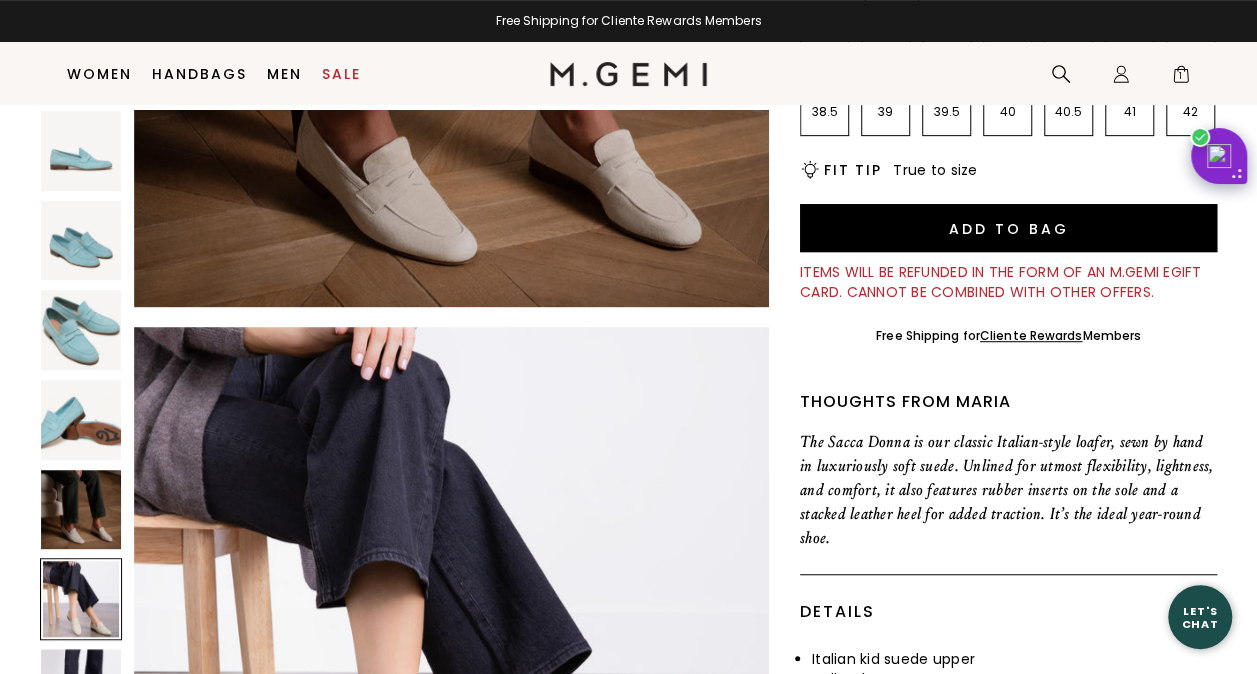 scroll, scrollTop: 3198, scrollLeft: 0, axis: vertical 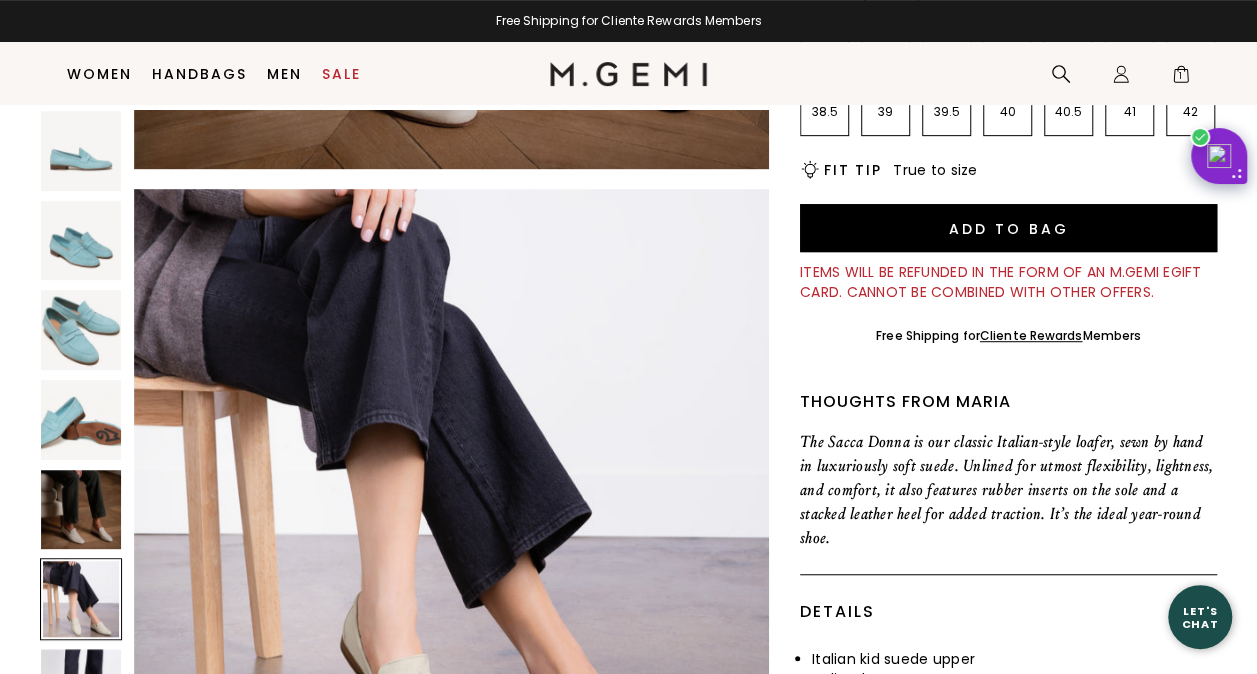 click at bounding box center (81, 689) 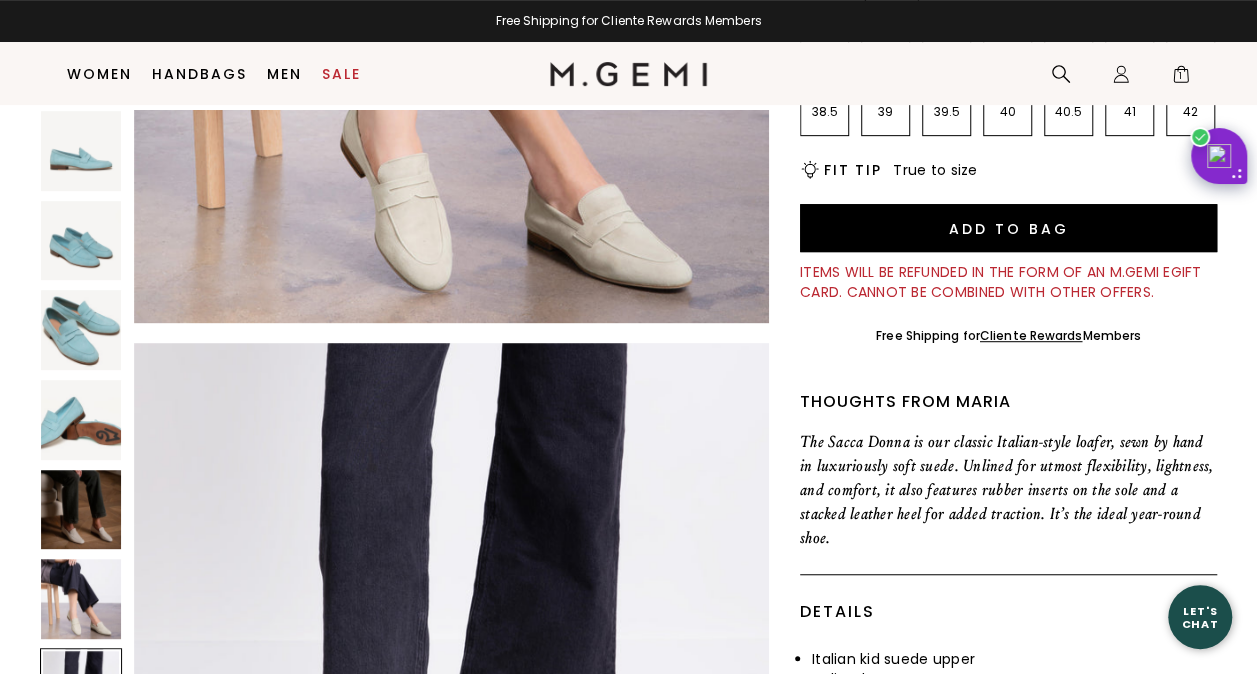 scroll, scrollTop: 3838, scrollLeft: 0, axis: vertical 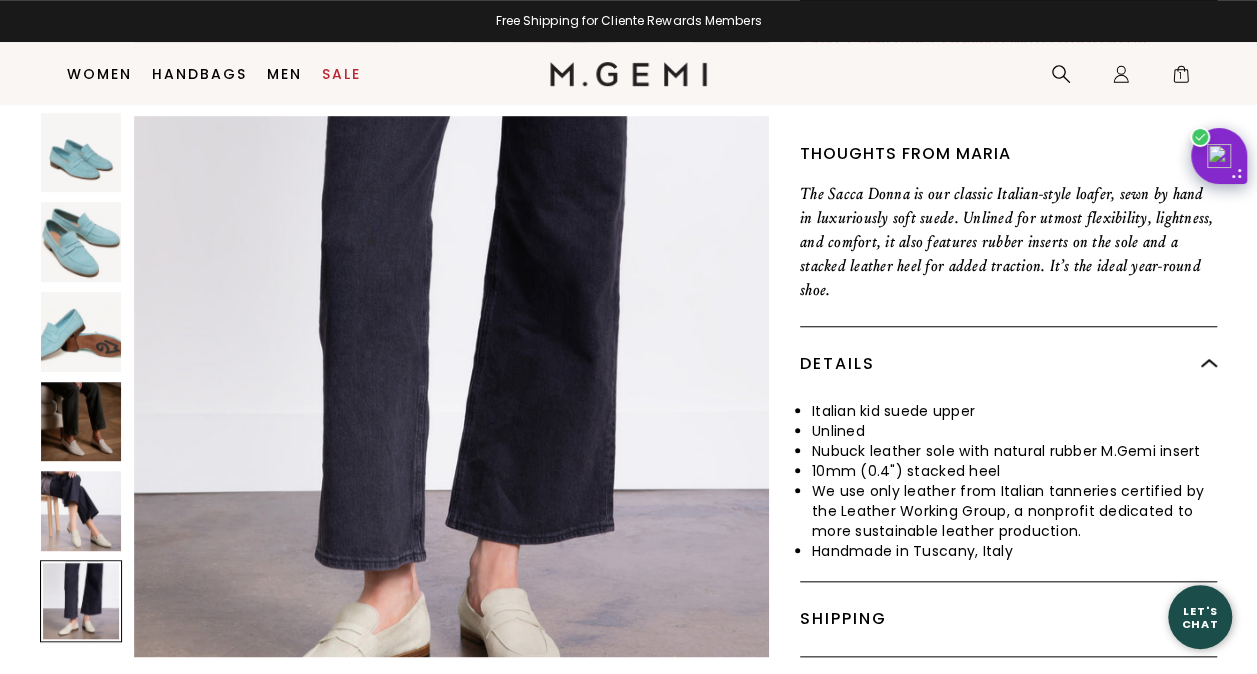 click at bounding box center (81, 511) 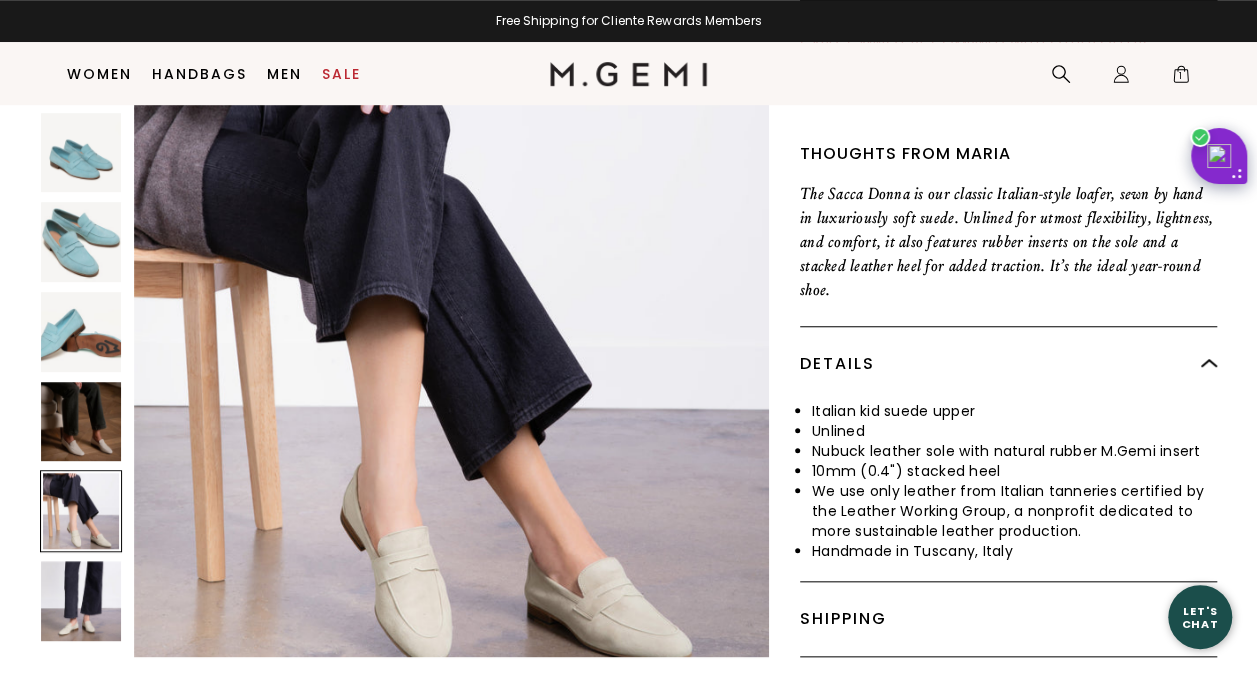 scroll, scrollTop: 3198, scrollLeft: 0, axis: vertical 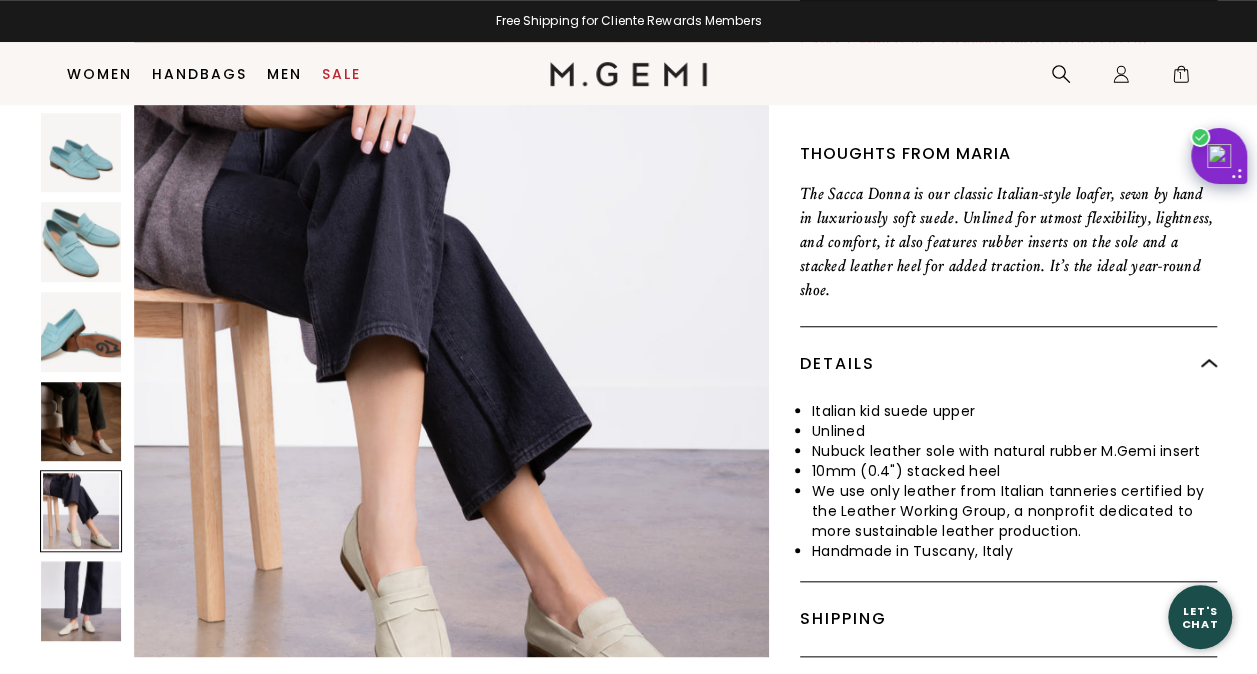 click at bounding box center (81, 422) 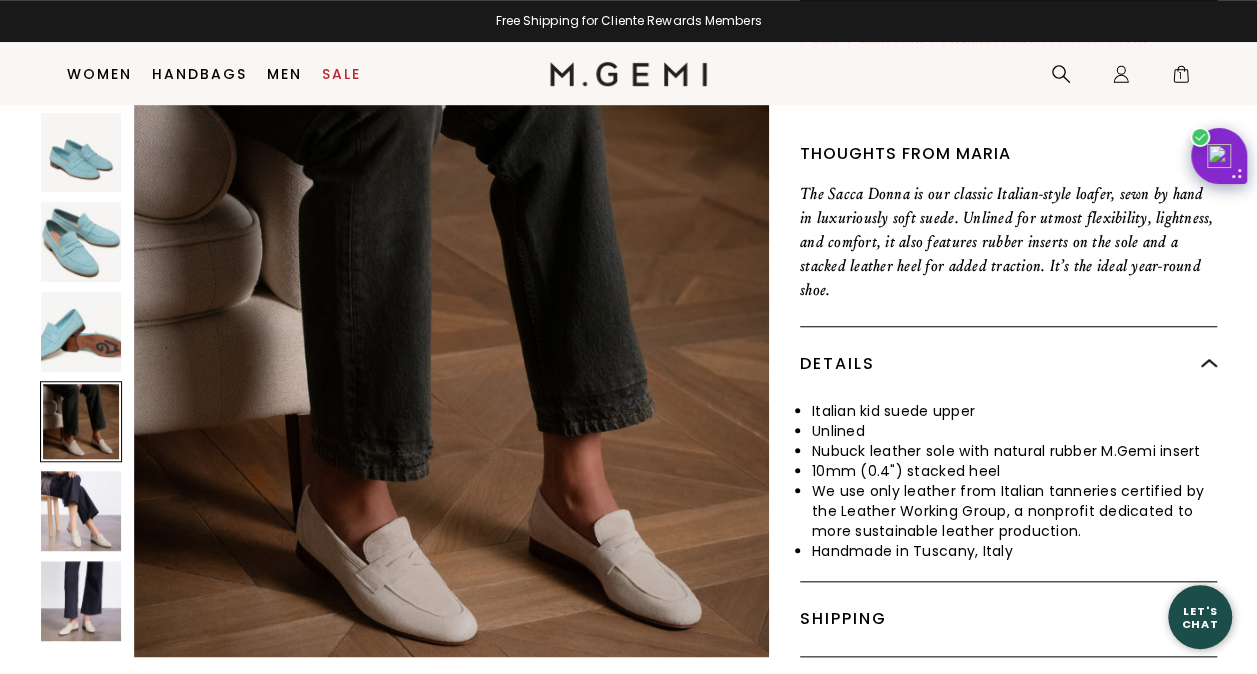 scroll, scrollTop: 2559, scrollLeft: 0, axis: vertical 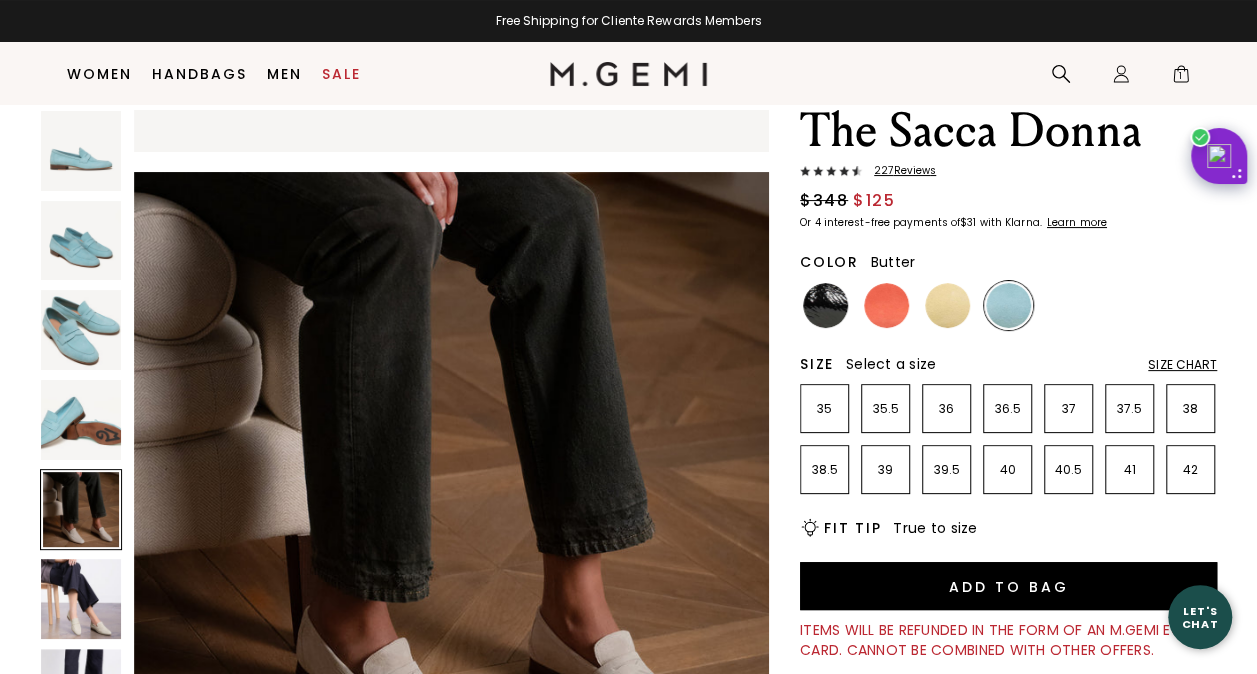 click at bounding box center [947, 305] 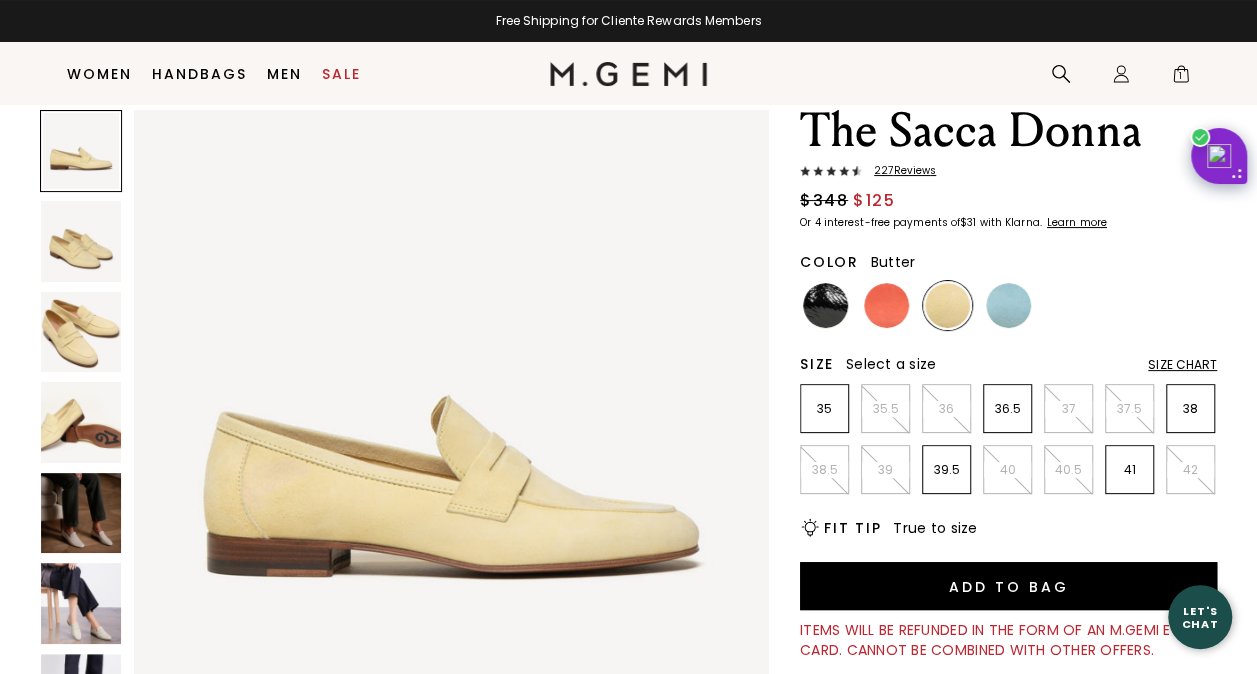 scroll, scrollTop: 0, scrollLeft: 0, axis: both 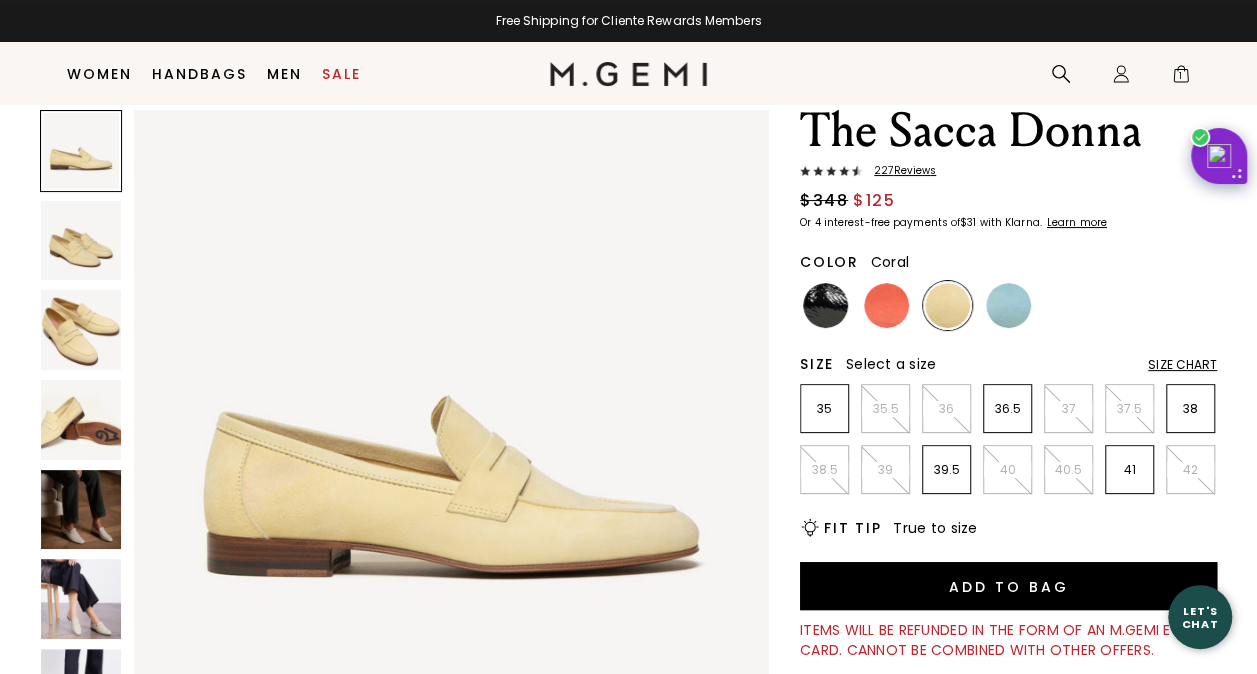 click at bounding box center [886, 305] 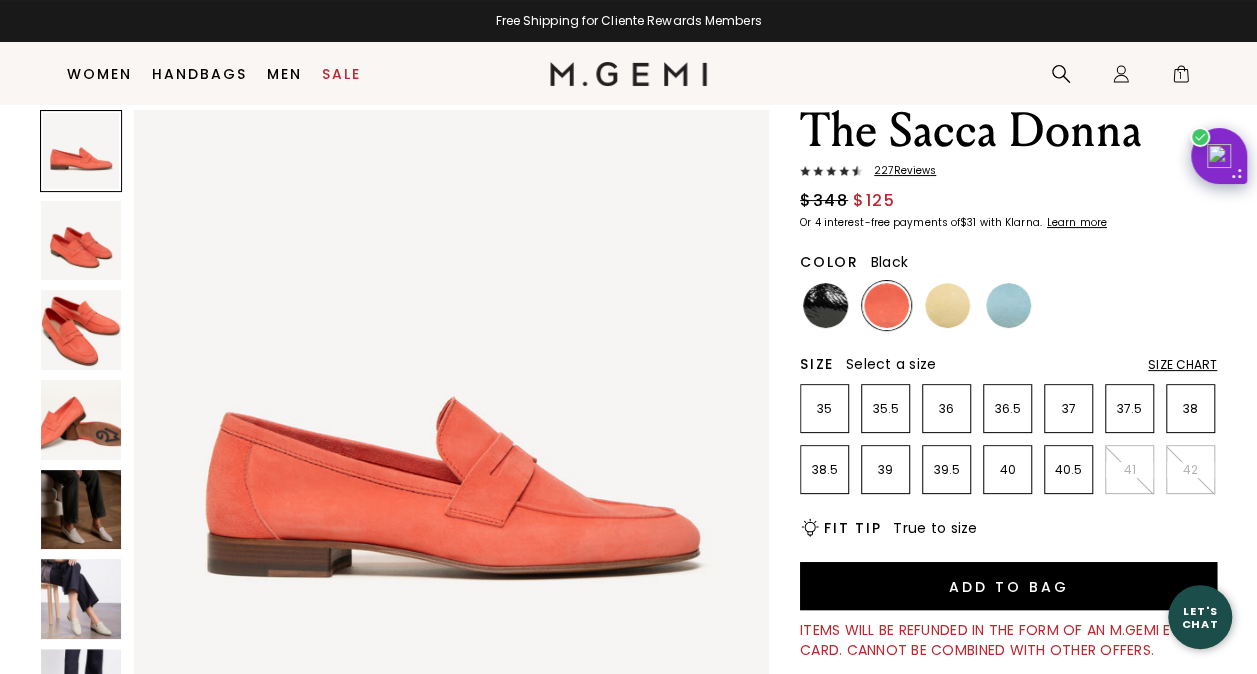 click at bounding box center [825, 305] 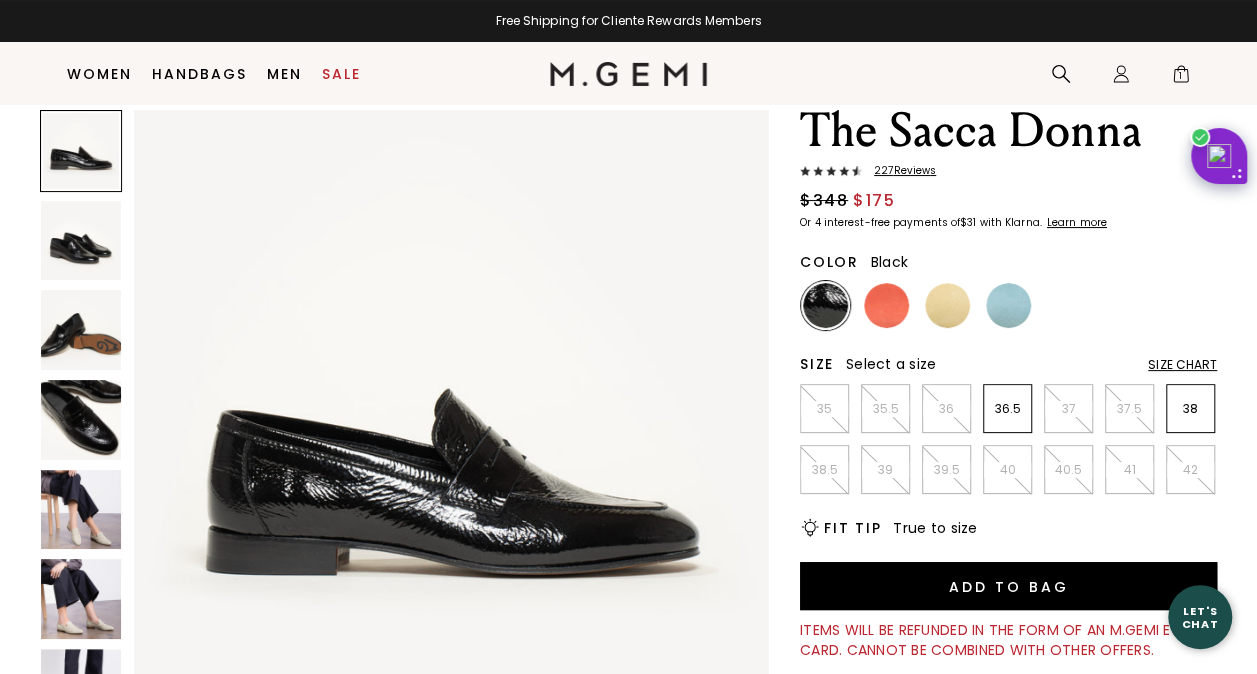 click at bounding box center (81, 241) 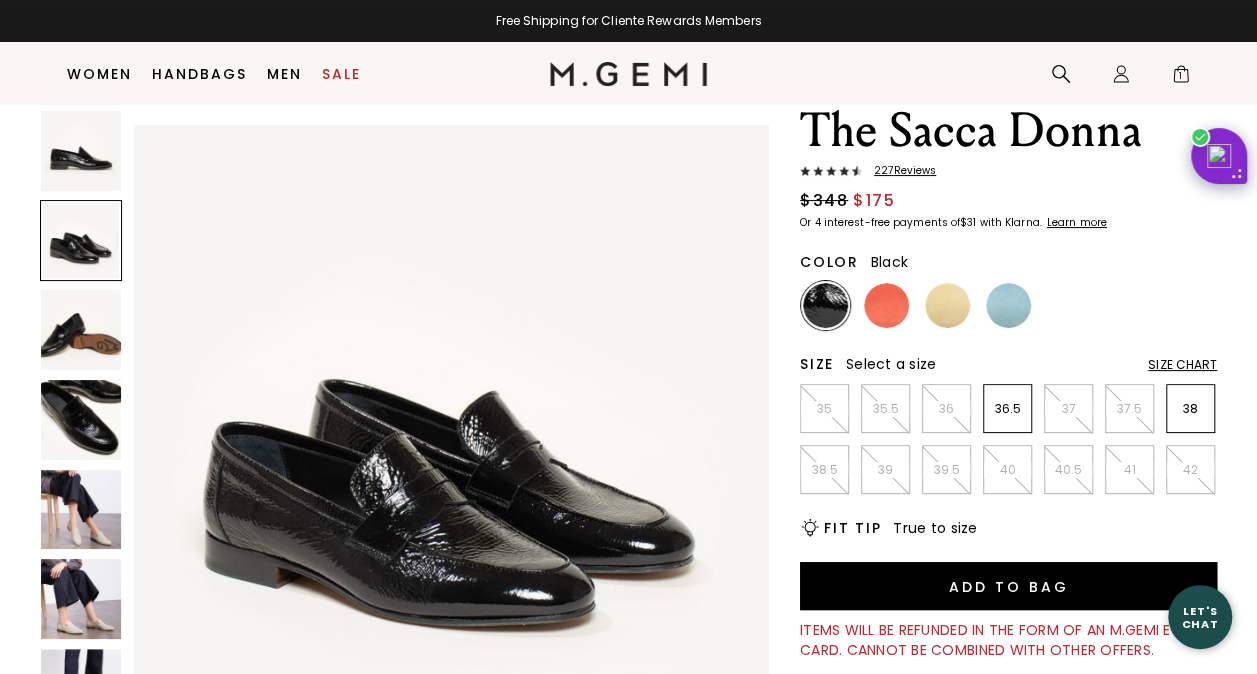 click at bounding box center (81, 330) 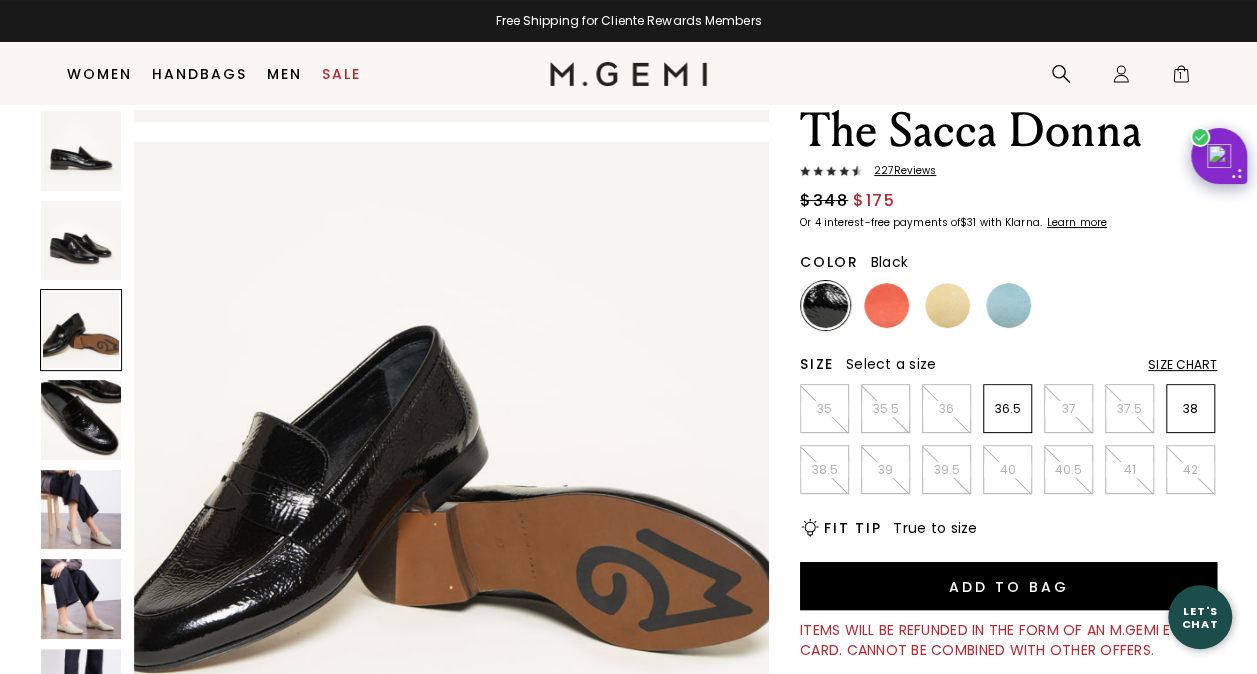click at bounding box center [81, 420] 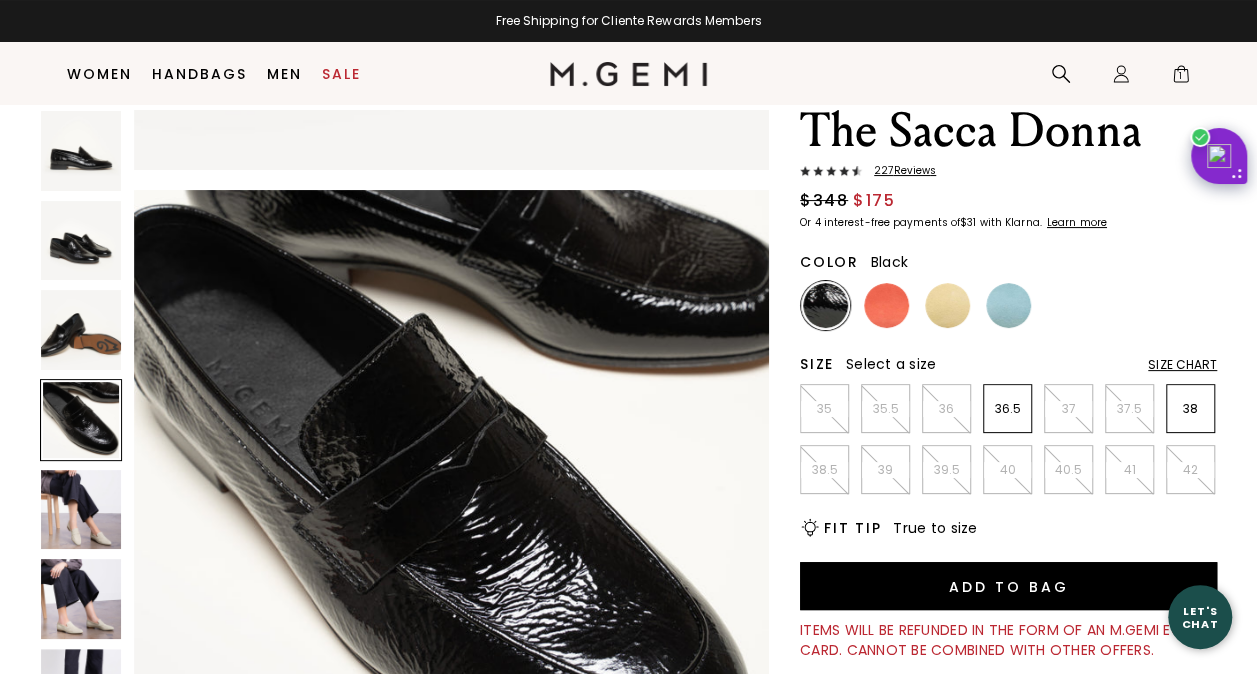 scroll, scrollTop: 1919, scrollLeft: 0, axis: vertical 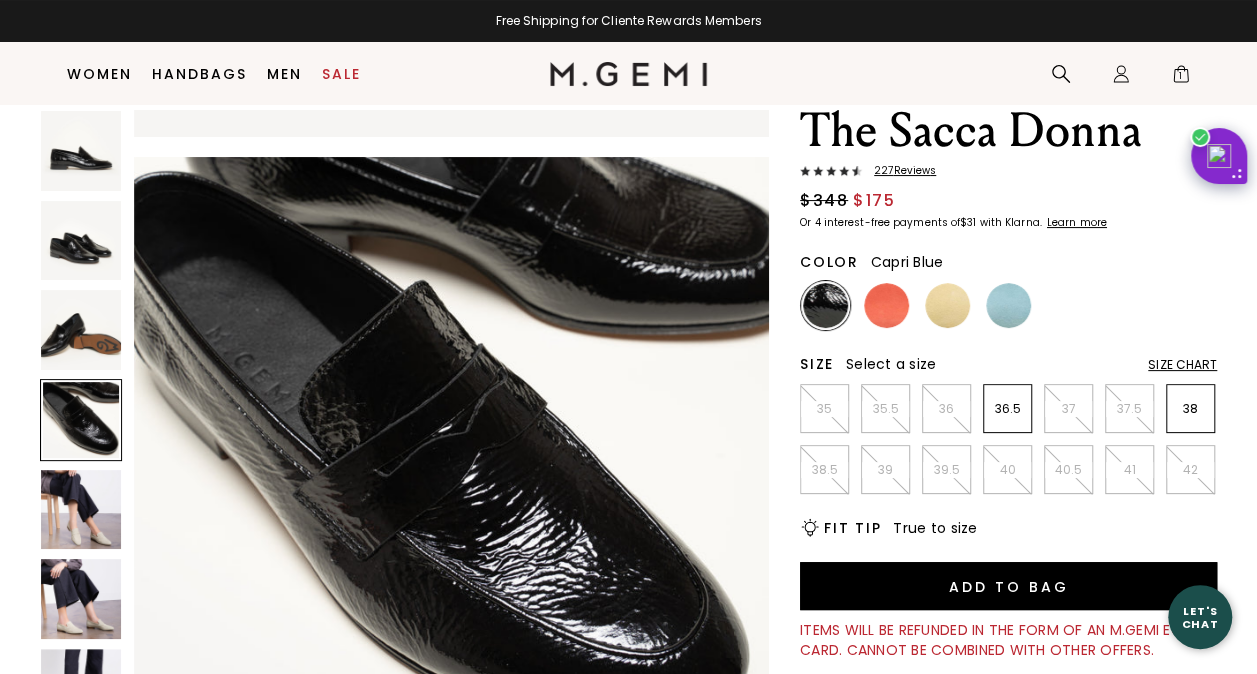 click at bounding box center [1008, 305] 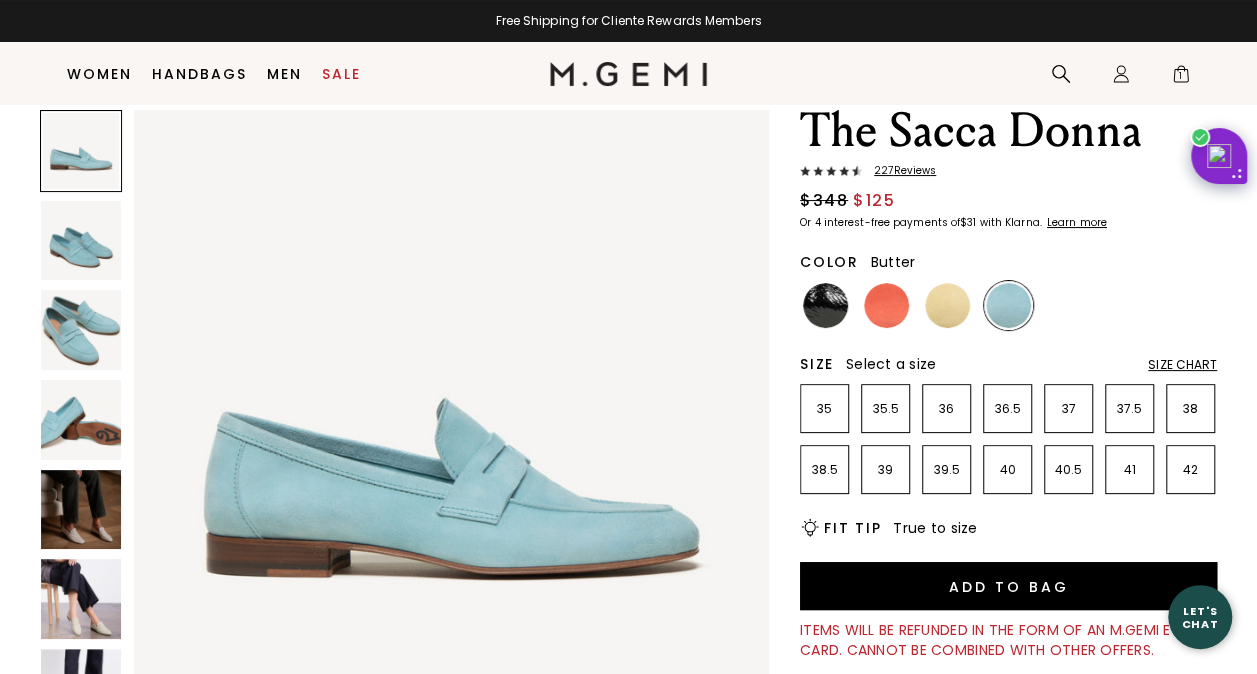 click at bounding box center [947, 305] 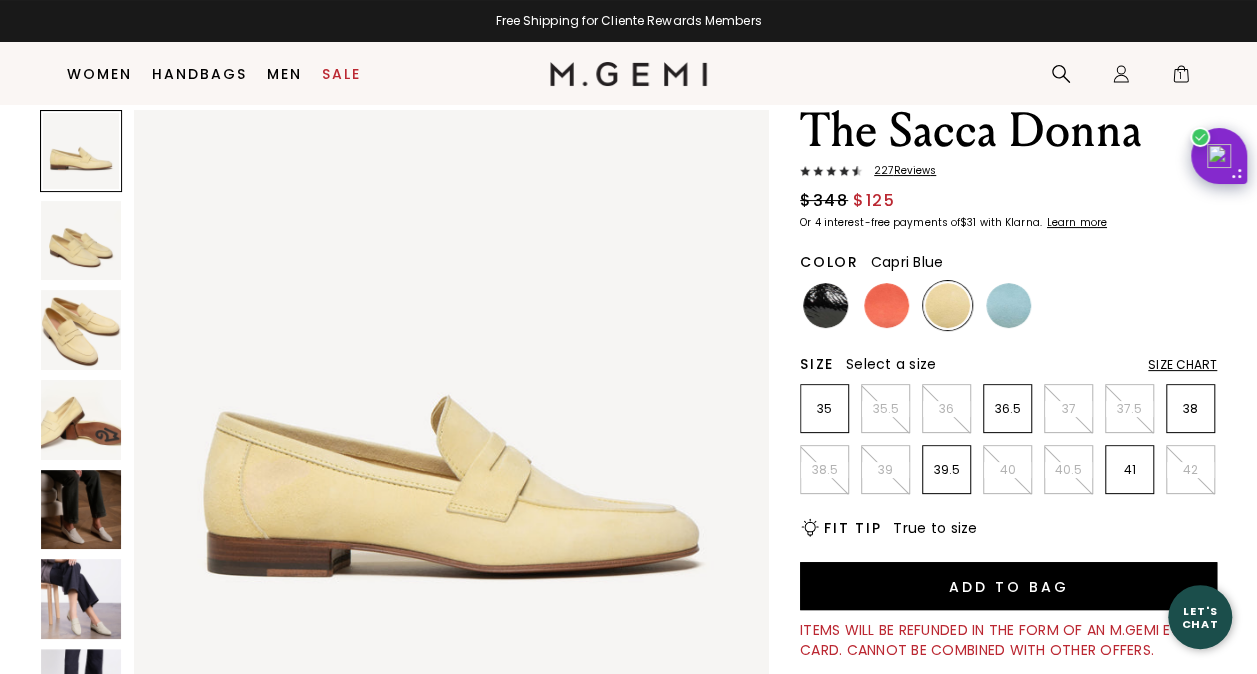 click at bounding box center (1008, 305) 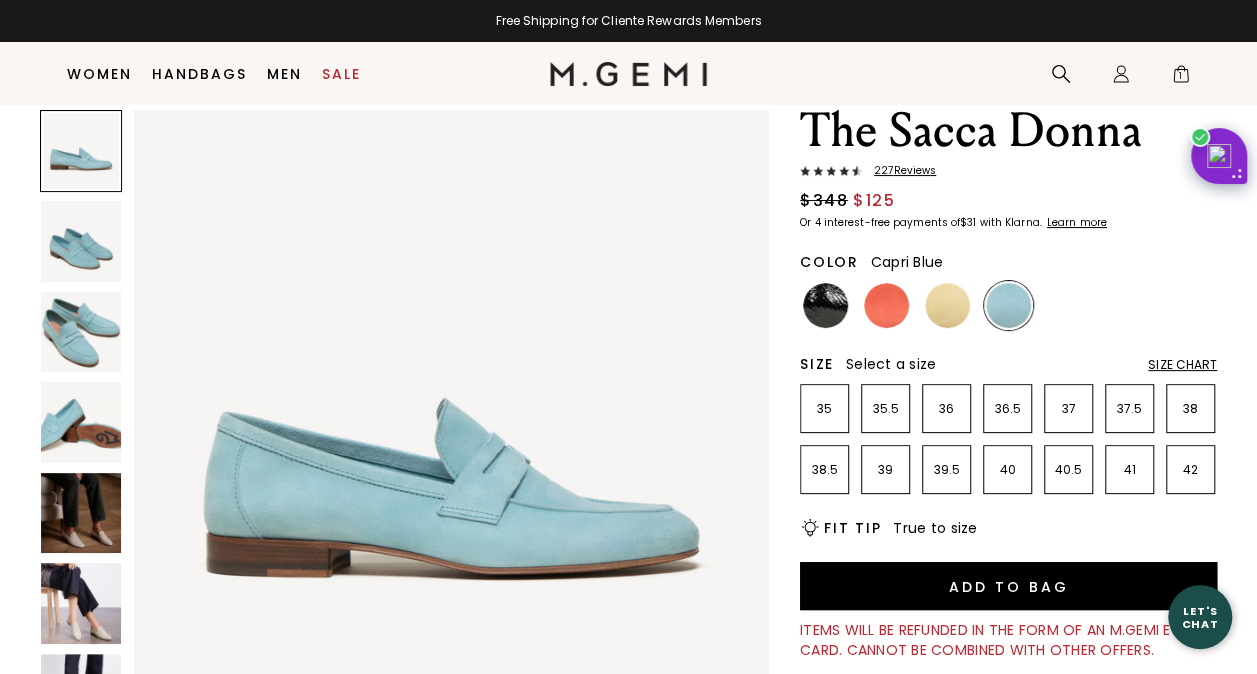 scroll, scrollTop: 0, scrollLeft: 0, axis: both 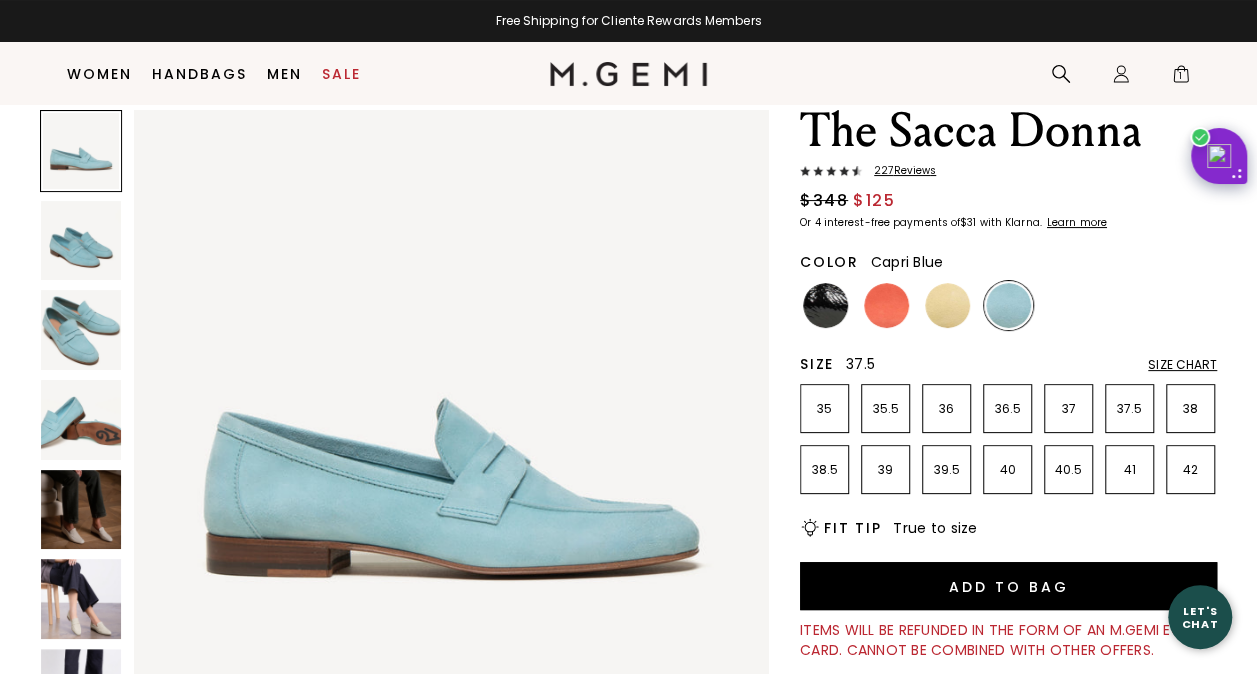 click on "37.5" at bounding box center (1129, 409) 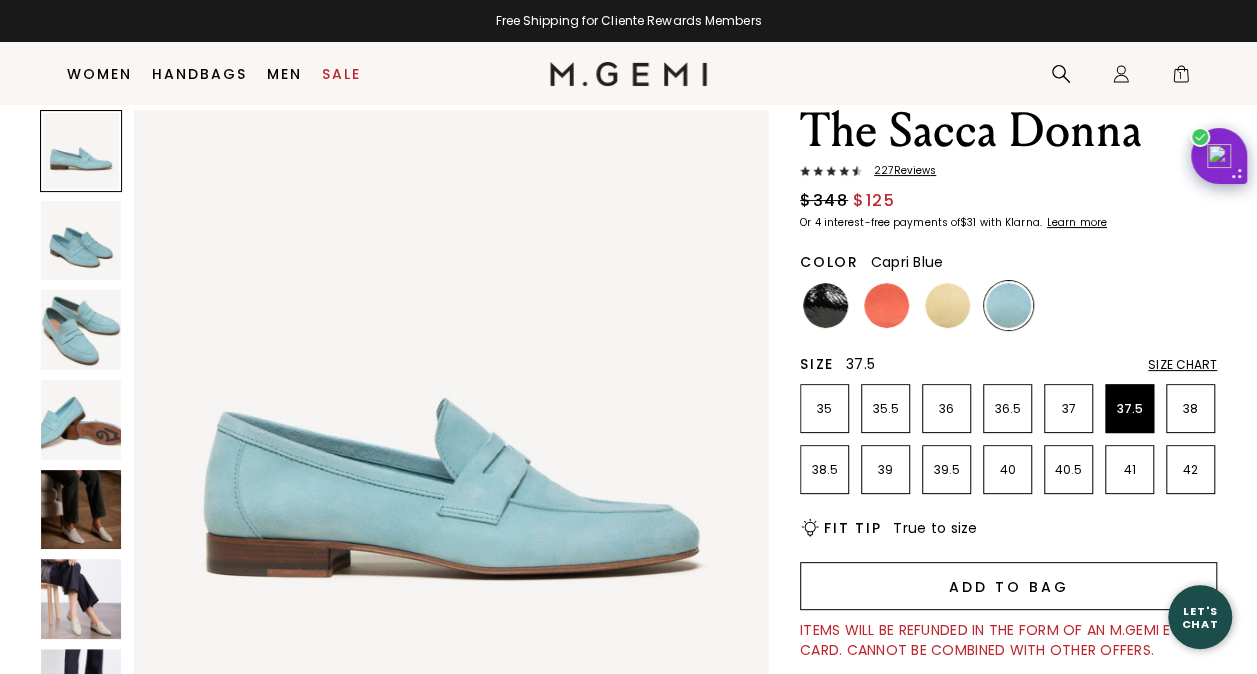 click on "Add to Bag" at bounding box center (1008, 586) 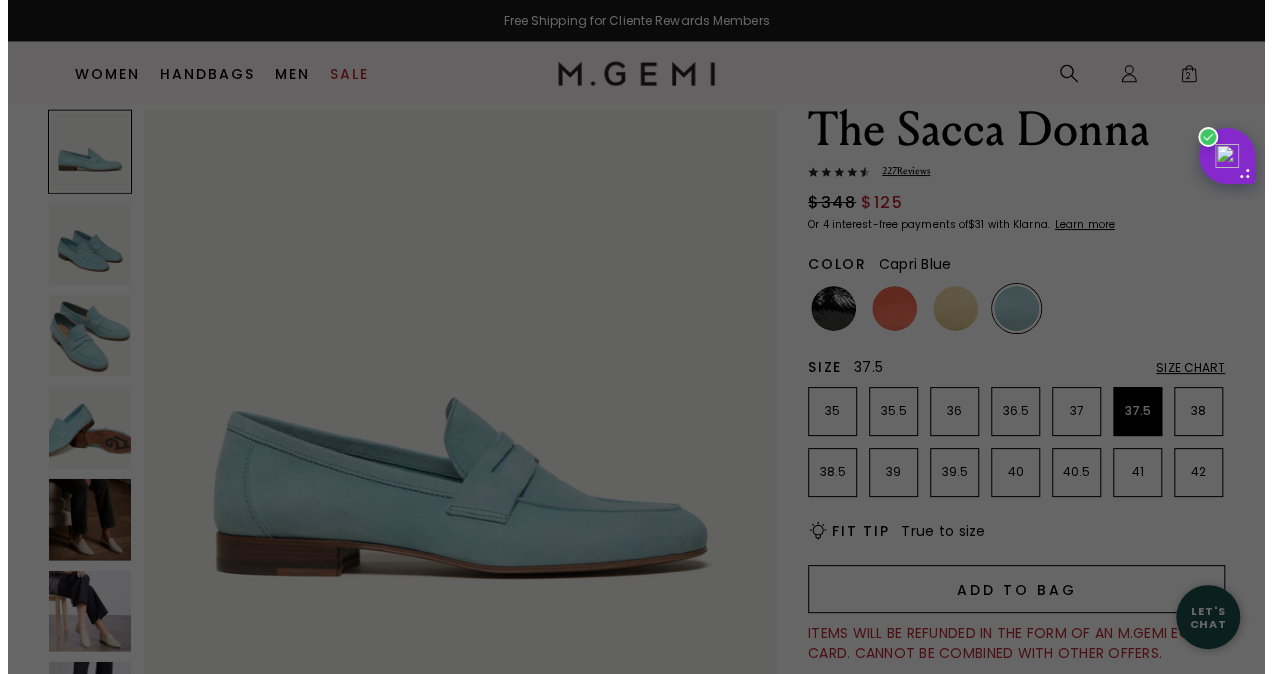scroll, scrollTop: 0, scrollLeft: 0, axis: both 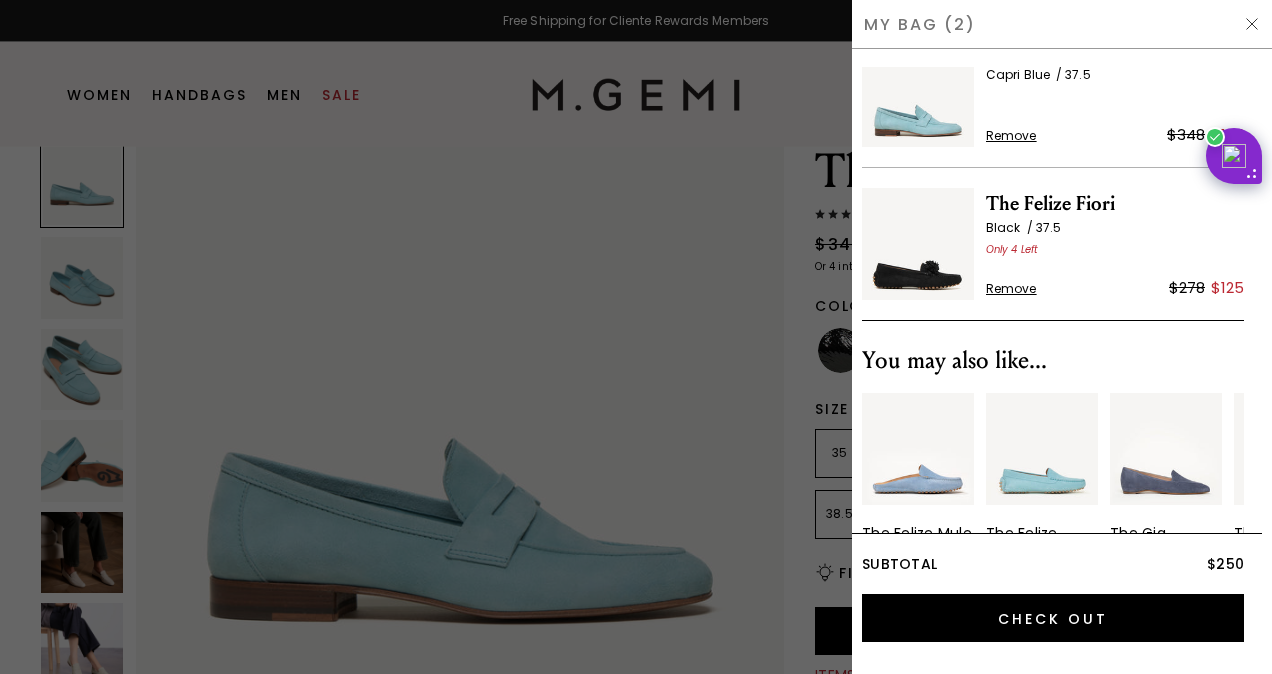 click at bounding box center [1042, 449] 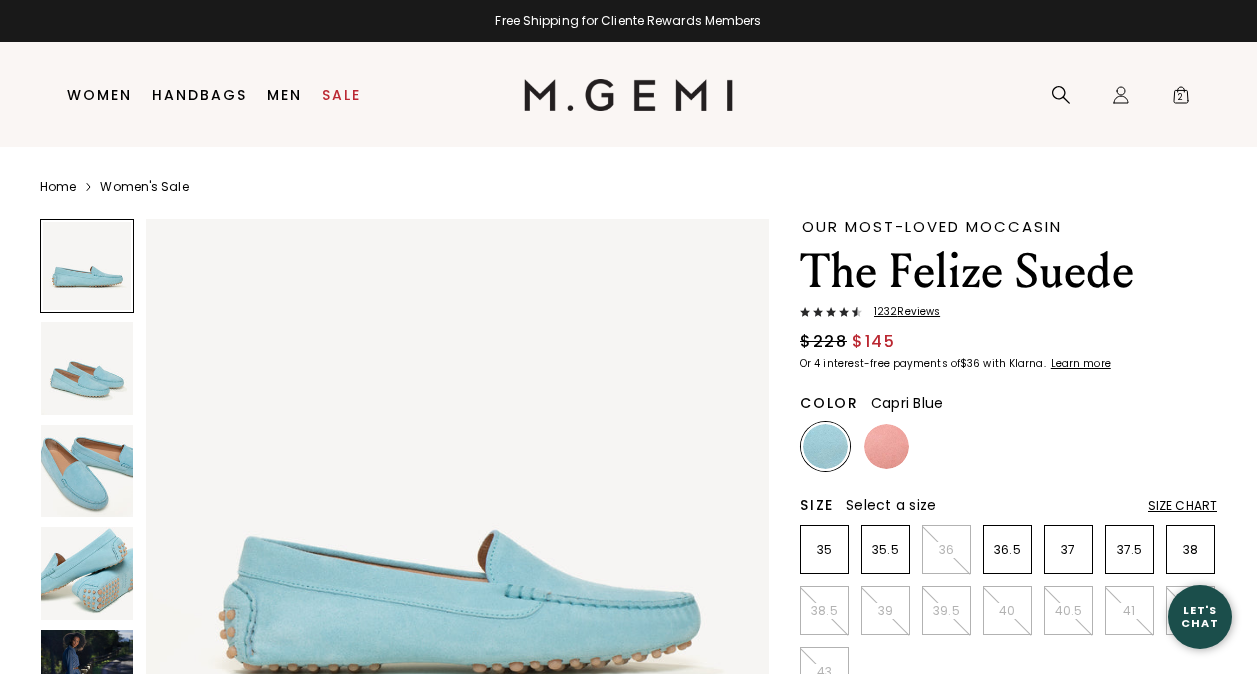 scroll, scrollTop: 0, scrollLeft: 0, axis: both 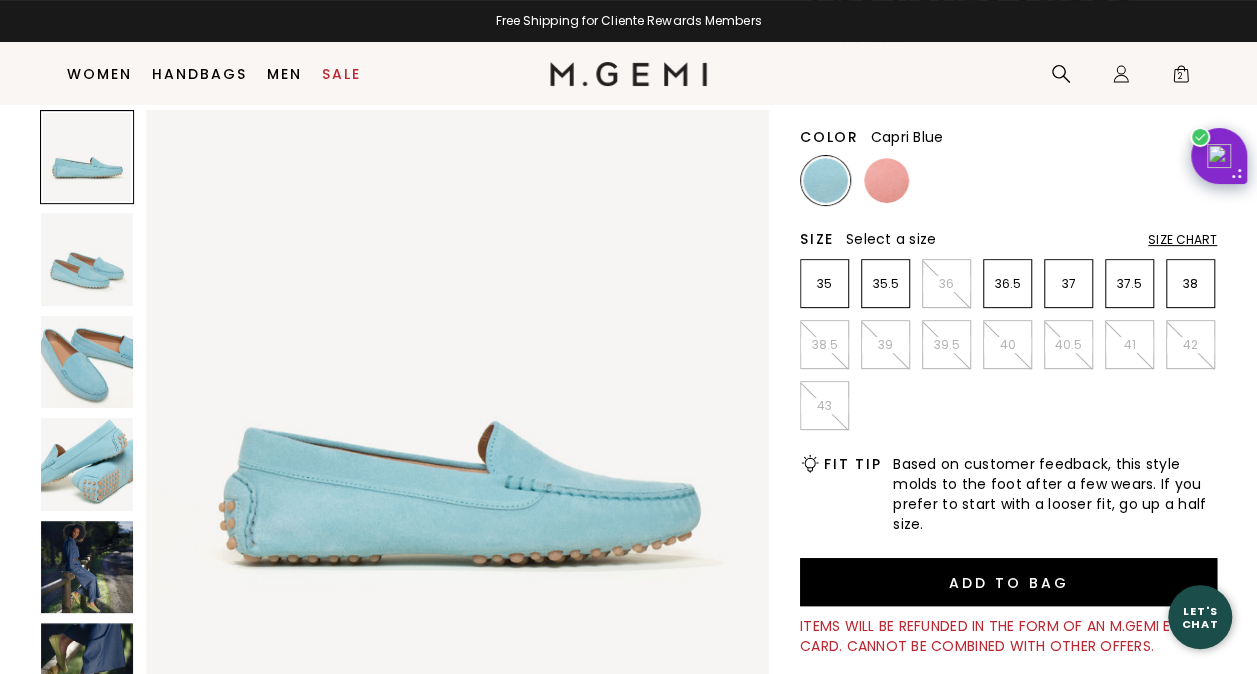 click at bounding box center [87, 567] 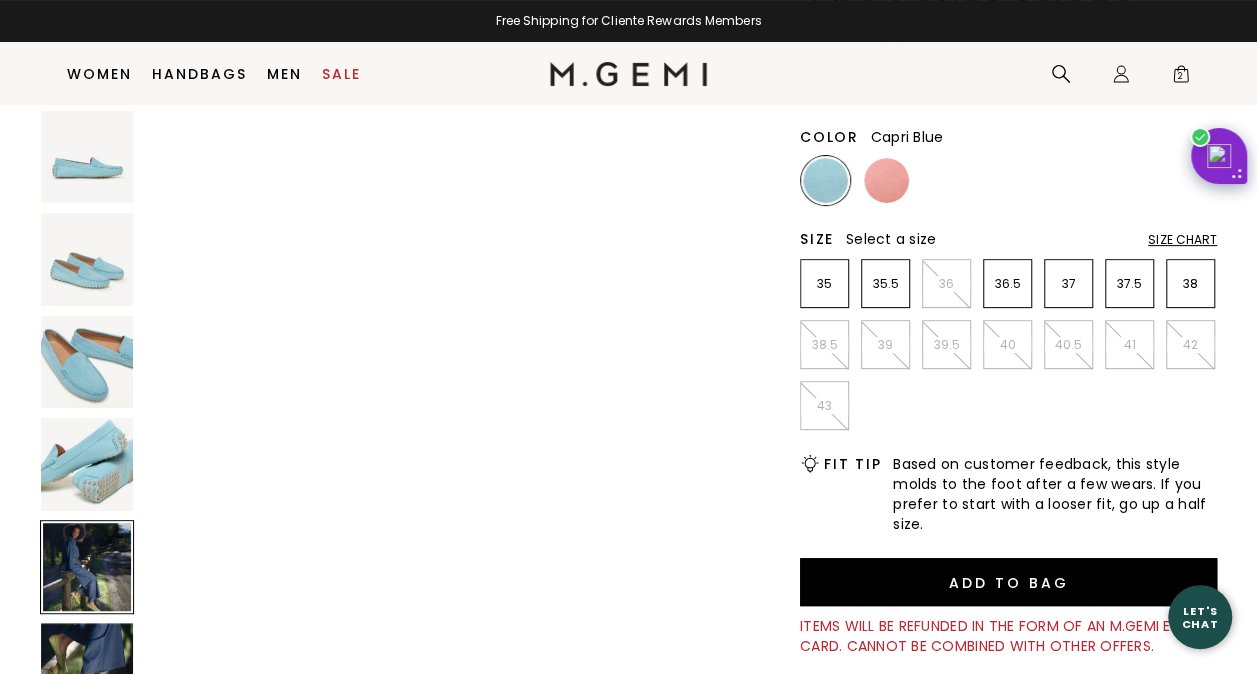 scroll, scrollTop: 2507, scrollLeft: 0, axis: vertical 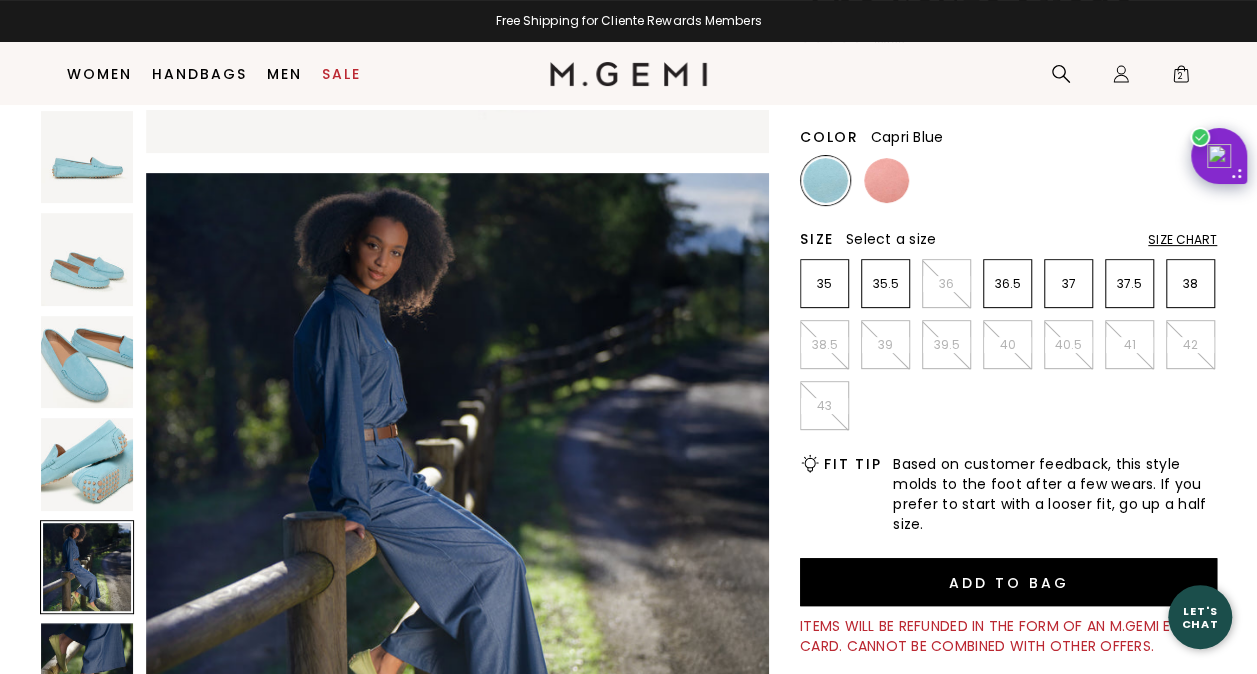 click at bounding box center (87, 669) 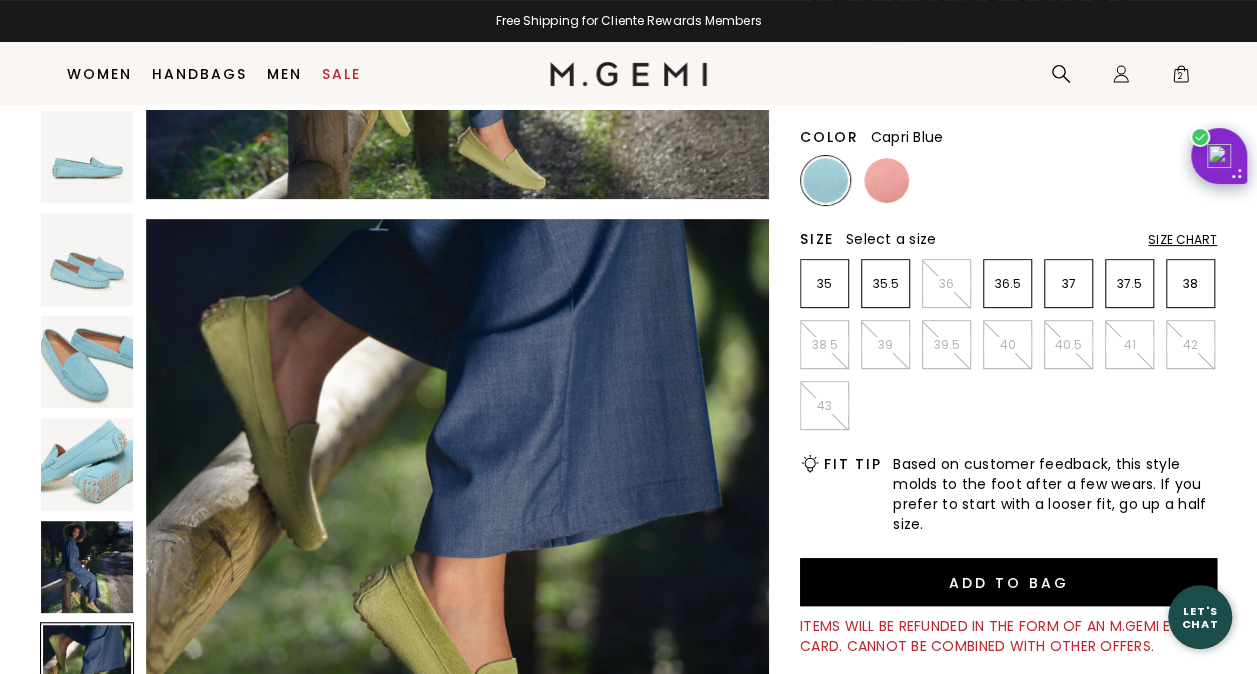 scroll, scrollTop: 3134, scrollLeft: 0, axis: vertical 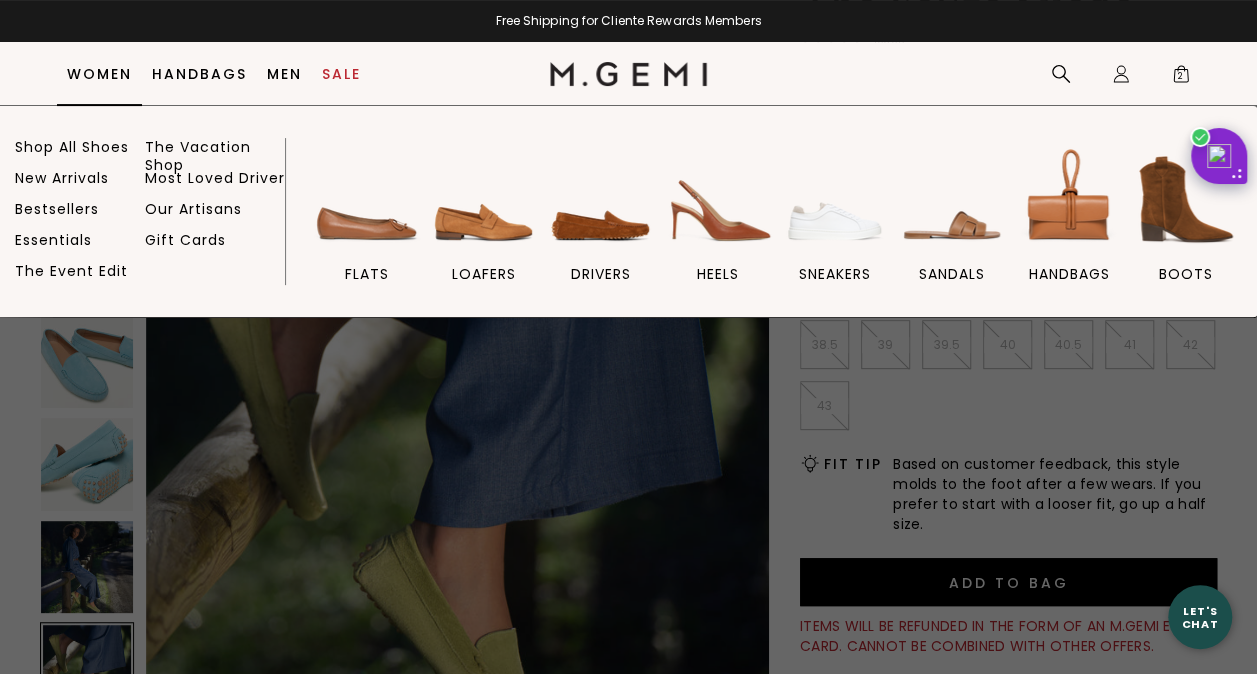 click on "Women" at bounding box center [99, 74] 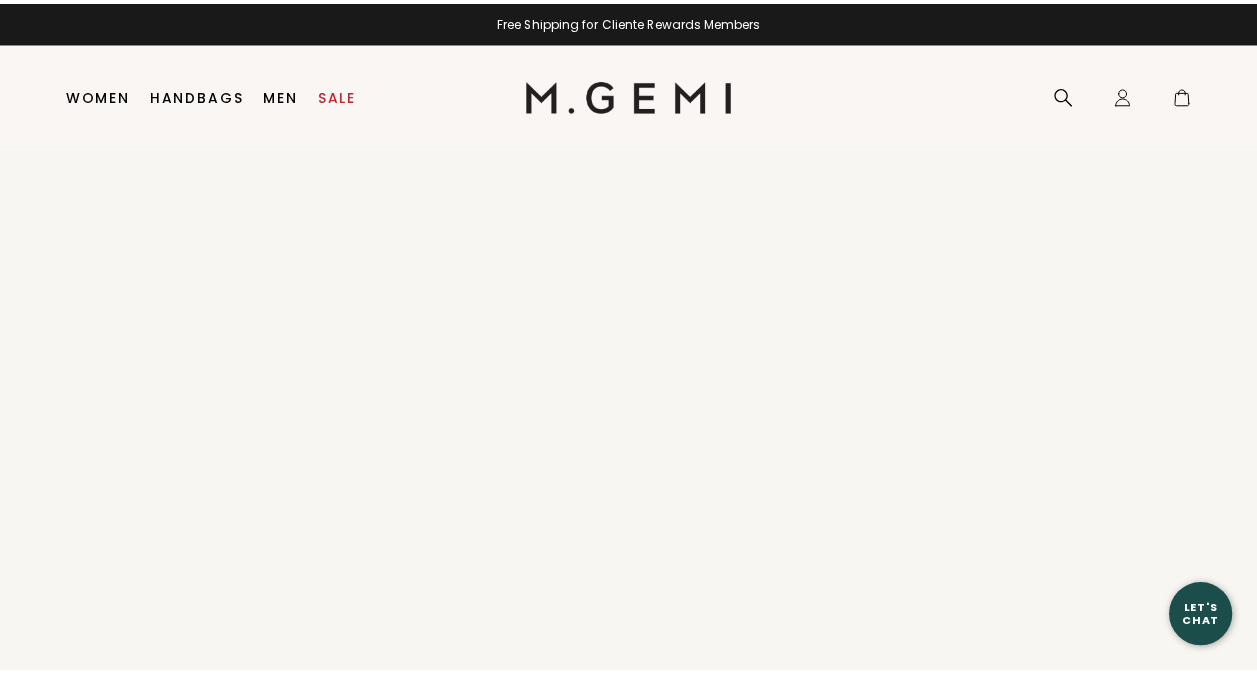 scroll, scrollTop: 0, scrollLeft: 0, axis: both 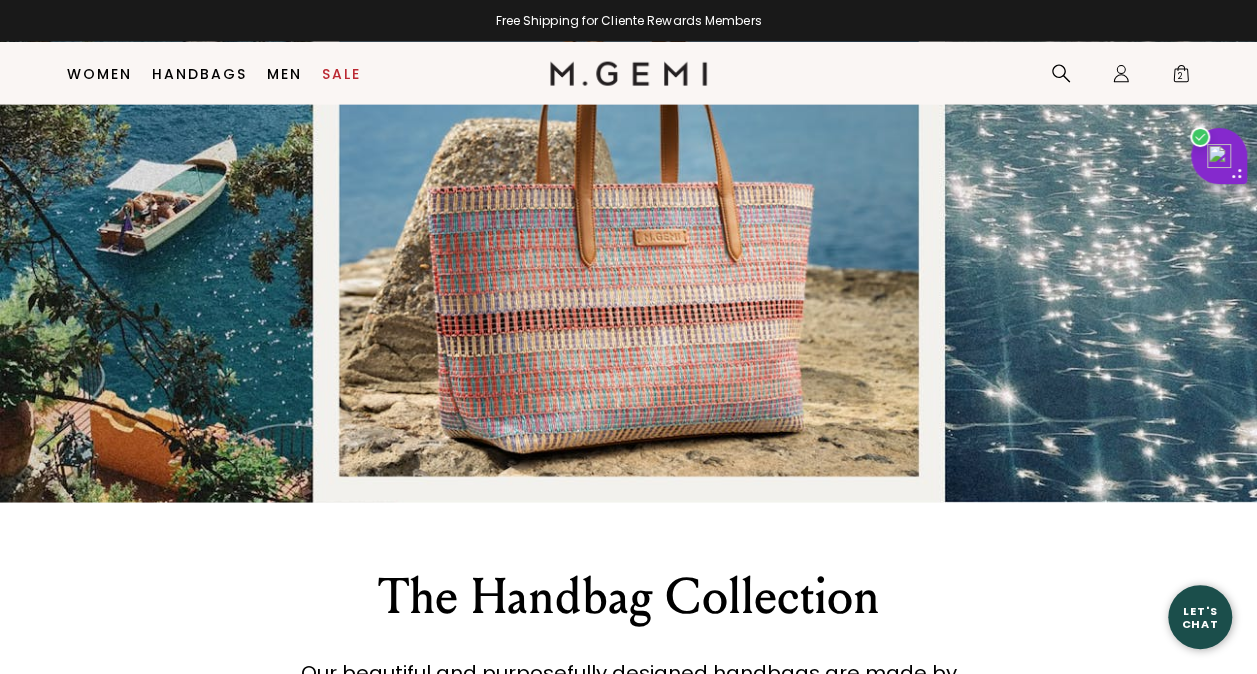 click at bounding box center [628, 230] 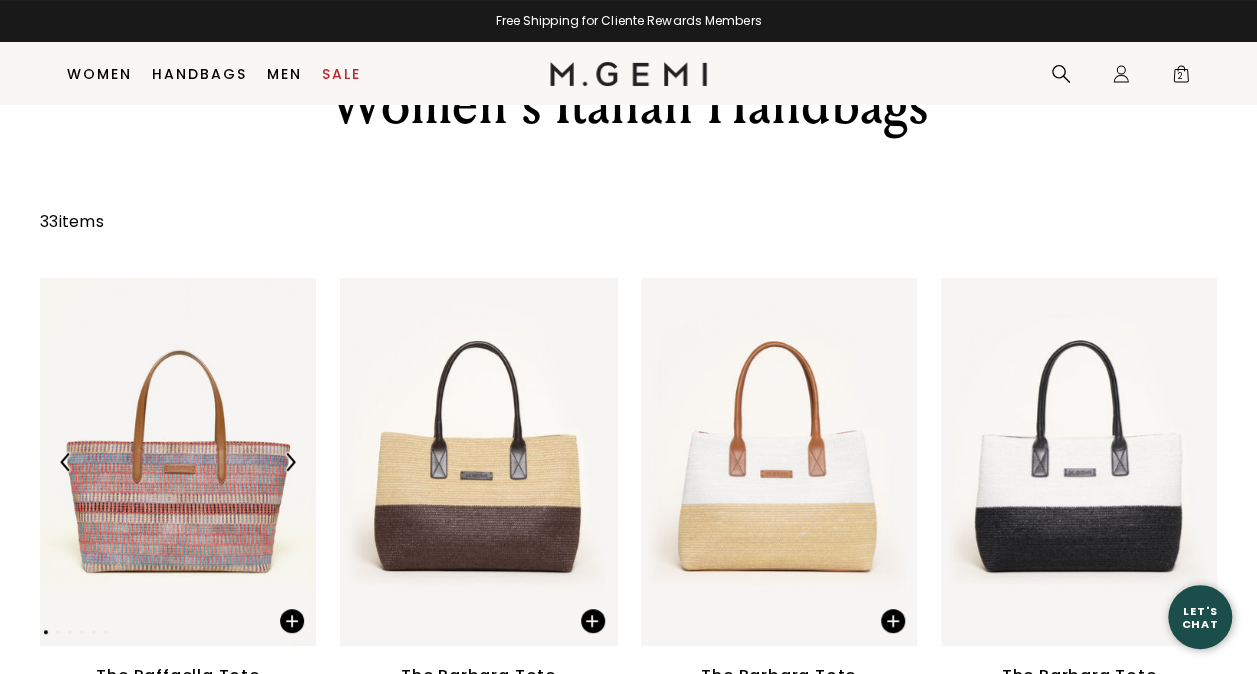 scroll, scrollTop: 504, scrollLeft: 0, axis: vertical 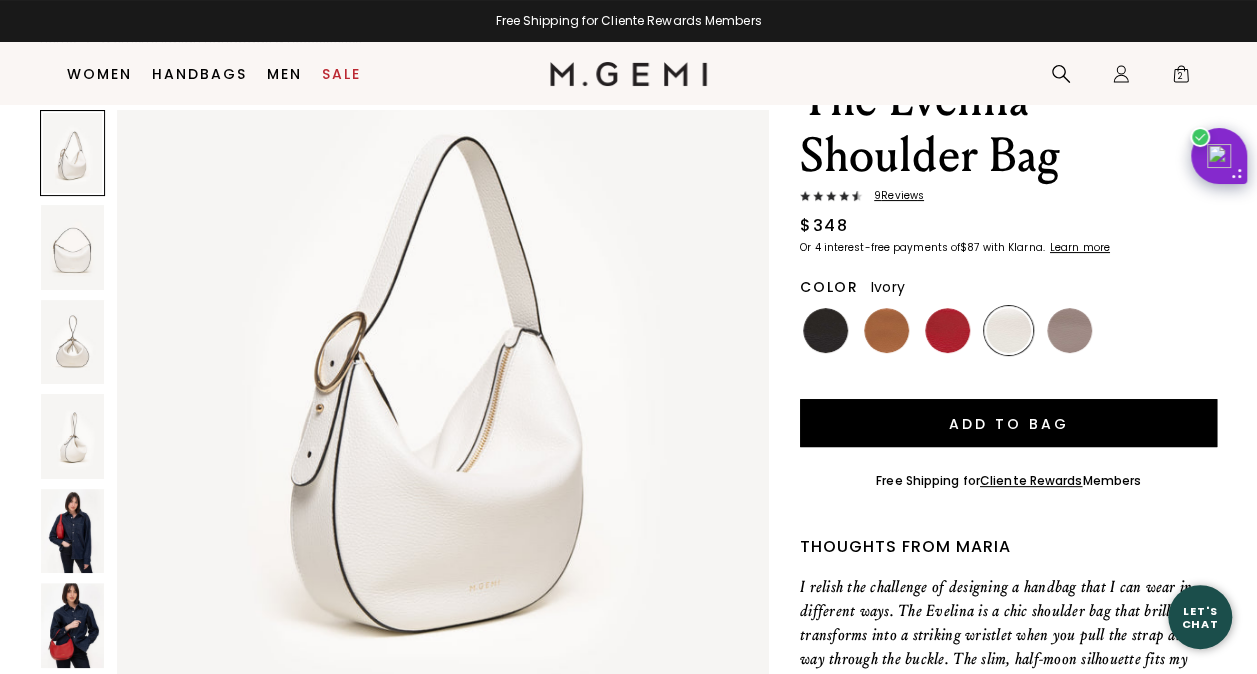 click at bounding box center (72, 531) 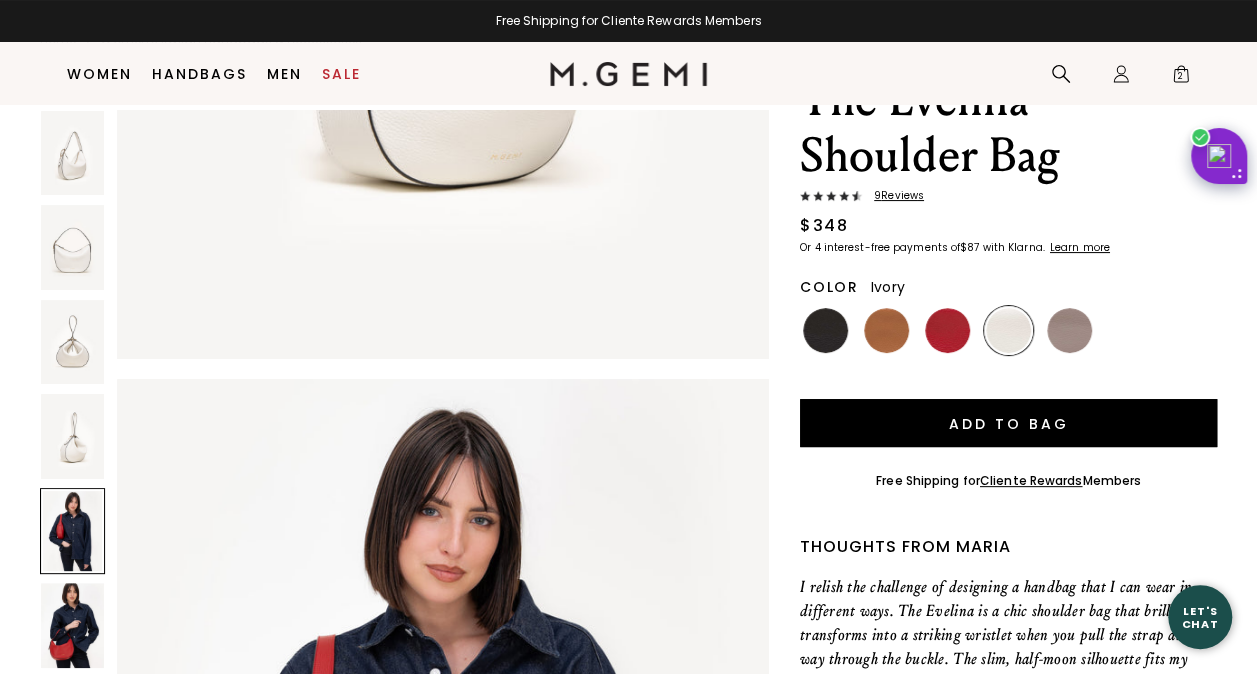 scroll, scrollTop: 3472, scrollLeft: 0, axis: vertical 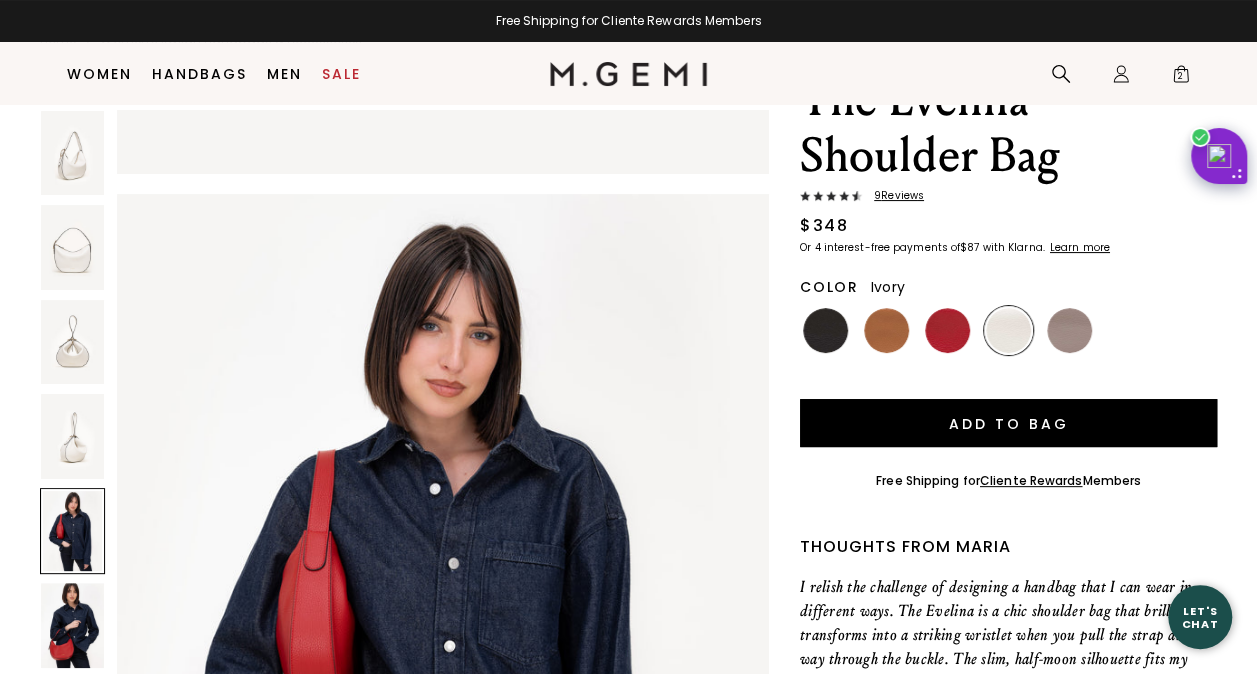 click at bounding box center [72, 625] 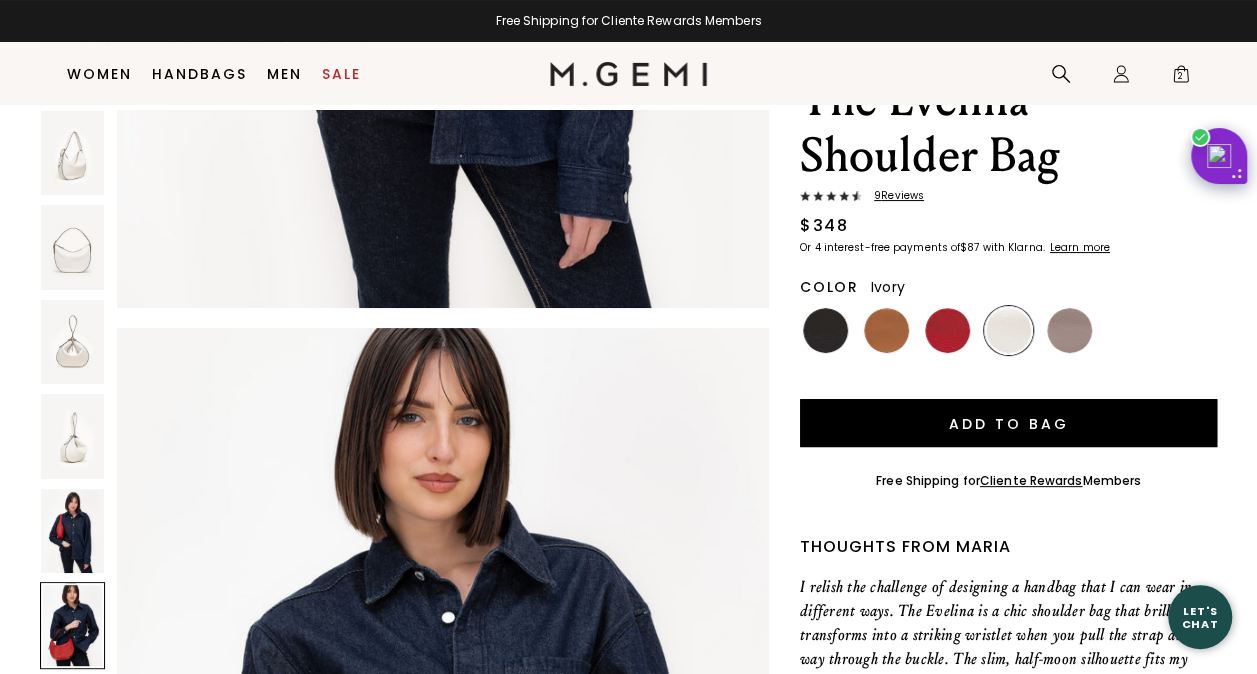 scroll, scrollTop: 4340, scrollLeft: 0, axis: vertical 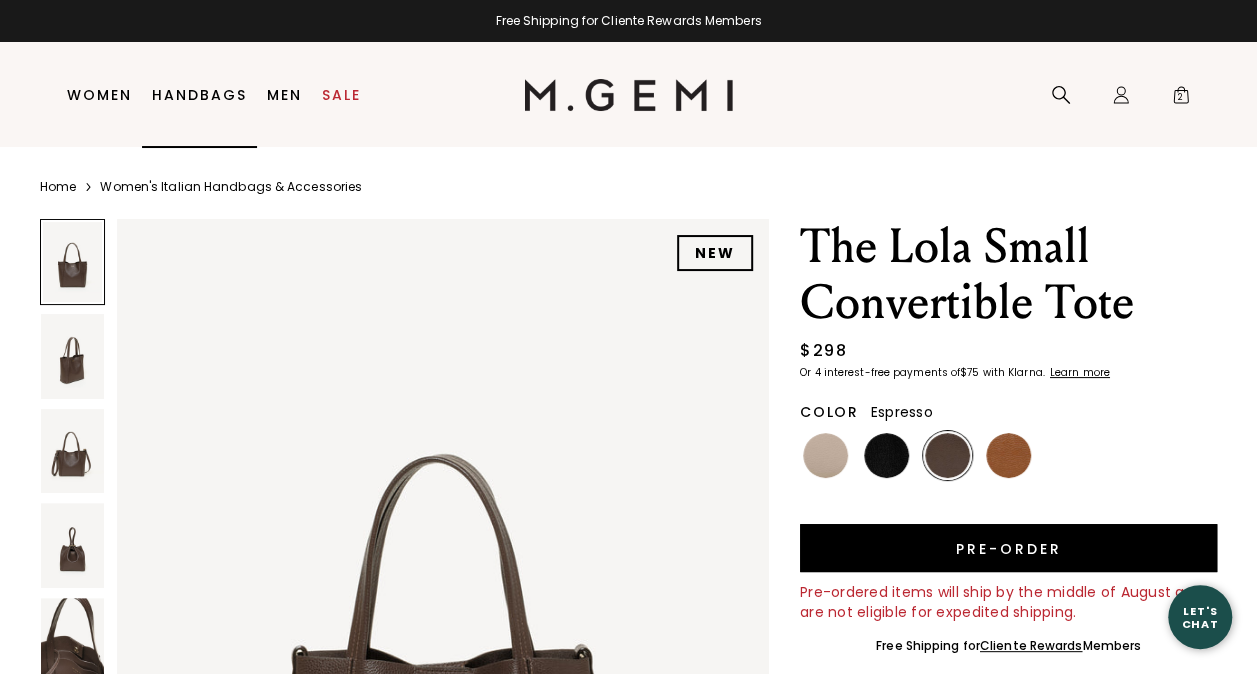 click on "Handbags" at bounding box center (199, 95) 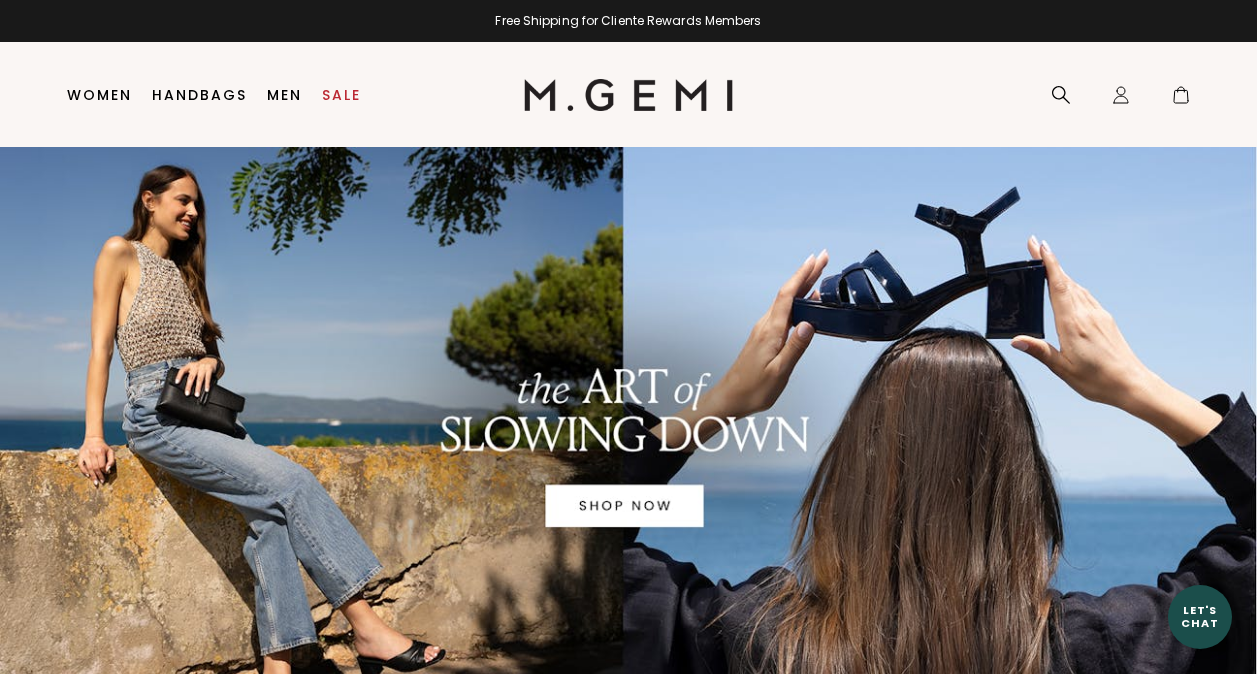 scroll, scrollTop: 0, scrollLeft: 0, axis: both 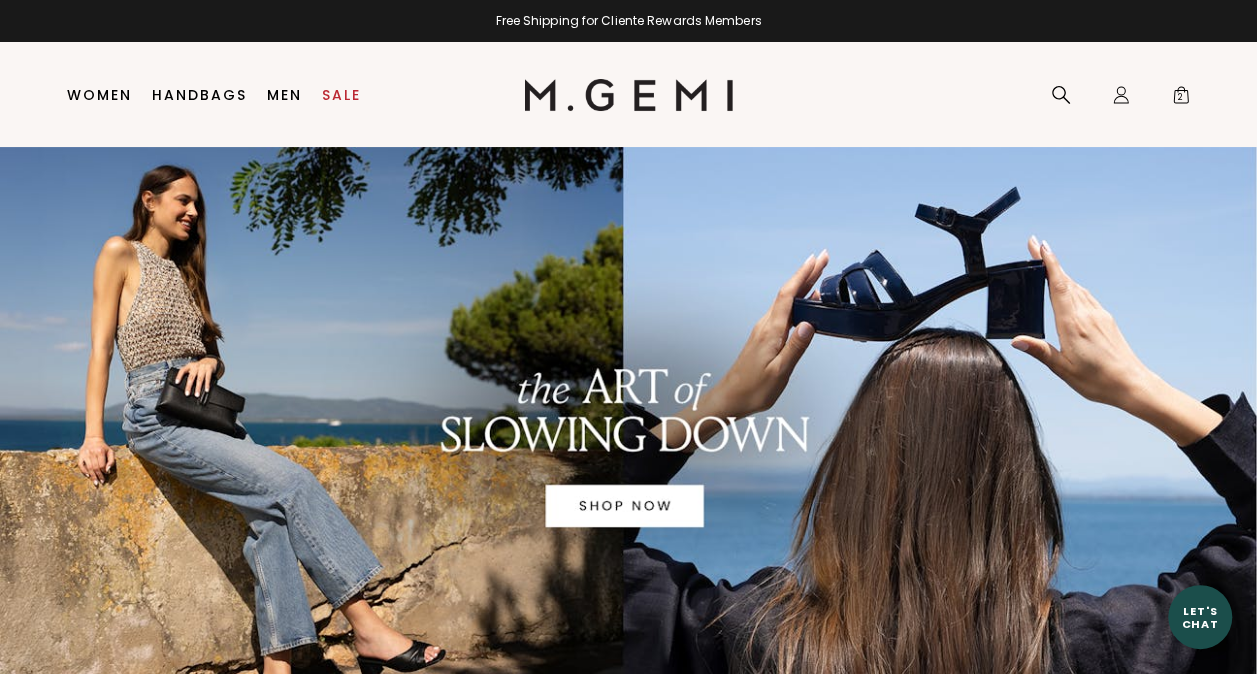 click at bounding box center (628, 451) 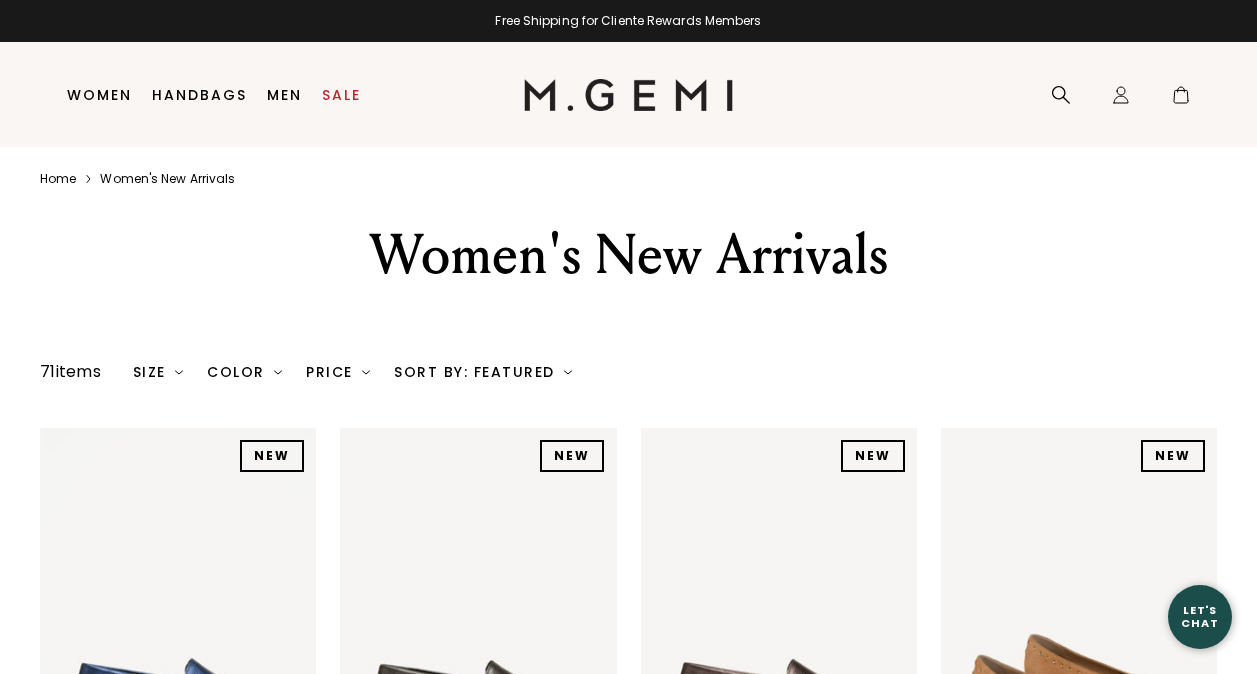 scroll, scrollTop: 0, scrollLeft: 0, axis: both 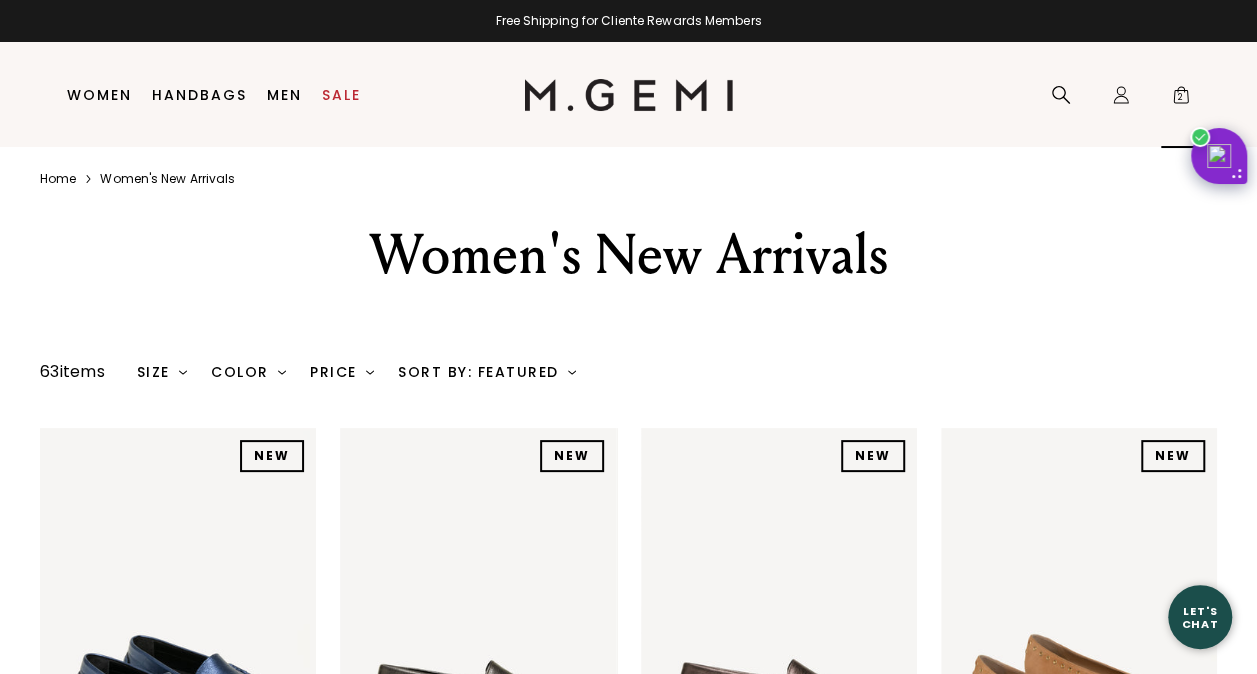 click on "2" at bounding box center (1181, 99) 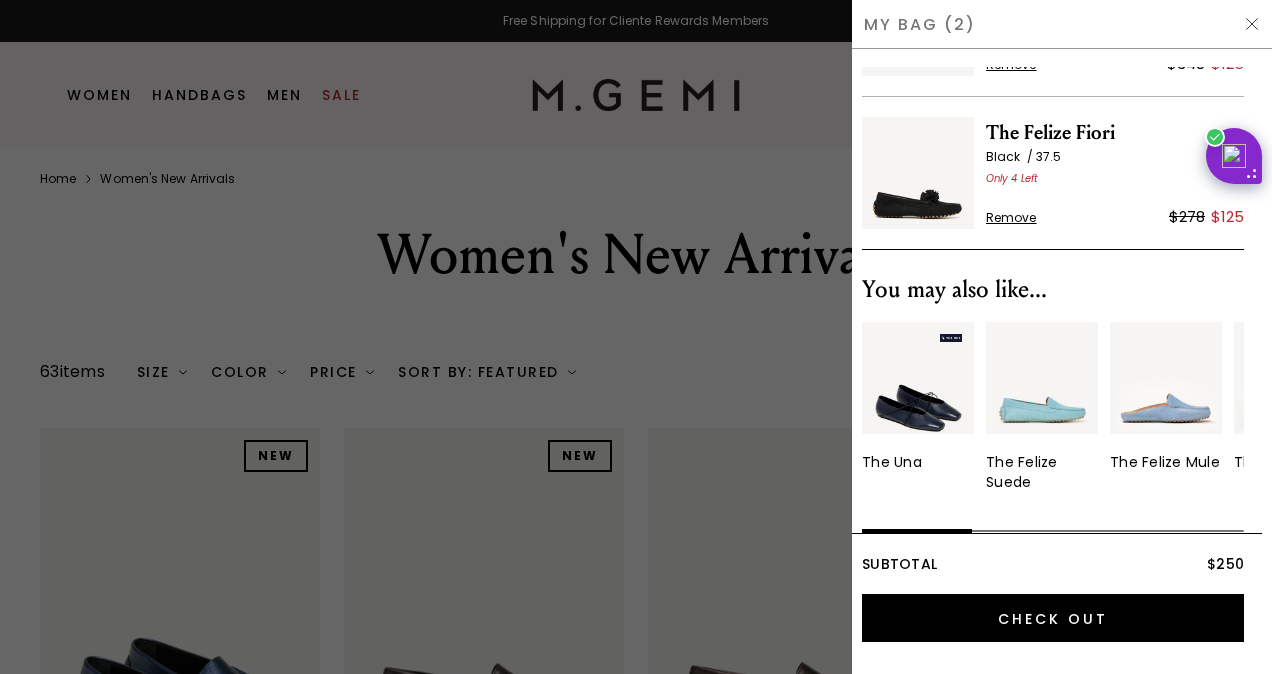 scroll, scrollTop: 0, scrollLeft: 0, axis: both 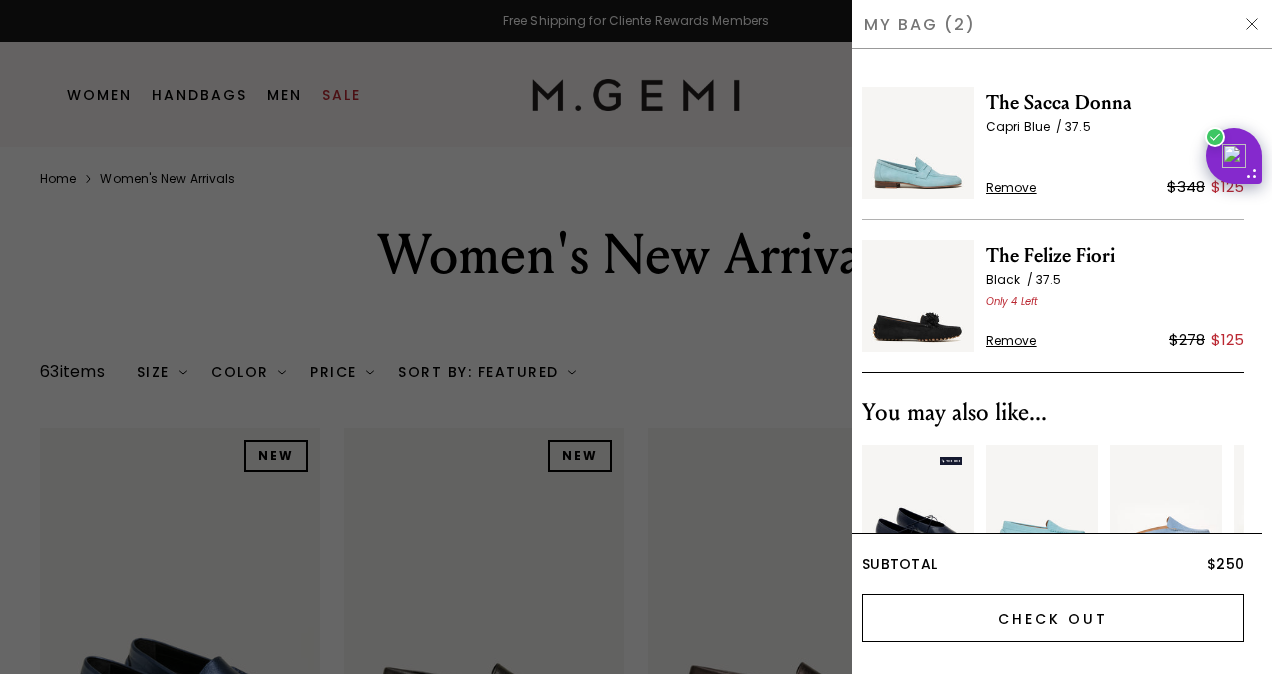click on "Check Out" at bounding box center [1053, 618] 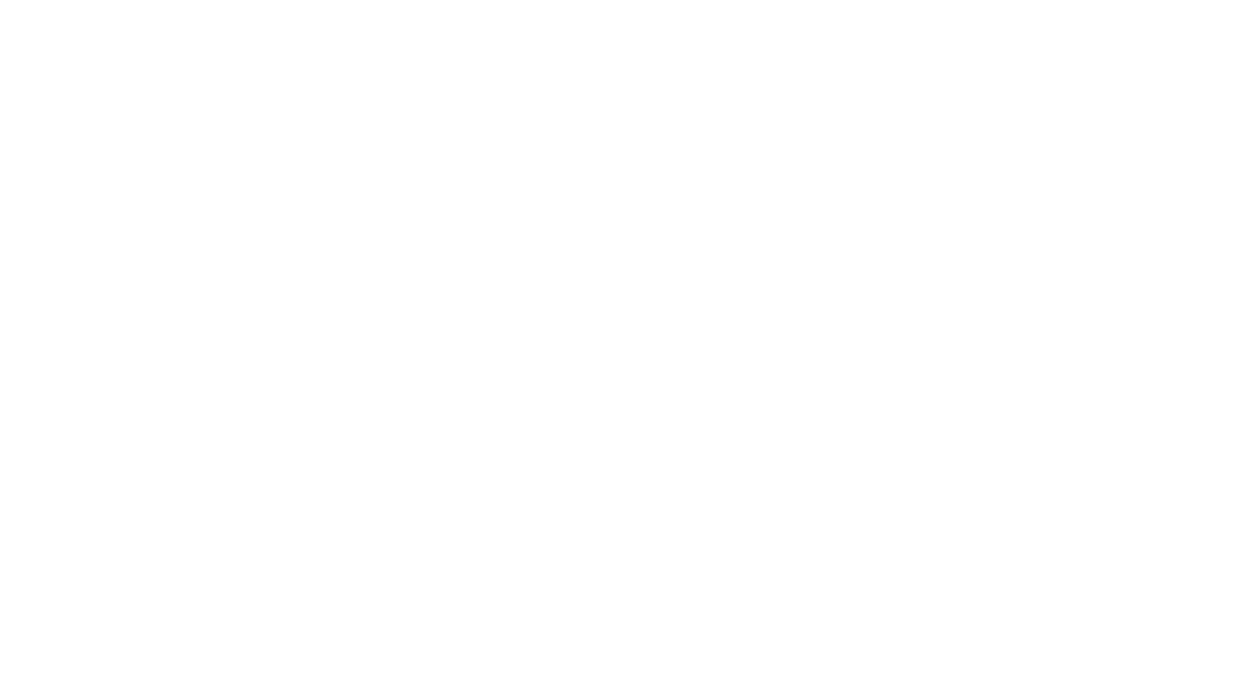 scroll, scrollTop: 0, scrollLeft: 0, axis: both 